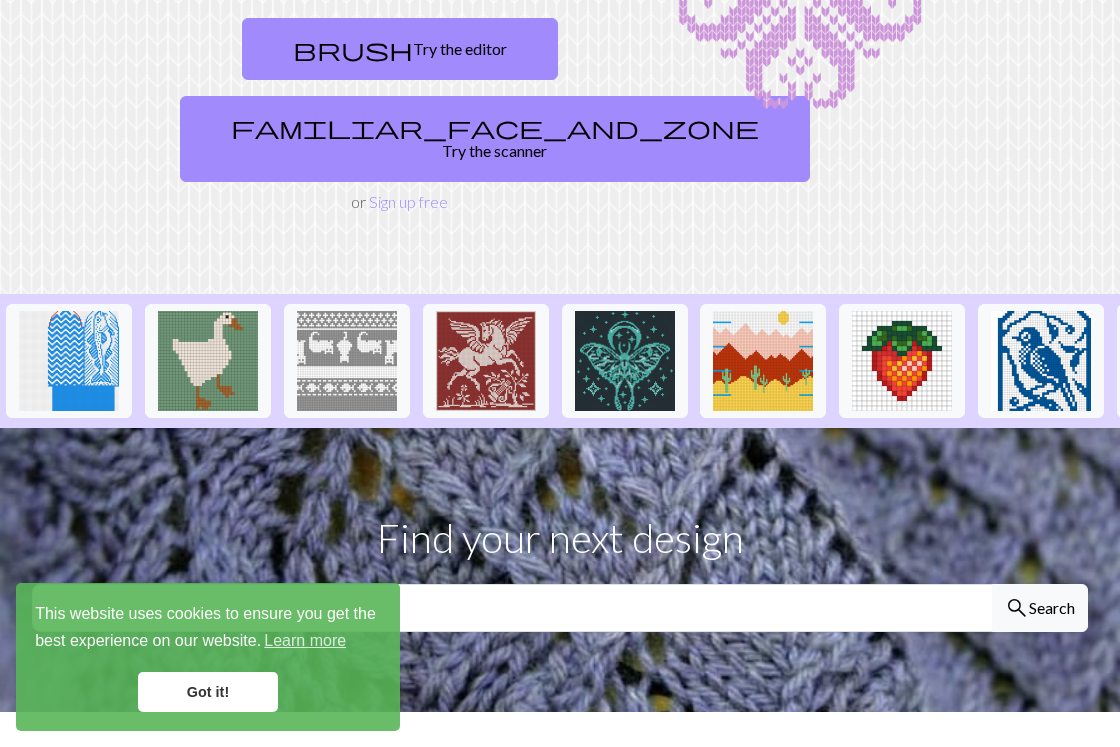 scroll, scrollTop: 277, scrollLeft: 0, axis: vertical 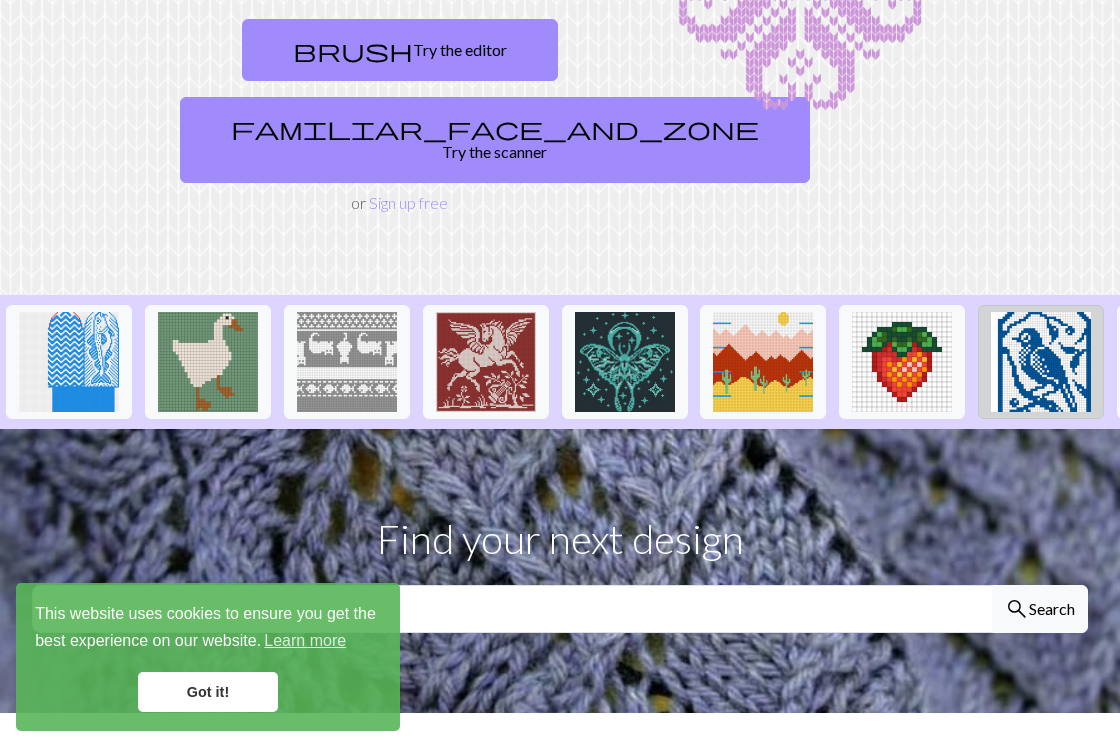 click at bounding box center [1041, 362] 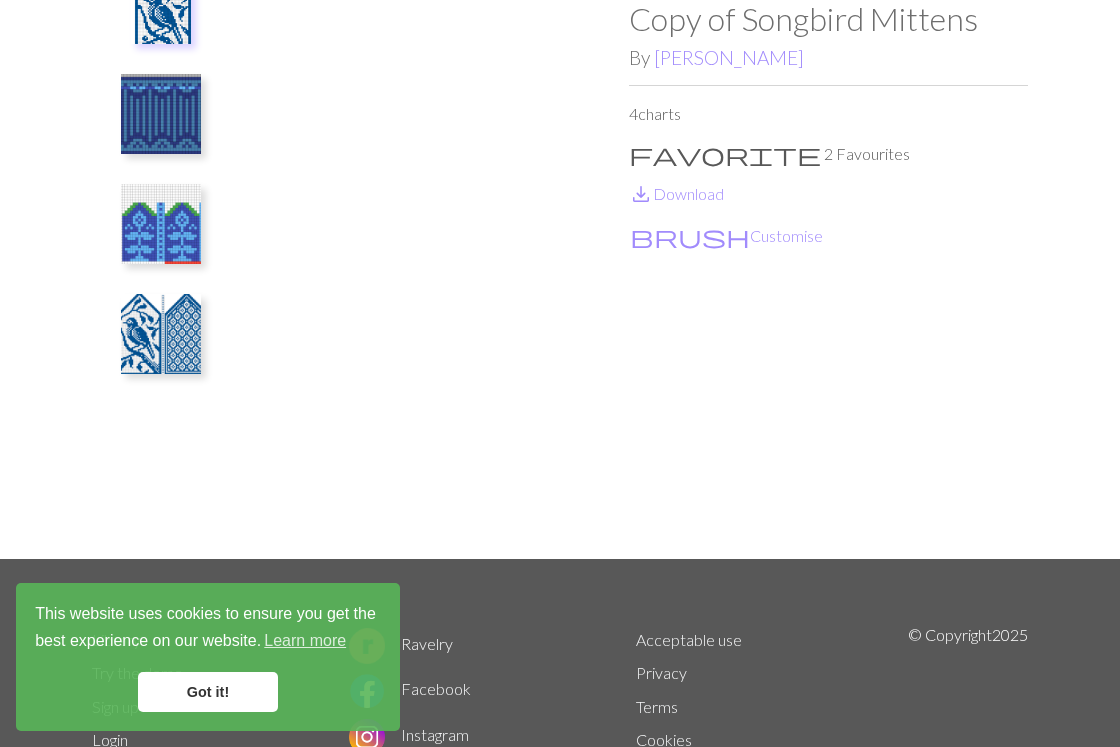 scroll, scrollTop: 99, scrollLeft: 0, axis: vertical 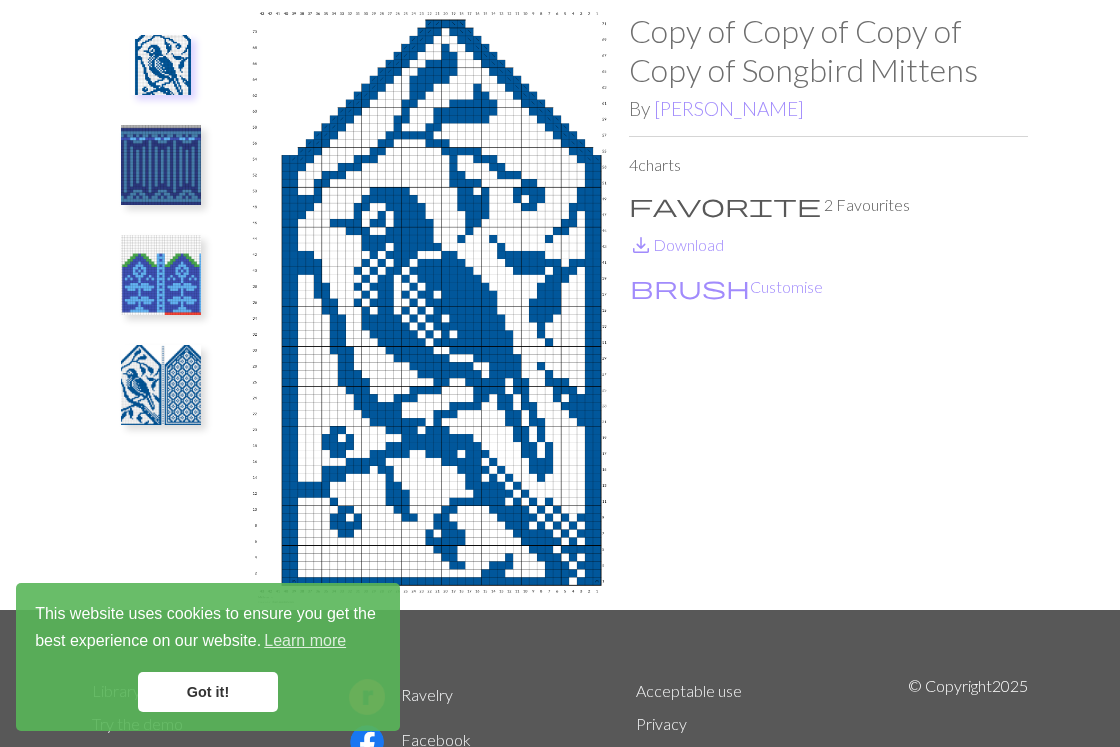 click at bounding box center (161, 385) 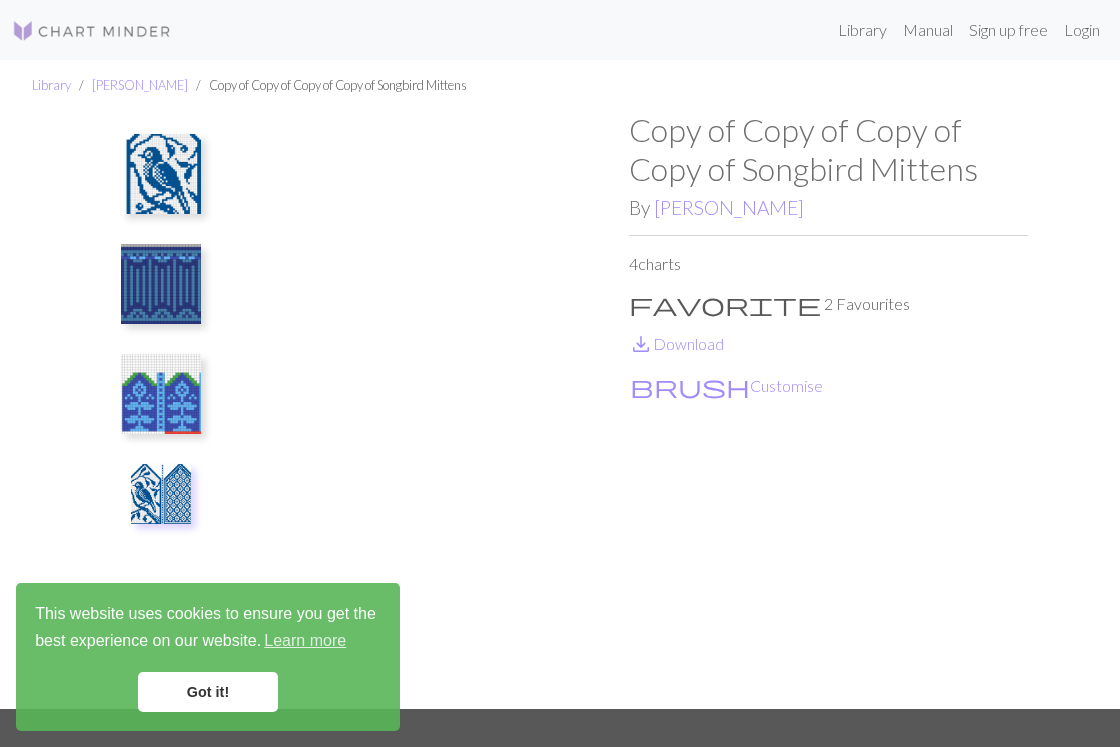 scroll, scrollTop: 0, scrollLeft: 0, axis: both 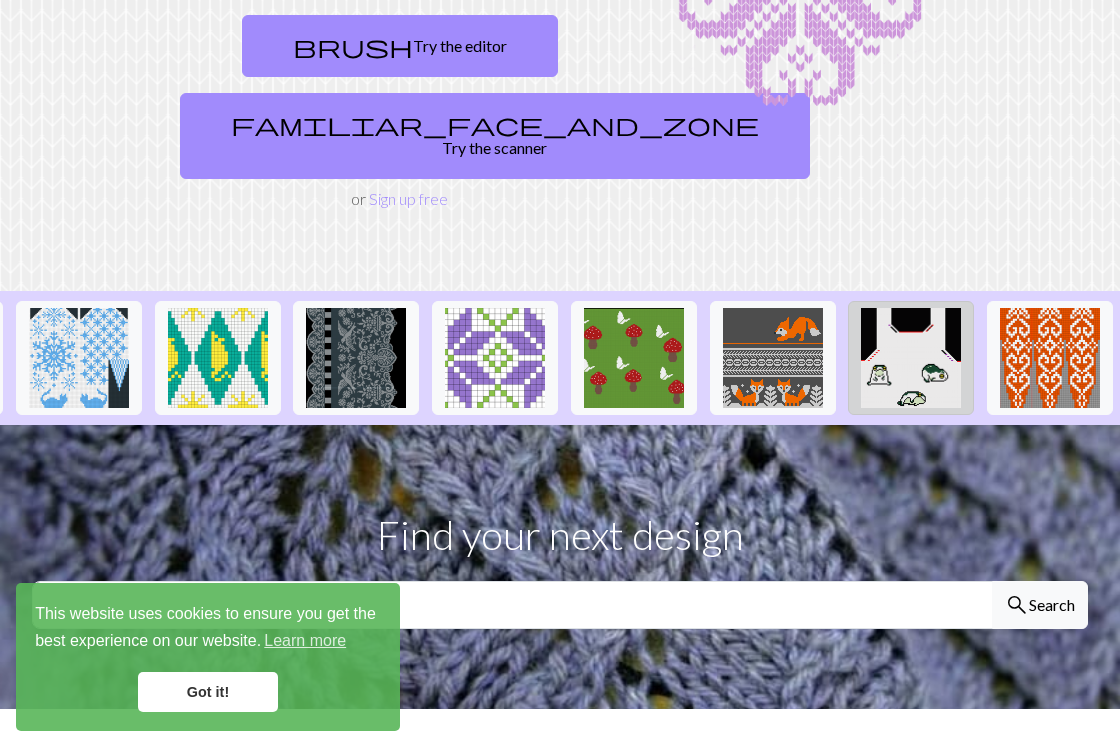 click at bounding box center [911, 358] 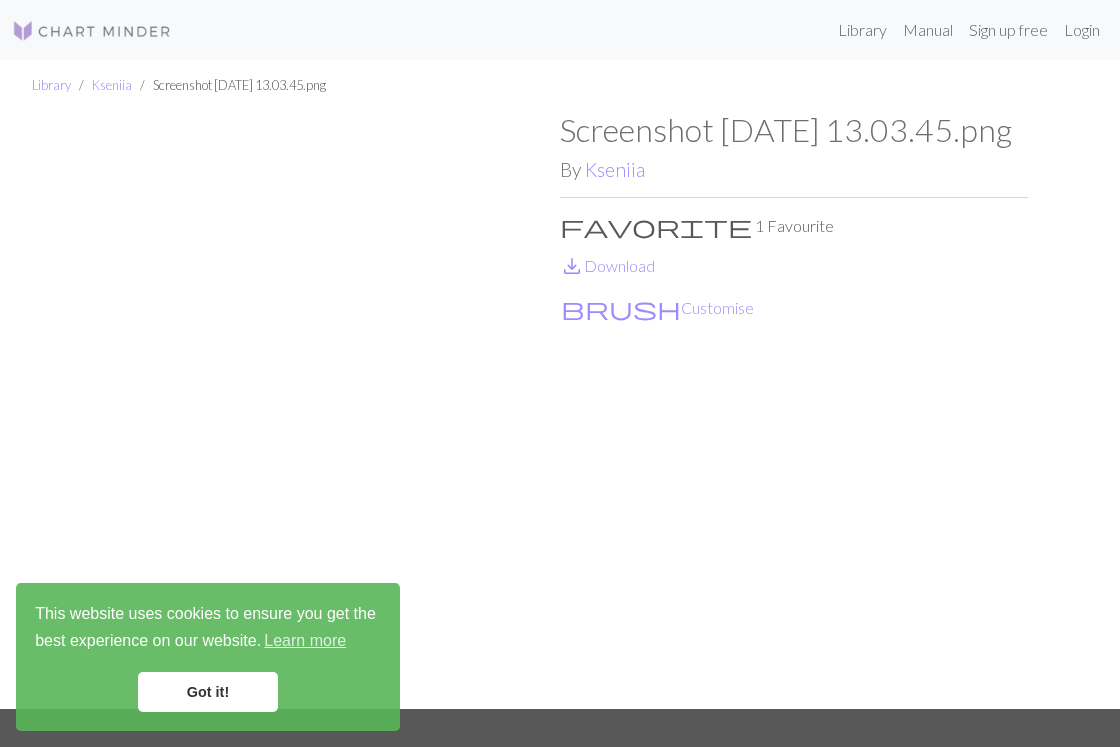 scroll, scrollTop: 0, scrollLeft: 0, axis: both 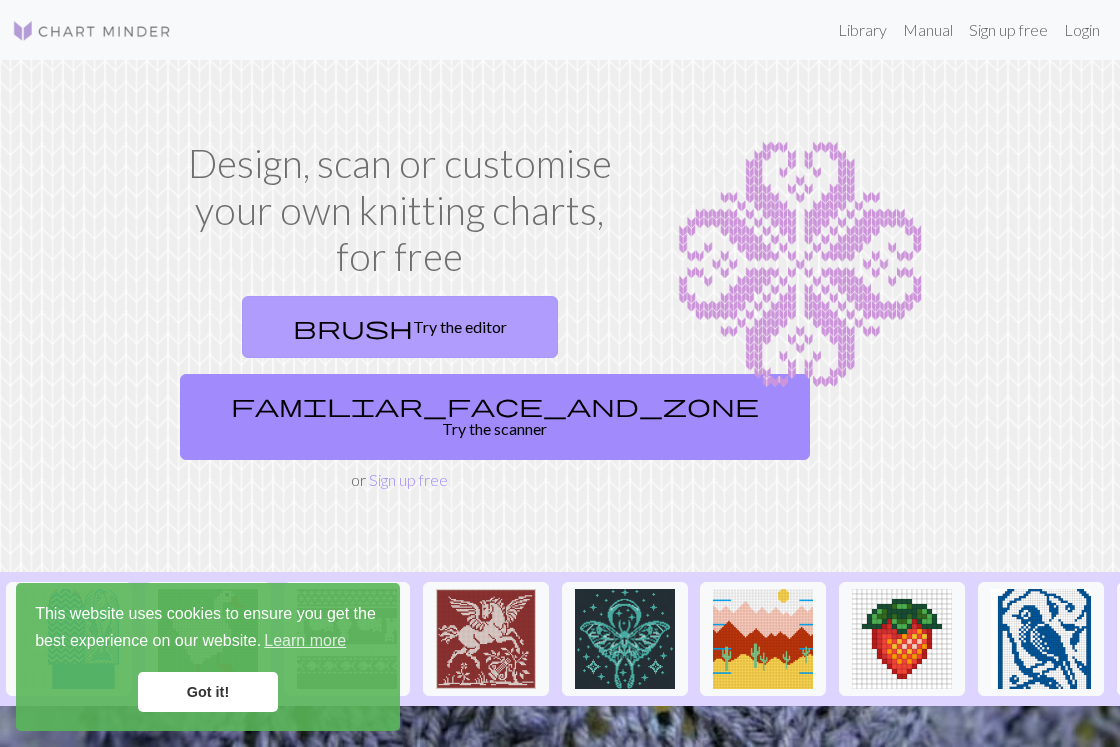click on "brush  Try the editor" at bounding box center (400, 327) 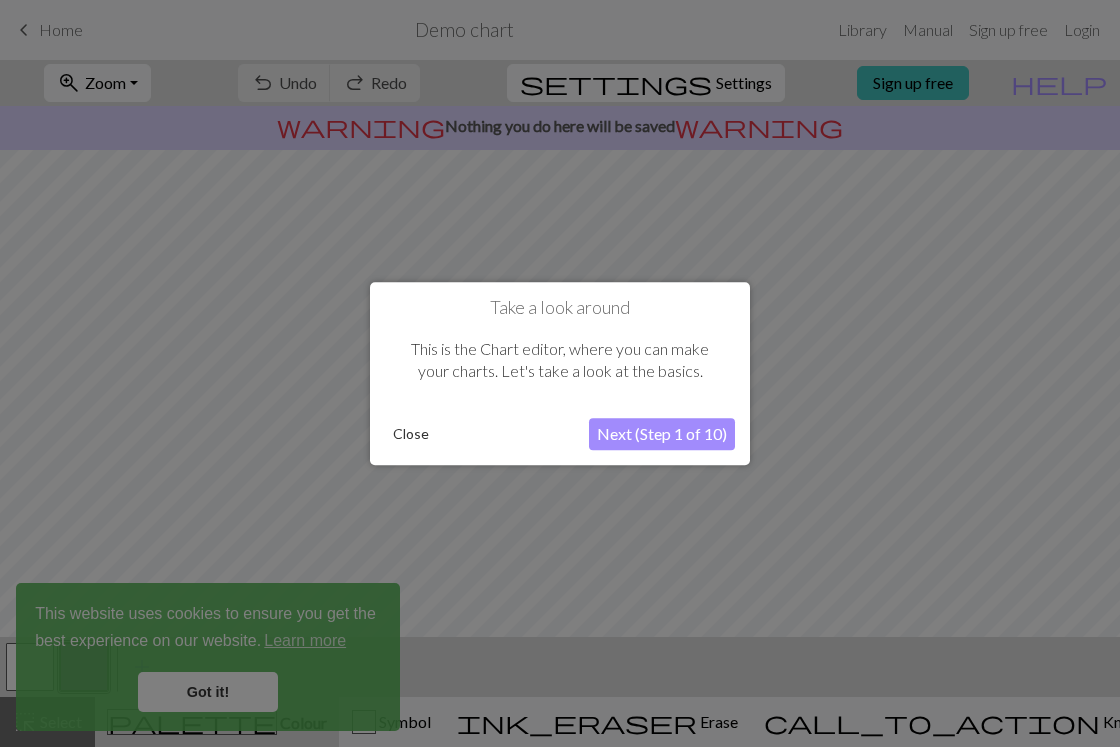 click on "Close" at bounding box center (411, 434) 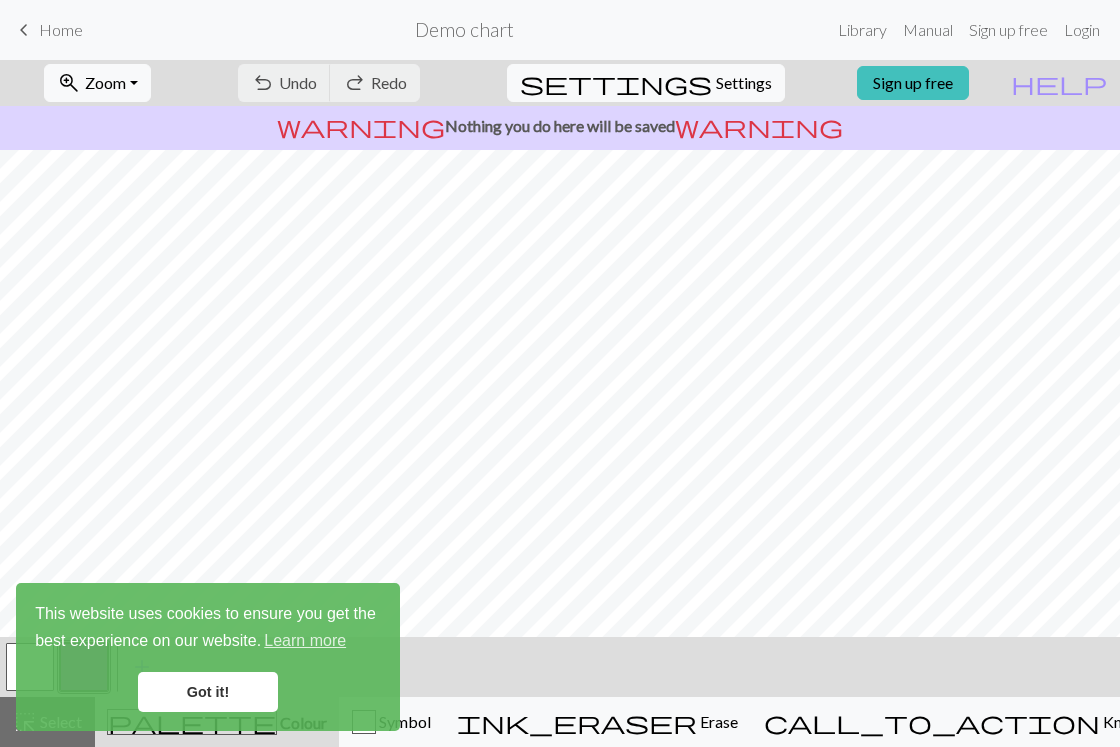 click on "keyboard_arrow_left   Home" at bounding box center [47, 30] 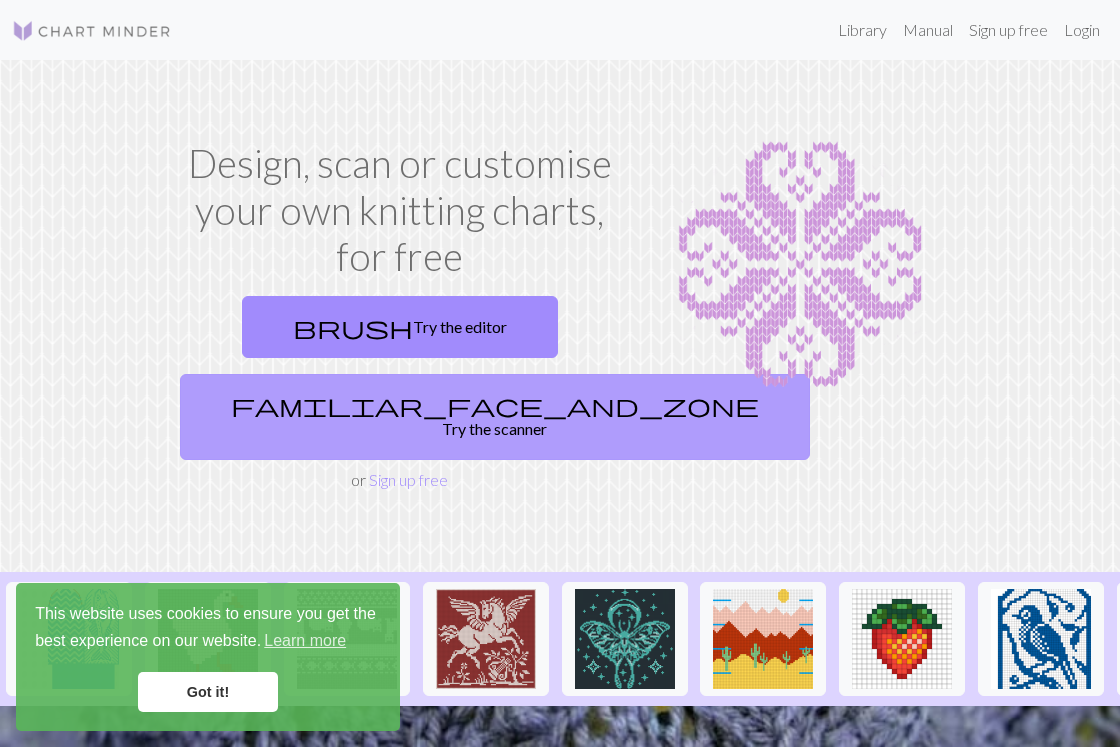 click on "familiar_face_and_zone  Try the scanner" at bounding box center (495, 417) 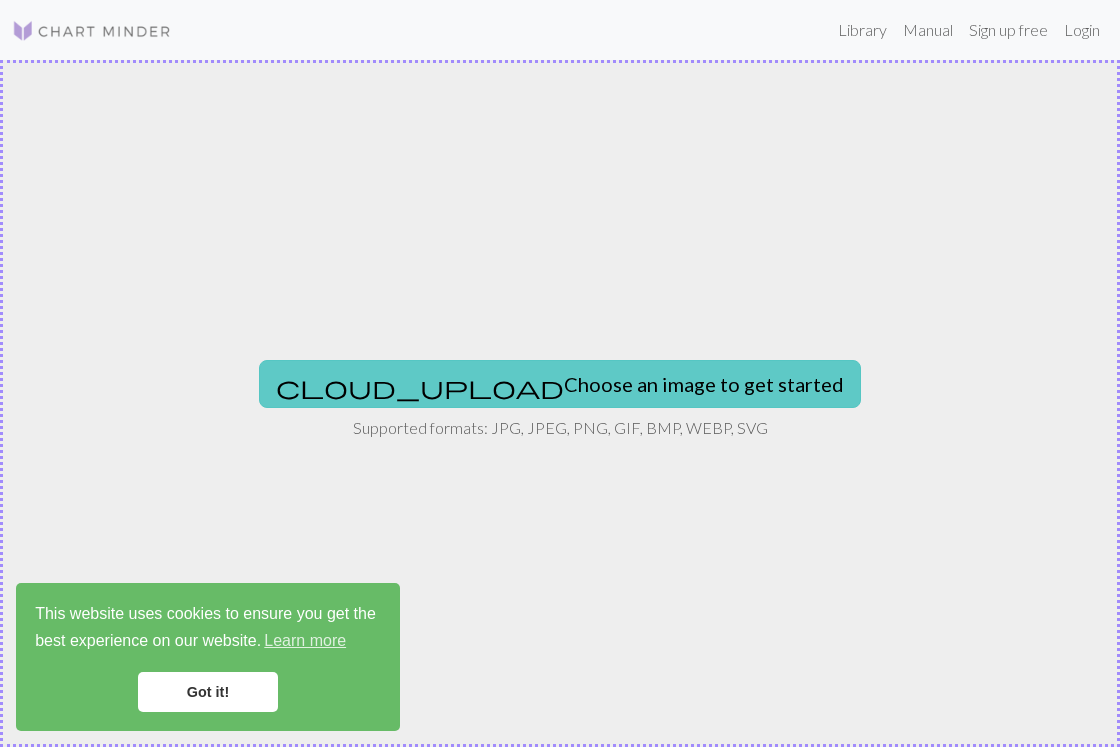 click on "cloud_upload  Choose an image to get started" at bounding box center [560, 384] 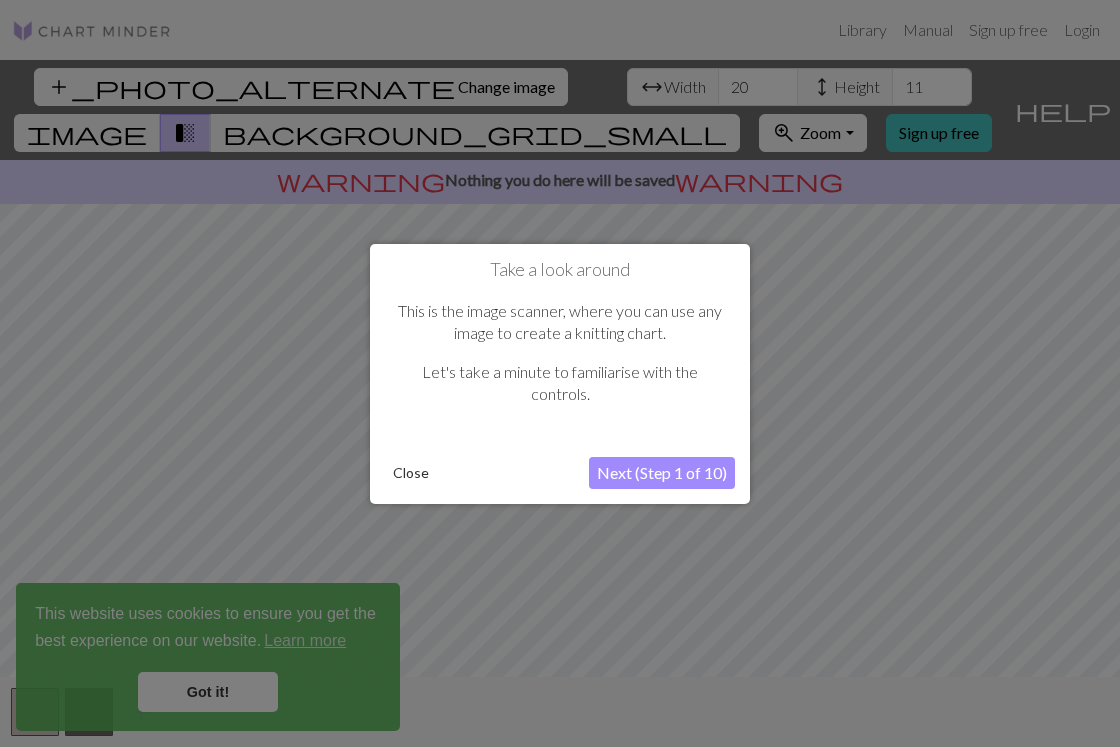 click on "Next (Step 1 of 10)" at bounding box center [662, 473] 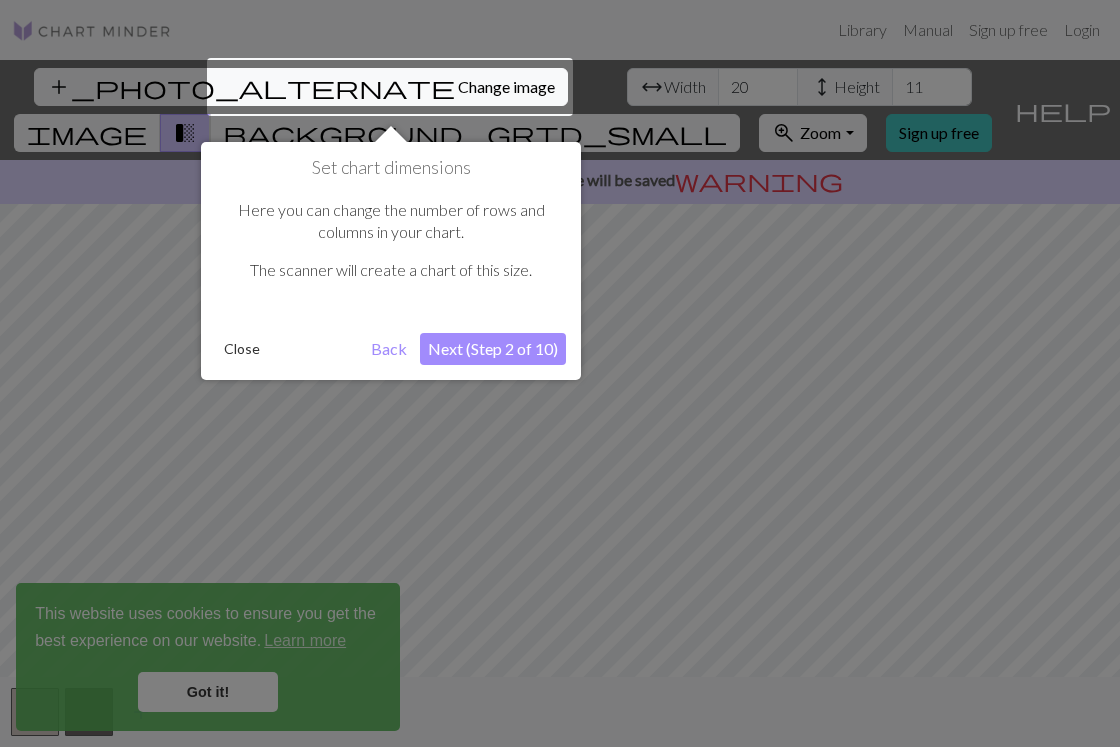 click on "Close" at bounding box center (242, 349) 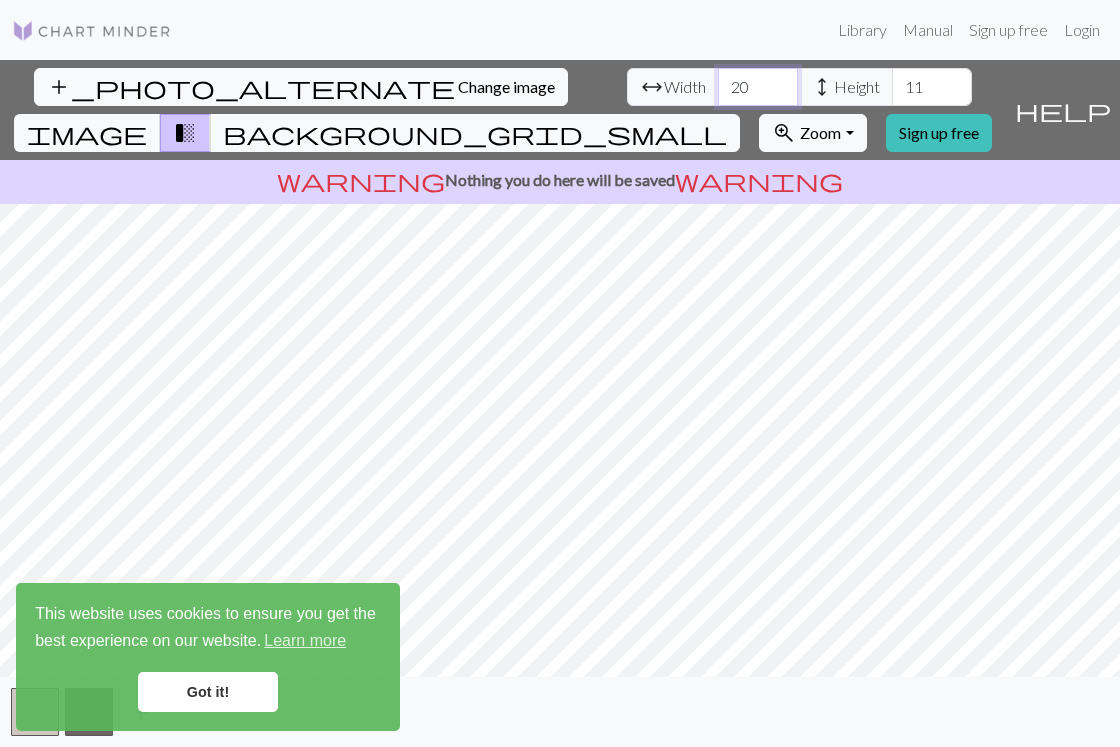 drag, startPoint x: 338, startPoint y: 86, endPoint x: 302, endPoint y: 84, distance: 36.05551 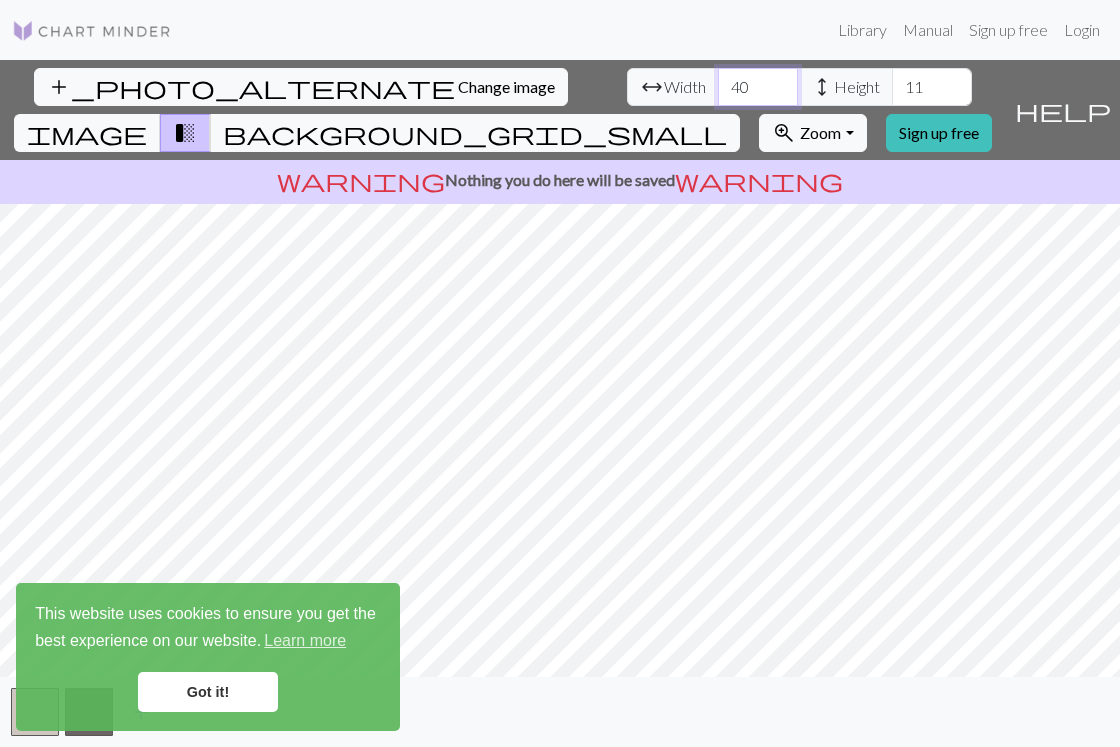 type on "40" 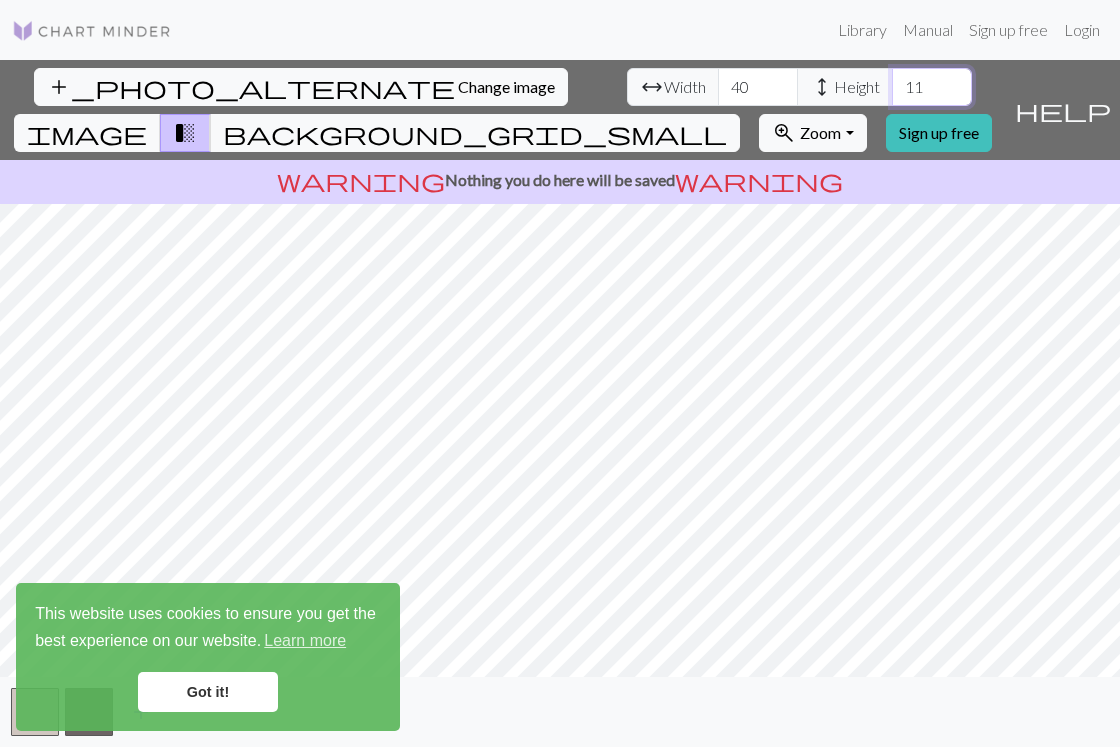 drag, startPoint x: 519, startPoint y: 81, endPoint x: 430, endPoint y: 82, distance: 89.005615 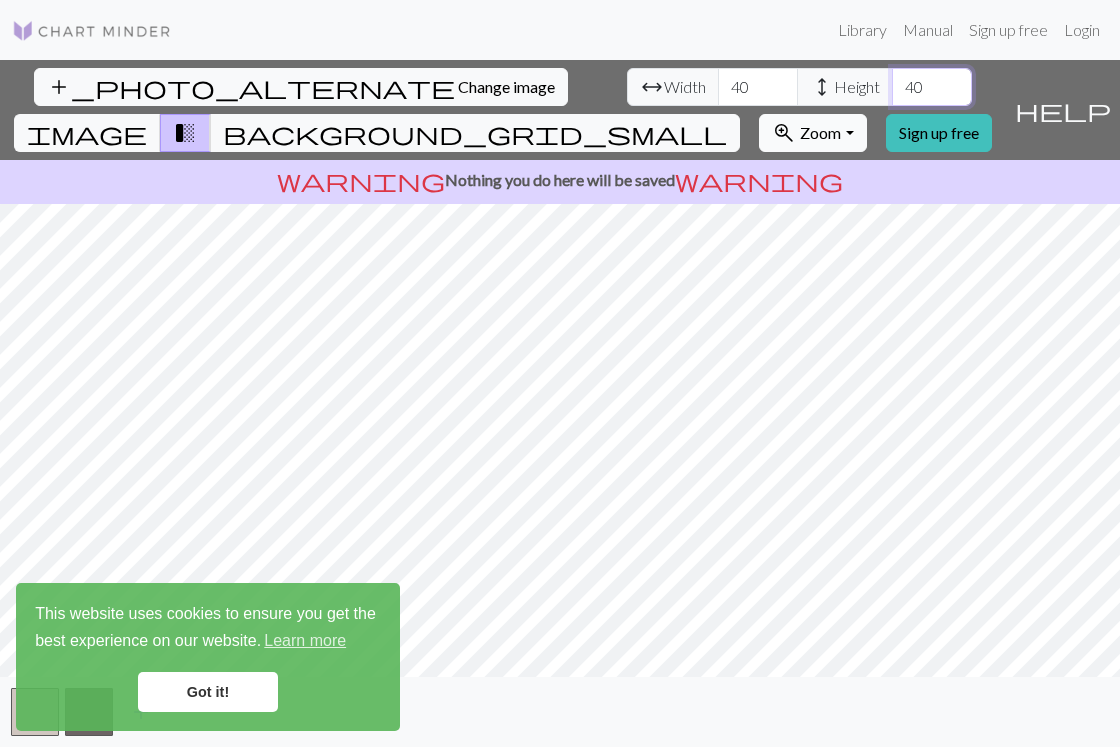 type on "40" 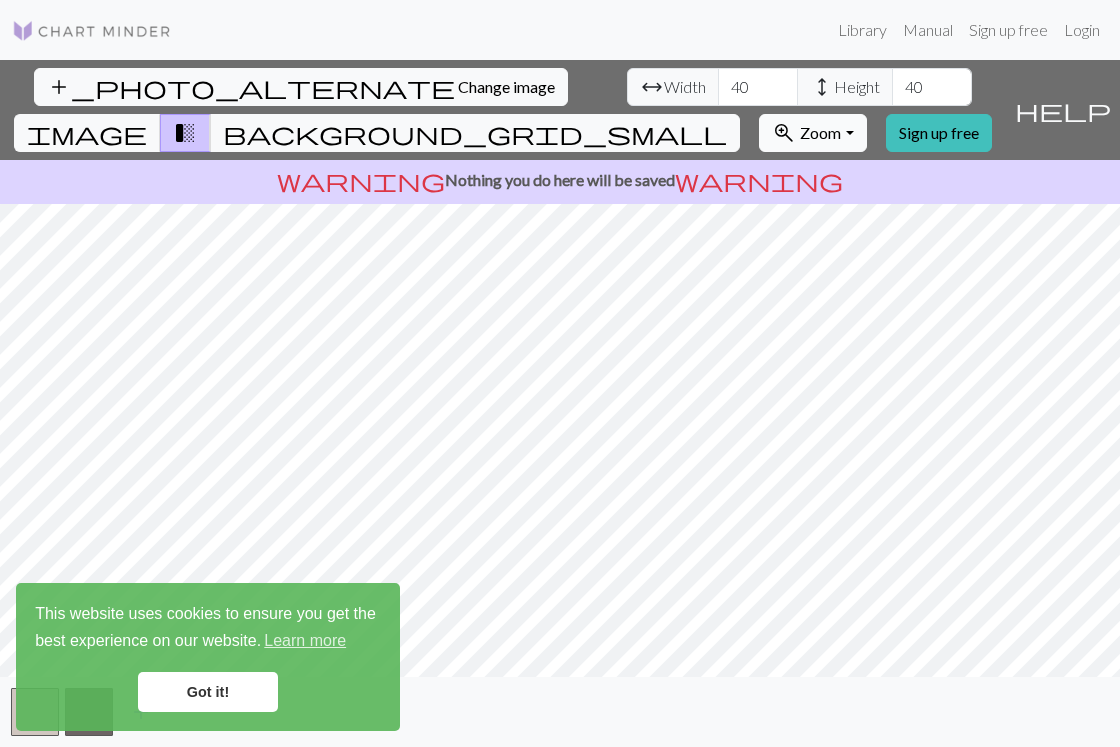 click on "Zoom" at bounding box center [820, 132] 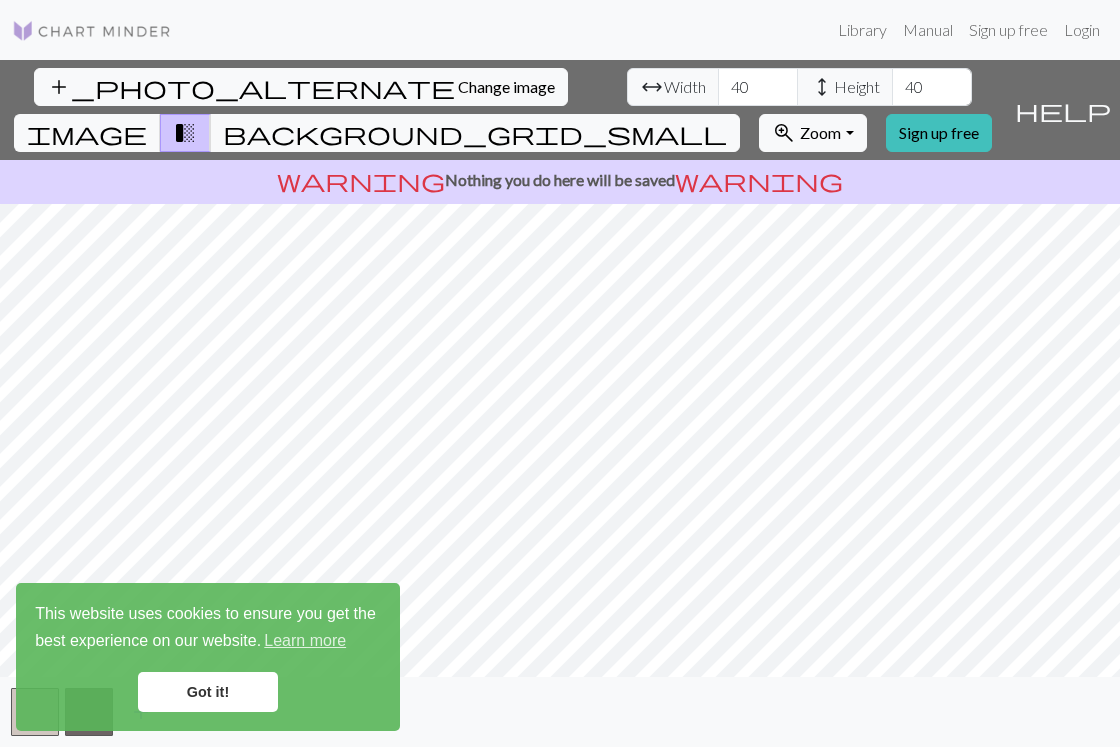 click on "add_photo_alternate   Change image arrow_range   Width 40 height   Height 40 image transition_fade background_grid_small zoom_in Zoom Zoom Fit all Fit width Fit height 50% 100% 150% 200% Sign up free help Show me around warning  Nothing you do here will be saved  warning add" at bounding box center [560, 403] 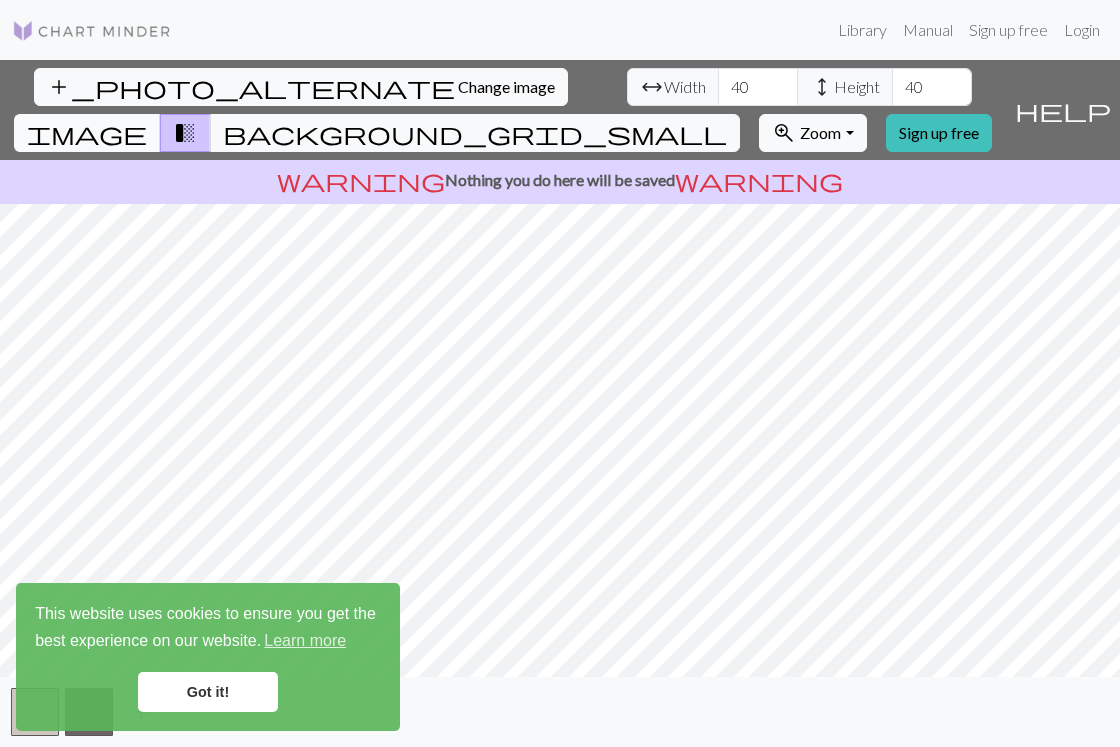 click on "image" at bounding box center (87, 133) 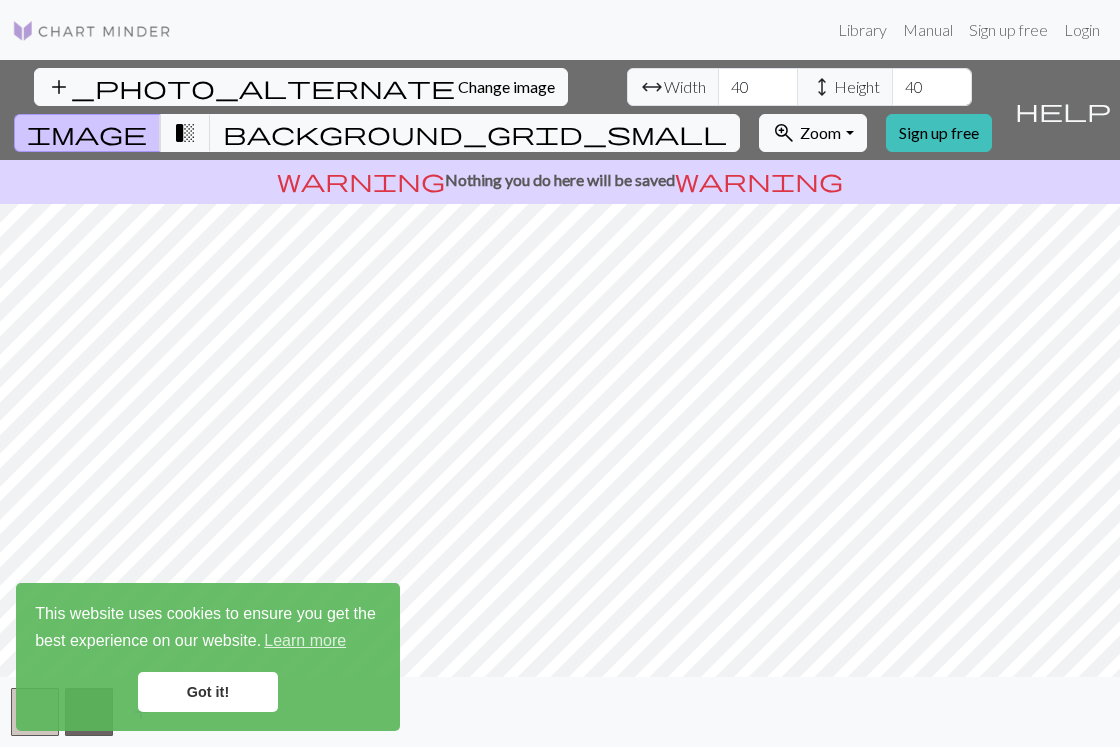click on "Got it!" at bounding box center [208, 692] 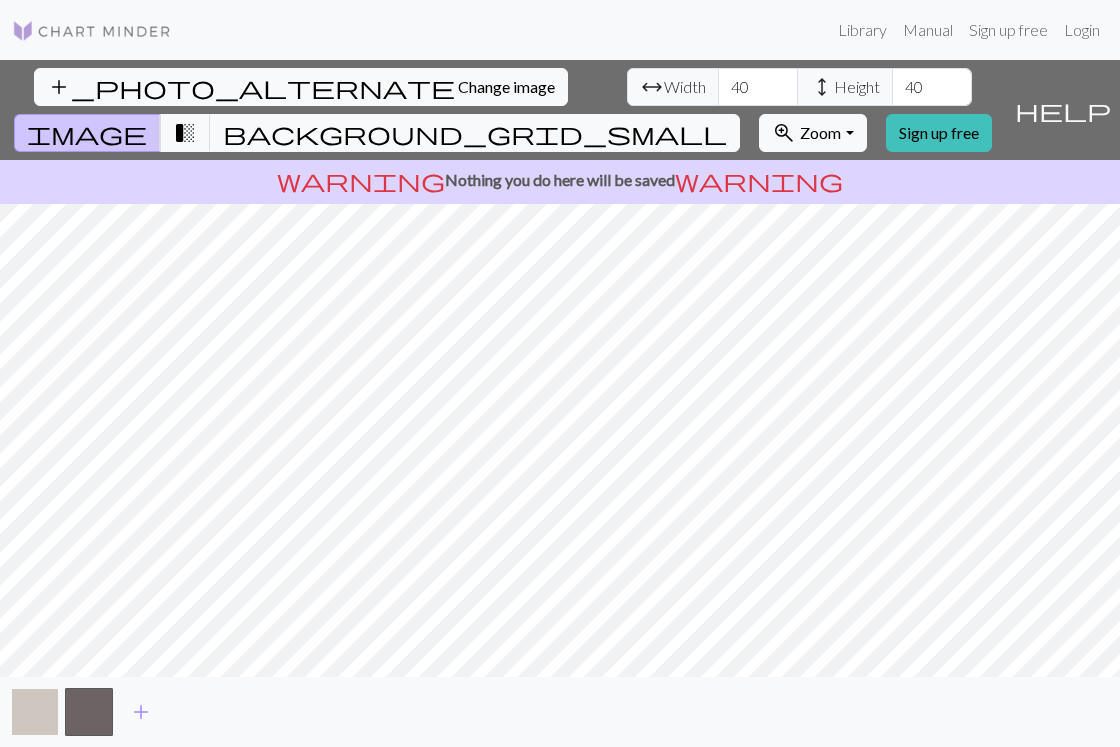 click at bounding box center [35, 712] 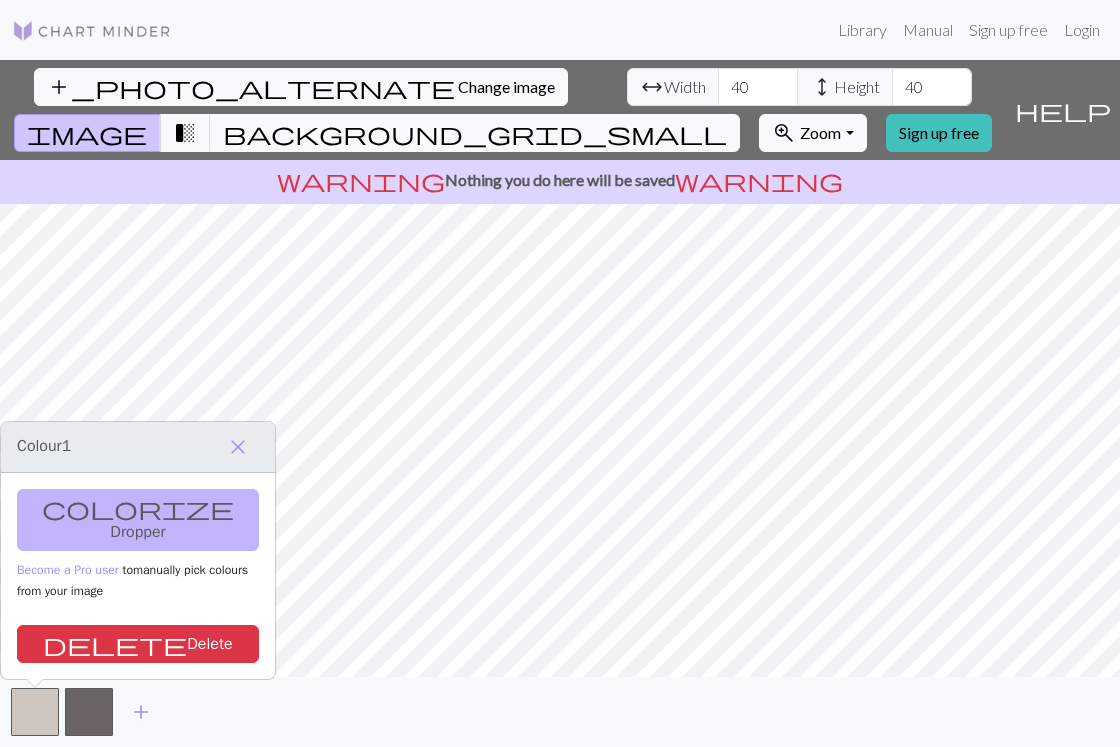 click on "colorize Dropper Become a Pro user   to  manually pick colours from your image delete Delete" at bounding box center (138, 576) 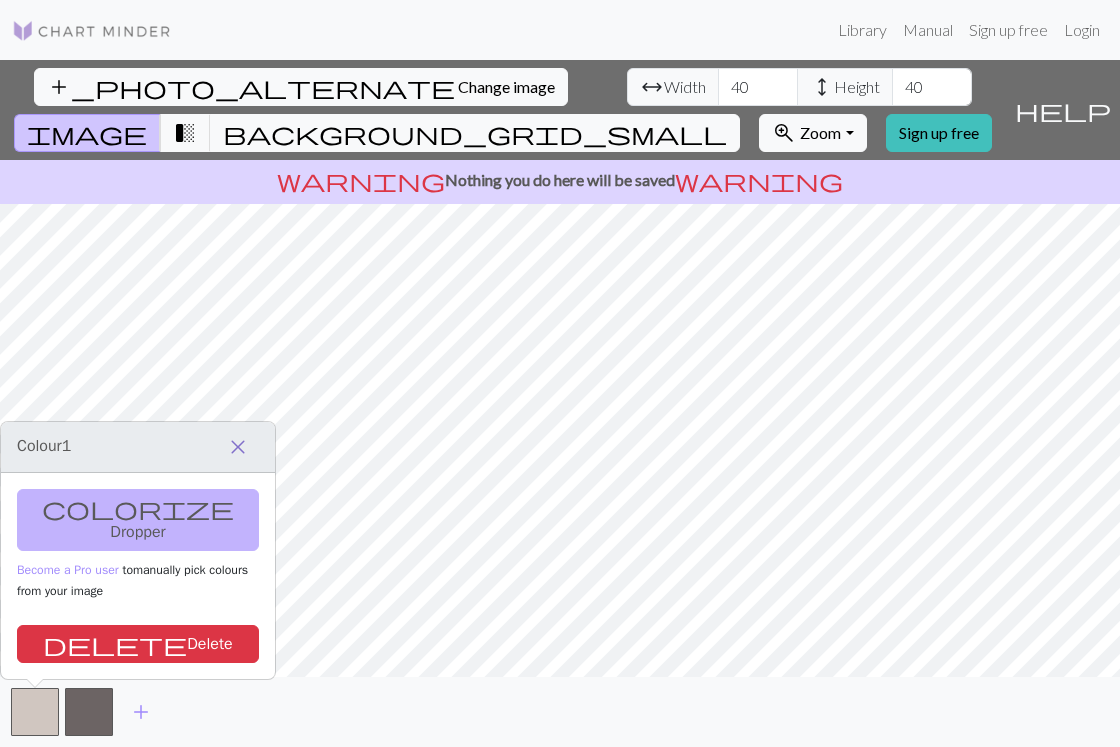 click on "close" at bounding box center [238, 447] 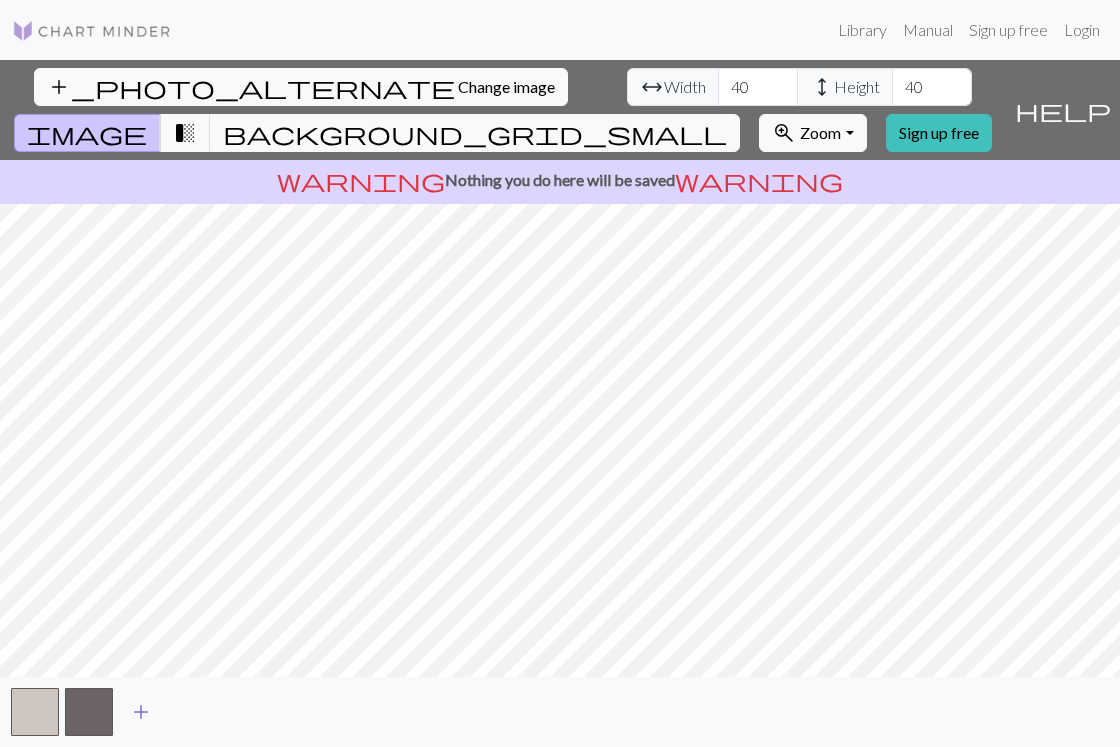 click on "add" at bounding box center [141, 712] 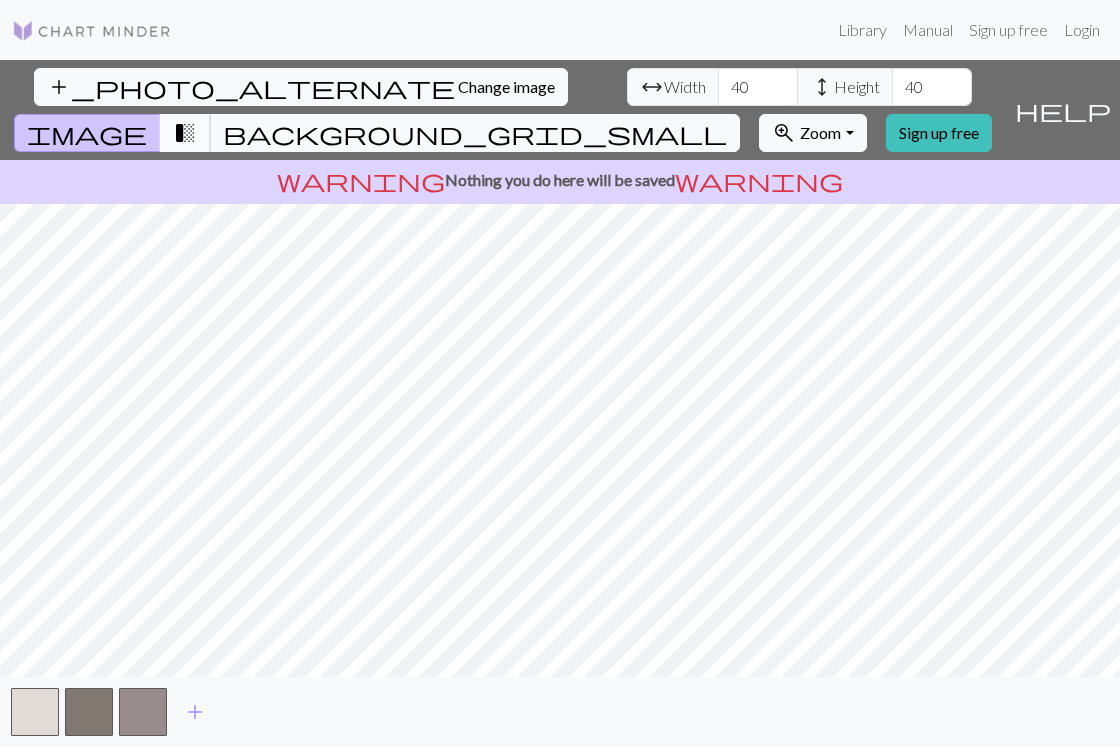 click on "transition_fade" at bounding box center (185, 133) 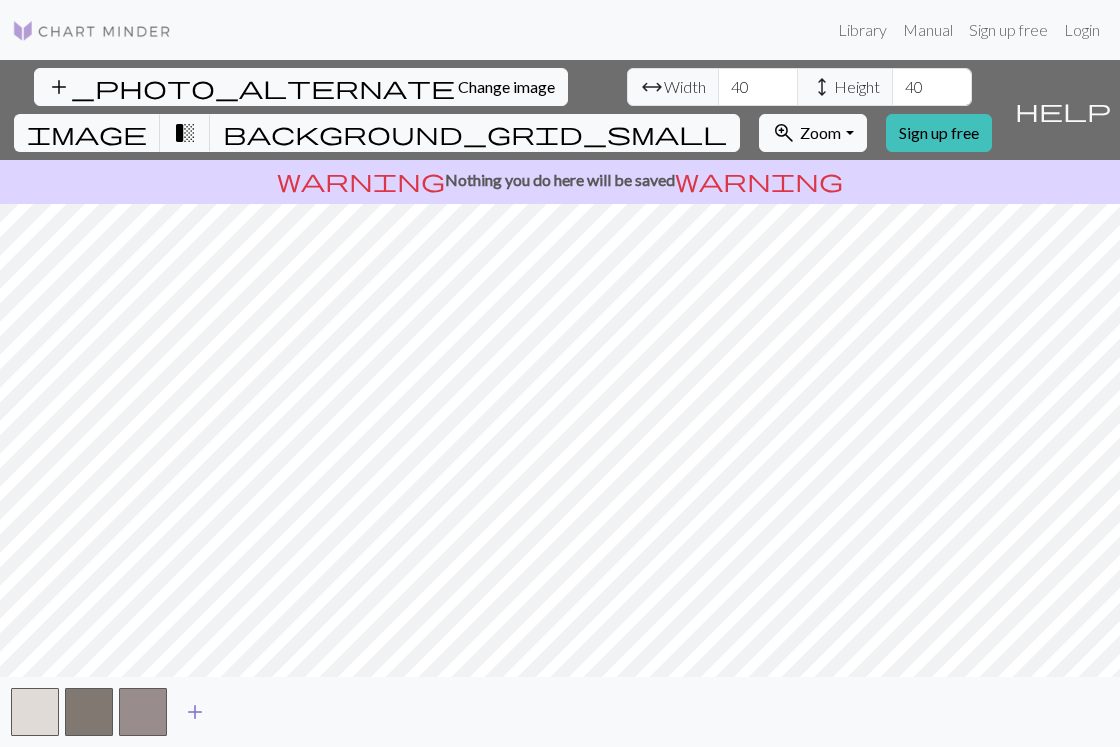 click on "add" at bounding box center (195, 712) 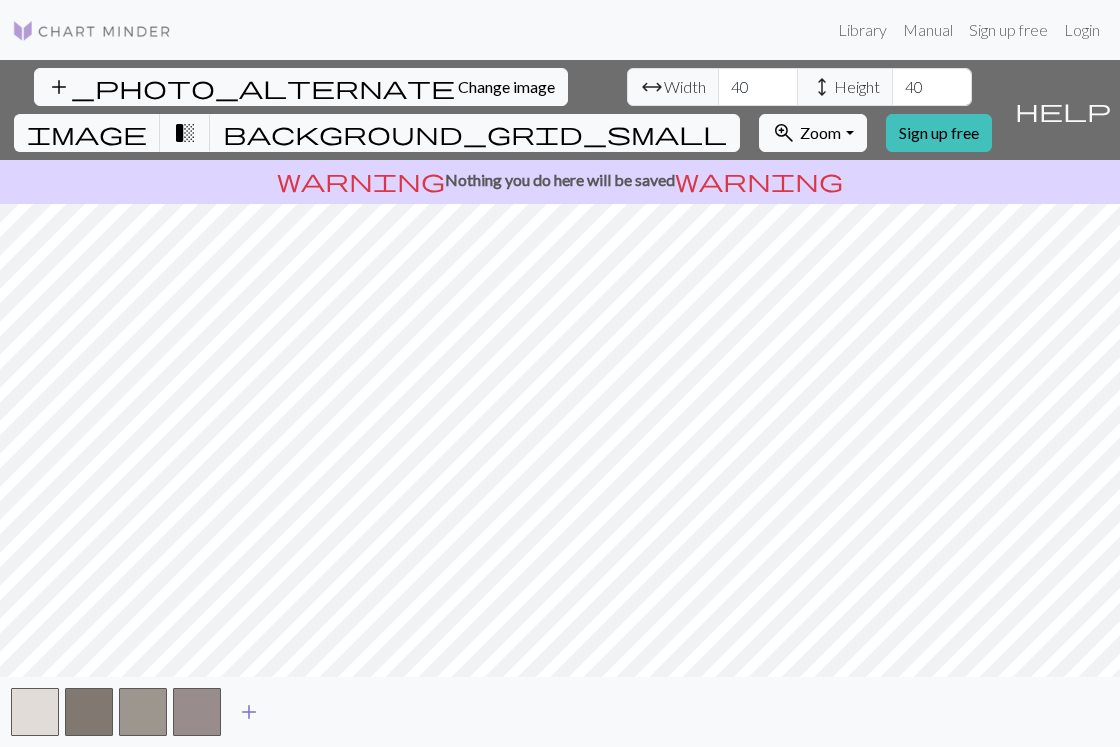 click at bounding box center [197, 712] 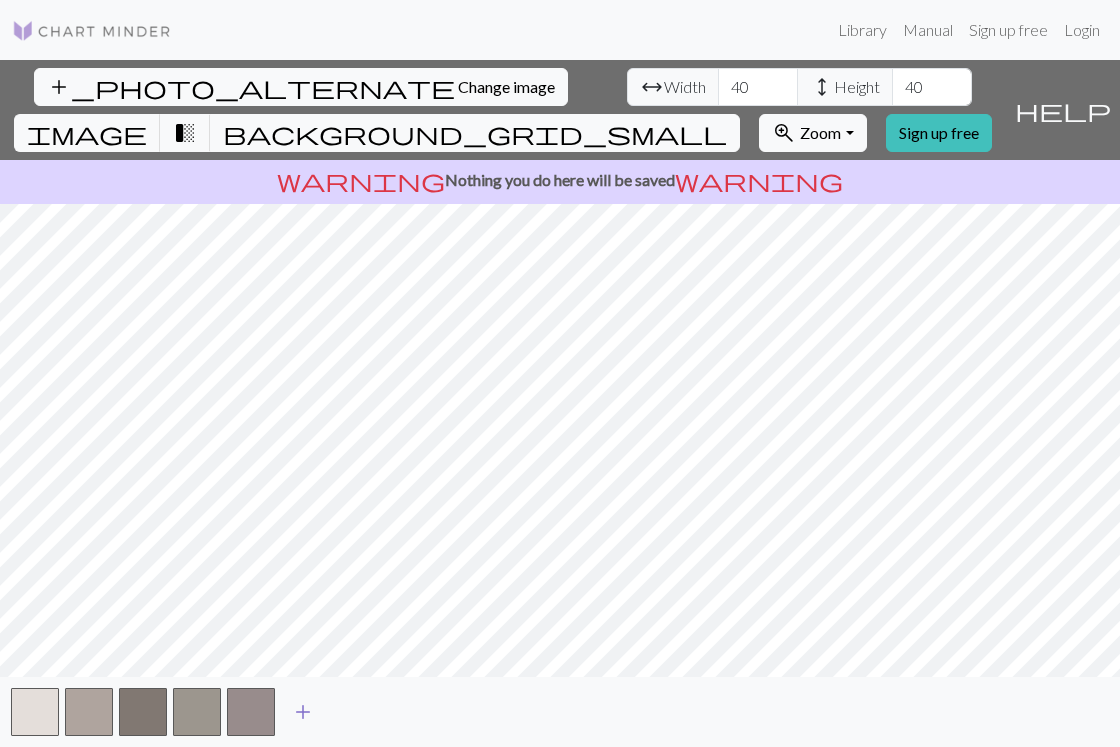 click on "add" at bounding box center [303, 712] 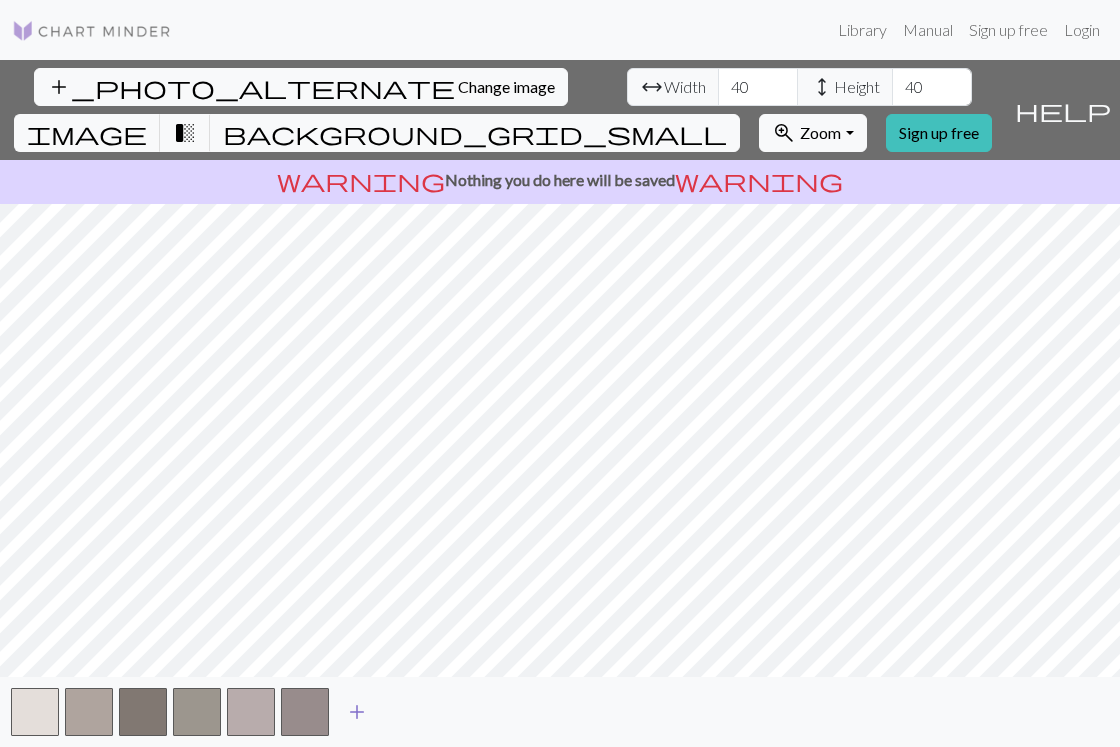 click on "add" at bounding box center (357, 712) 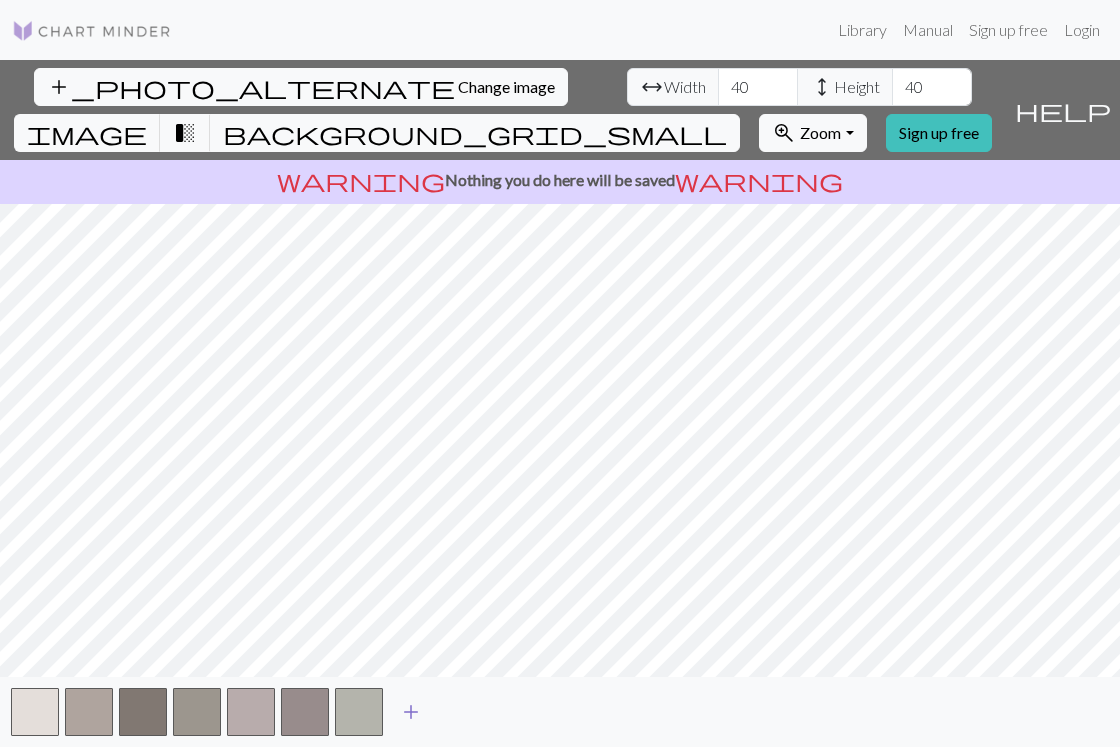 click on "add" at bounding box center (411, 712) 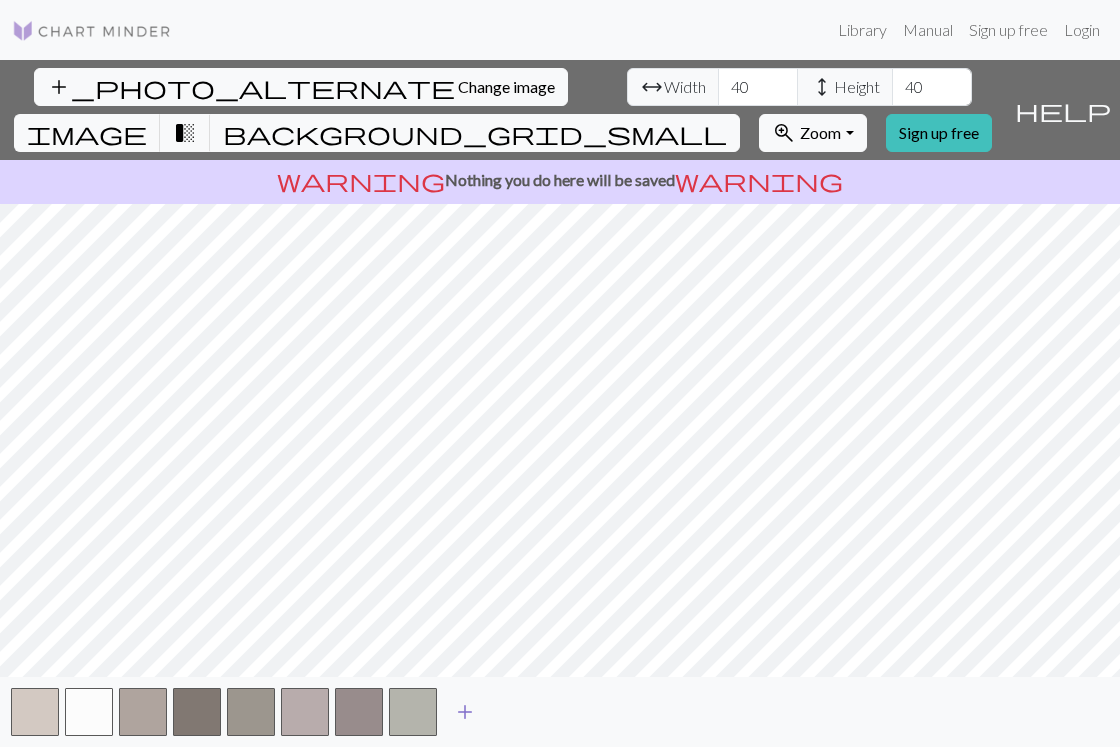 click on "add" at bounding box center [465, 712] 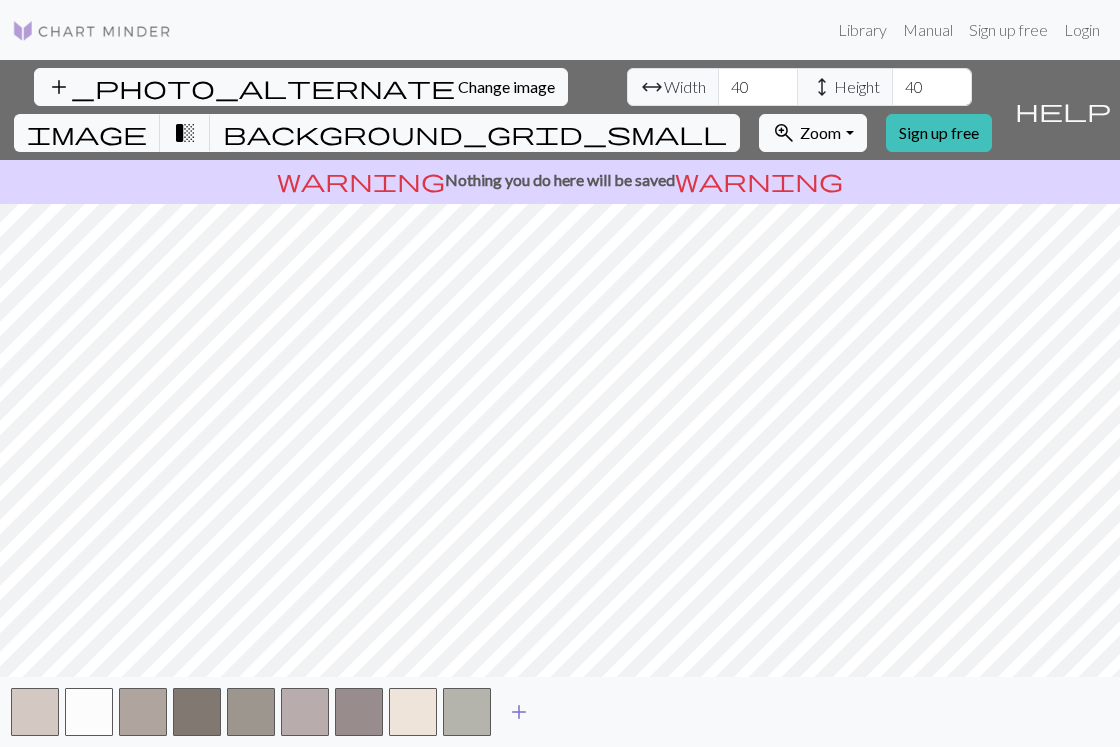 click on "add" at bounding box center (519, 712) 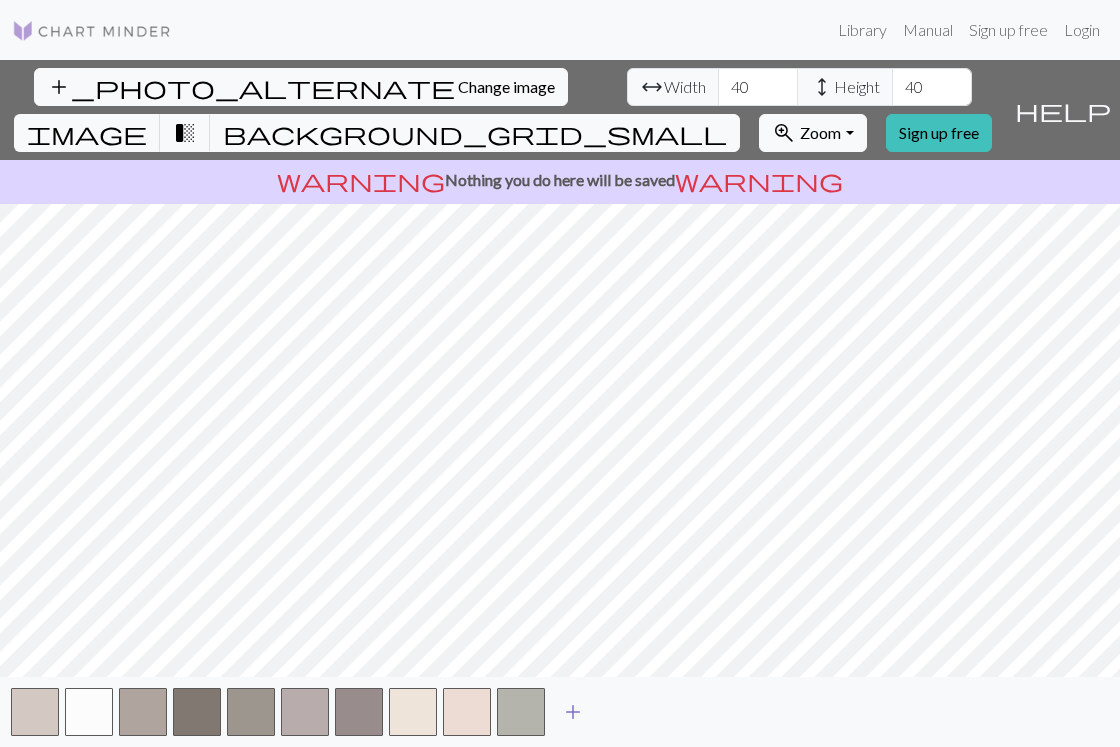 click on "add" at bounding box center (573, 712) 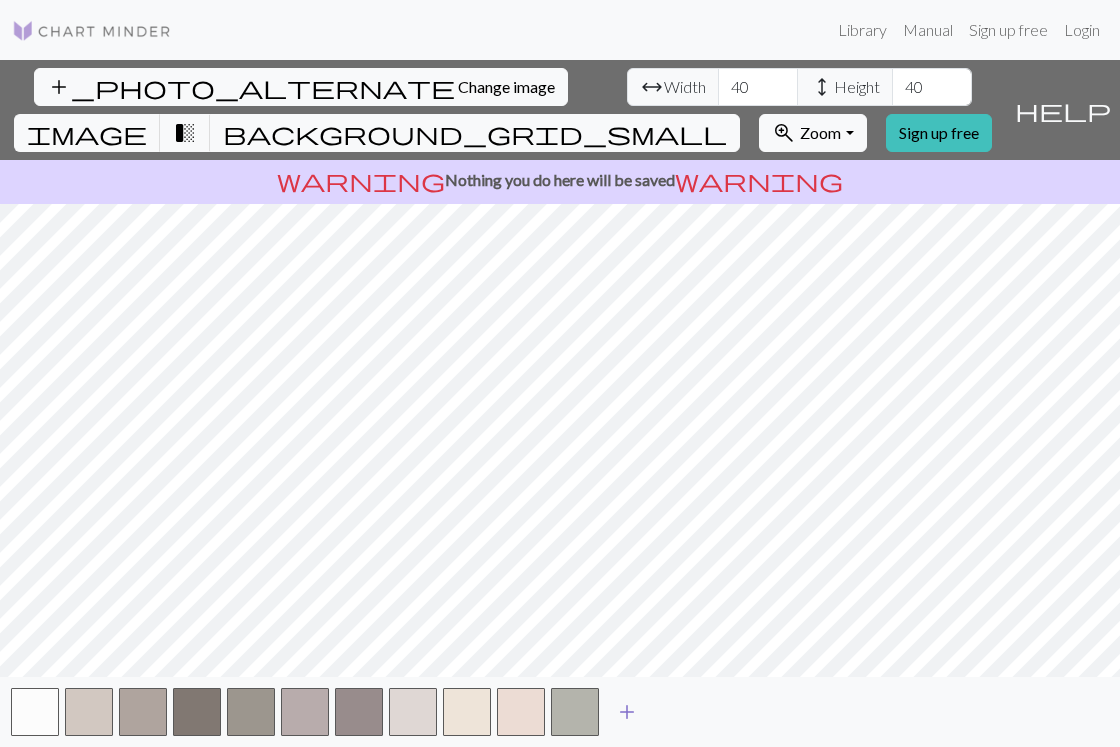 click on "add" at bounding box center (627, 712) 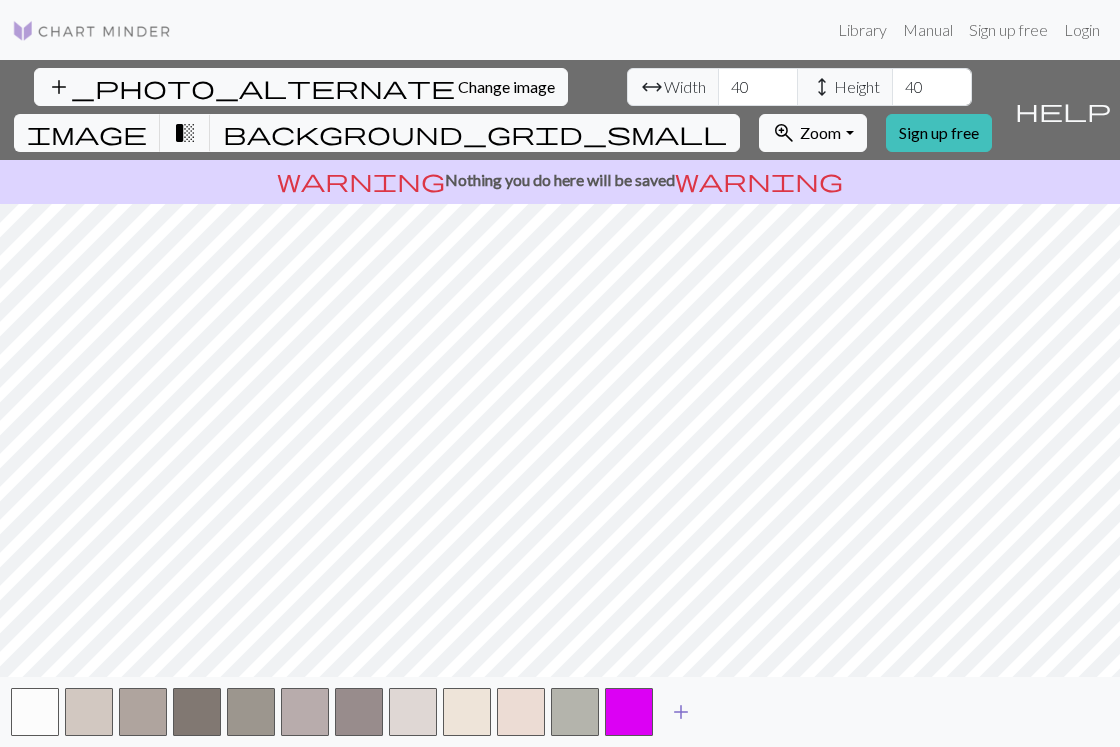 click on "add" at bounding box center [681, 712] 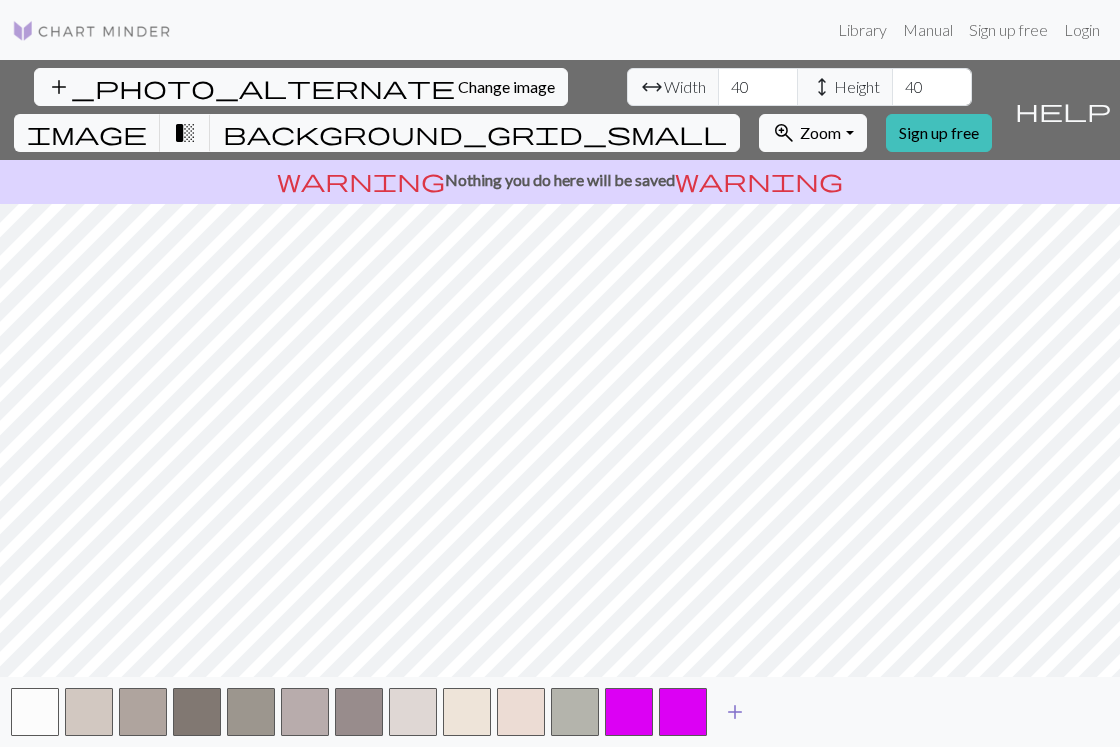 click at bounding box center [683, 712] 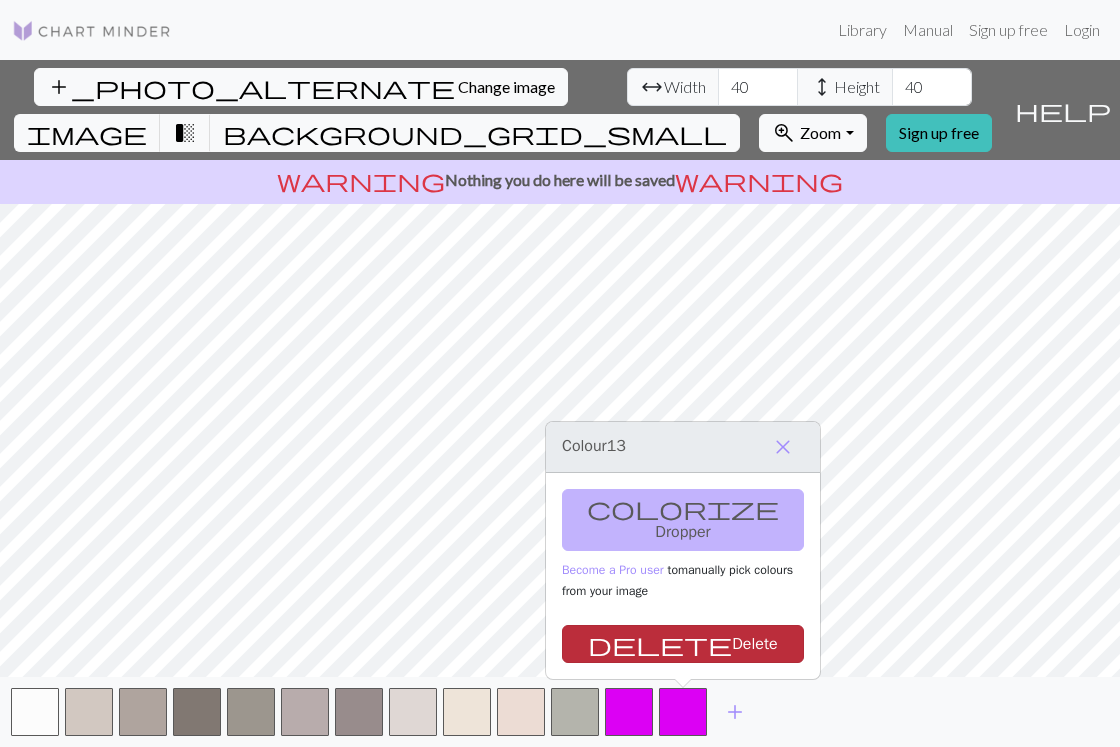 click on "delete Delete" at bounding box center [683, 644] 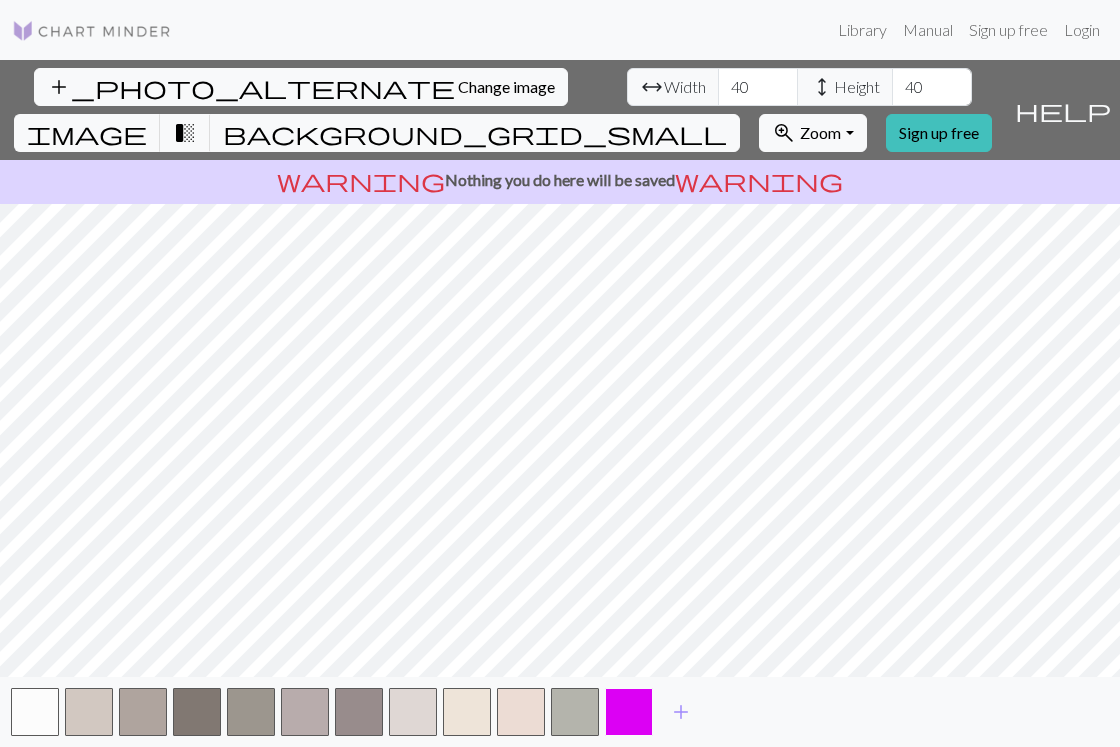 click at bounding box center (629, 712) 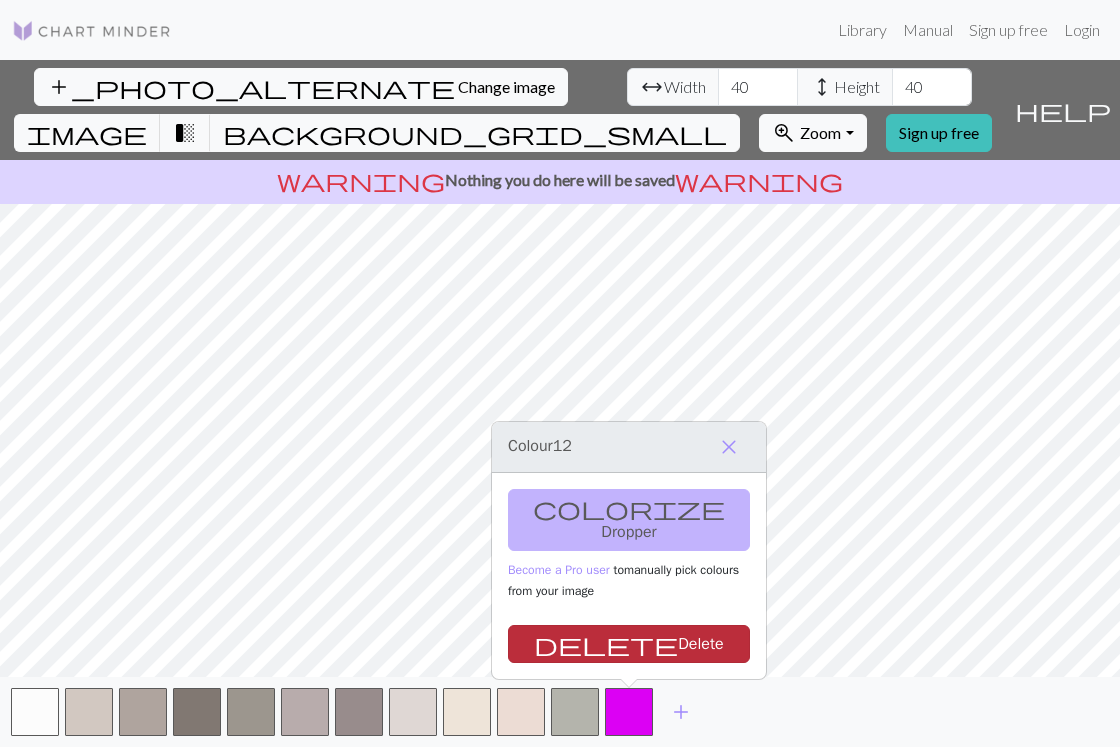 click on "delete Delete" at bounding box center [629, 644] 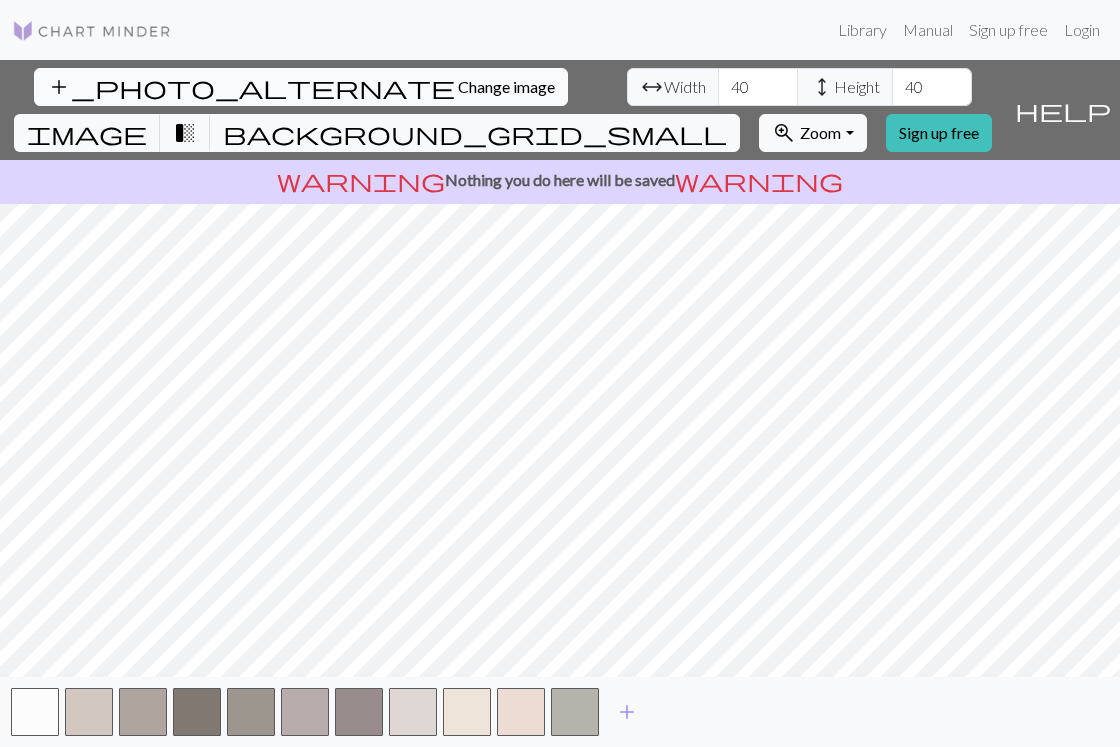 click on "Change image" at bounding box center [506, 86] 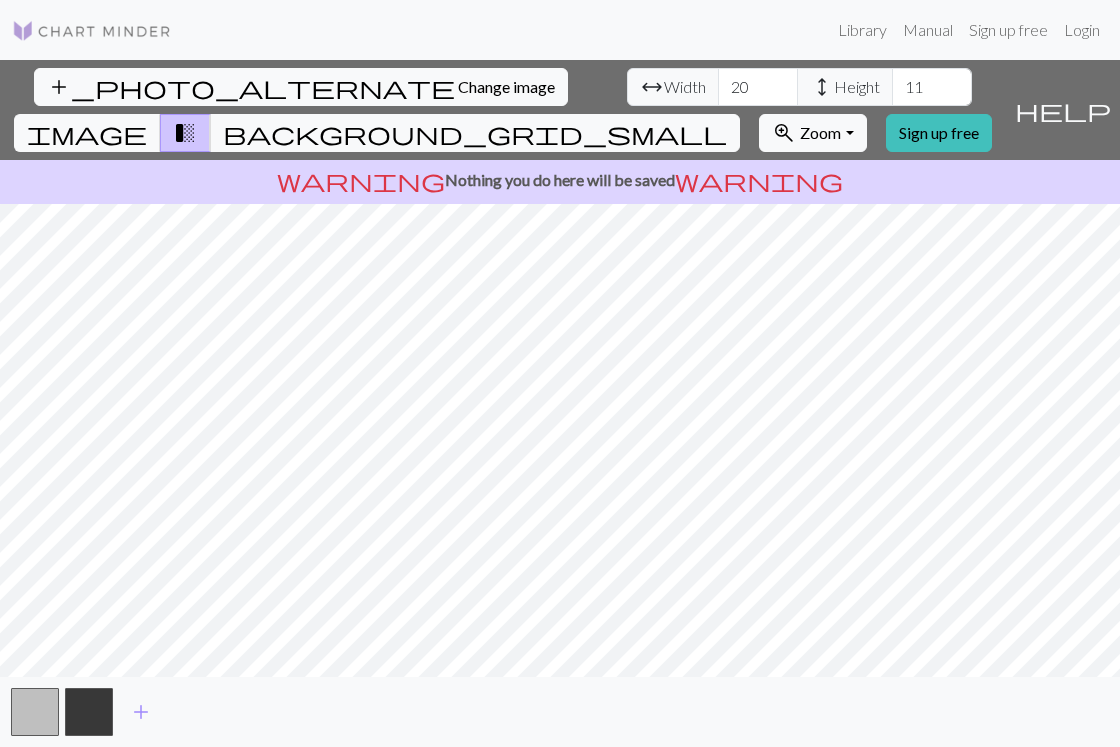 click on "add_photo_alternate   Change image arrow_range   Width 20 height   Height 11 image transition_fade background_grid_small zoom_in Zoom Zoom Fit all Fit width Fit height 50% 100% 150% 200% Sign up free help Show me around warning  Nothing you do here will be saved  warning add" at bounding box center (560, 403) 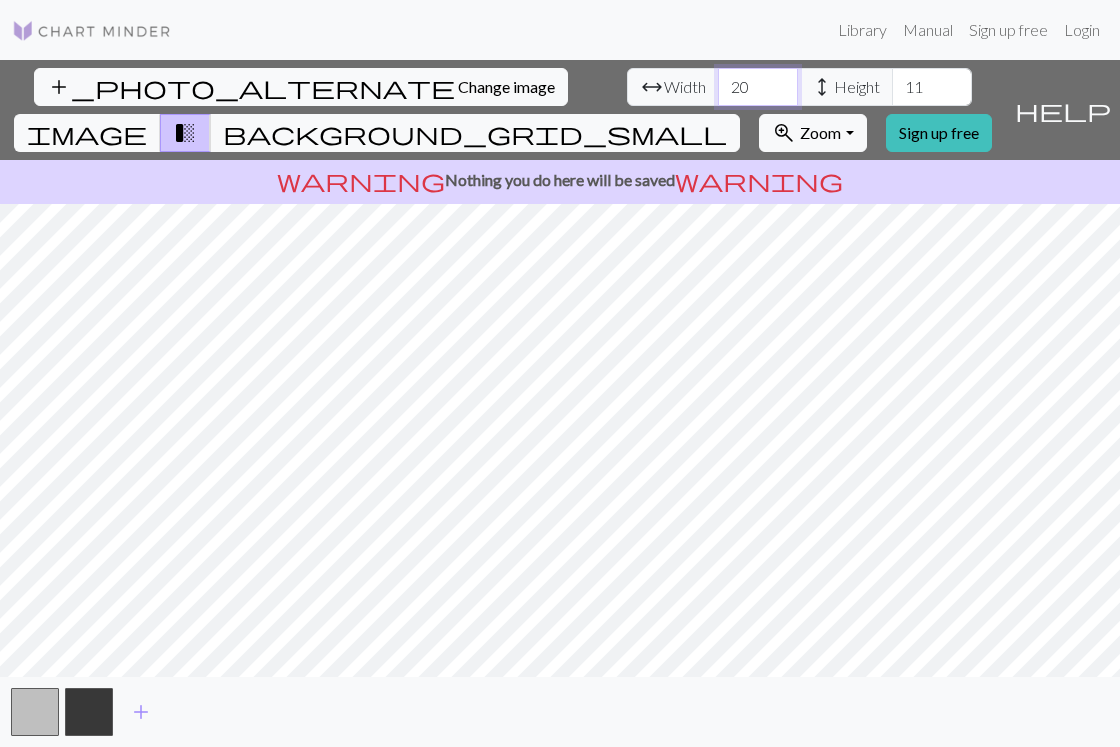 drag, startPoint x: 344, startPoint y: 80, endPoint x: 301, endPoint y: 77, distance: 43.104523 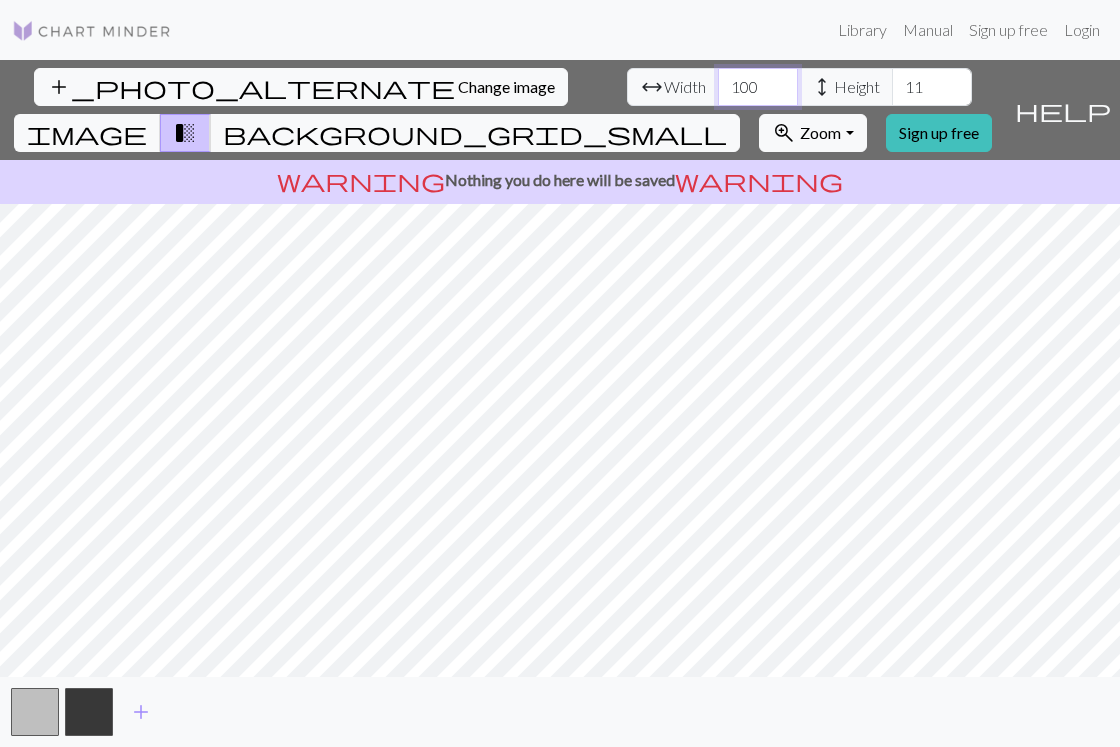 type on "100" 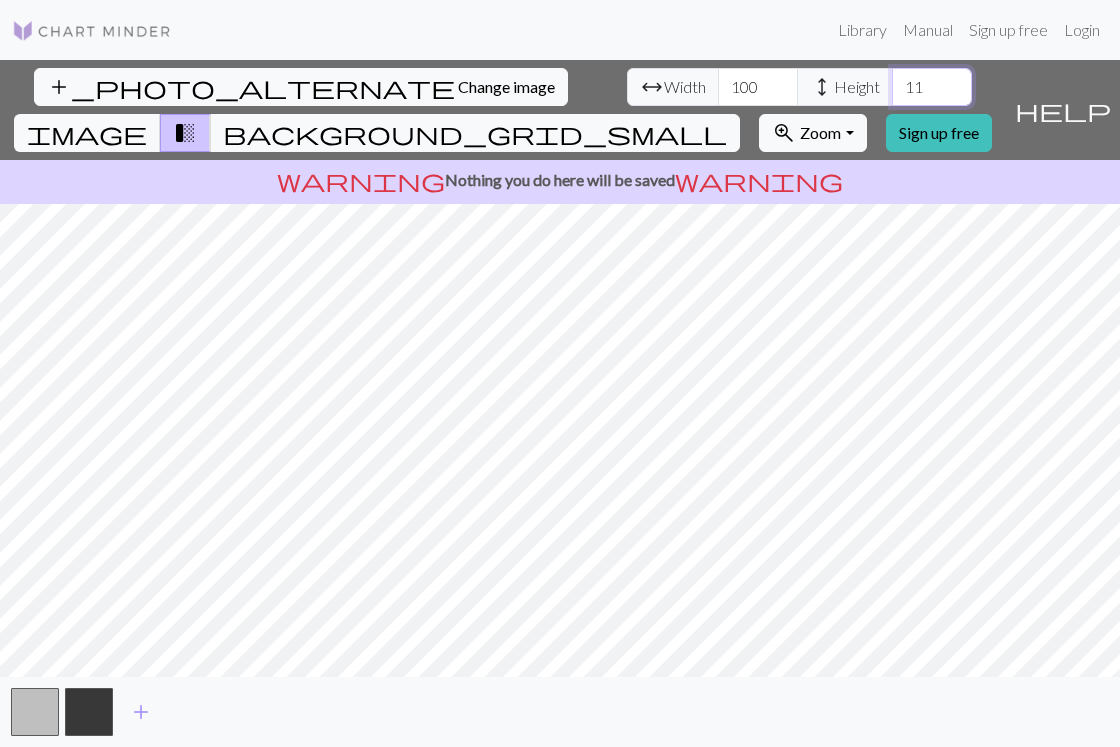 drag, startPoint x: 494, startPoint y: 83, endPoint x: 550, endPoint y: 83, distance: 56 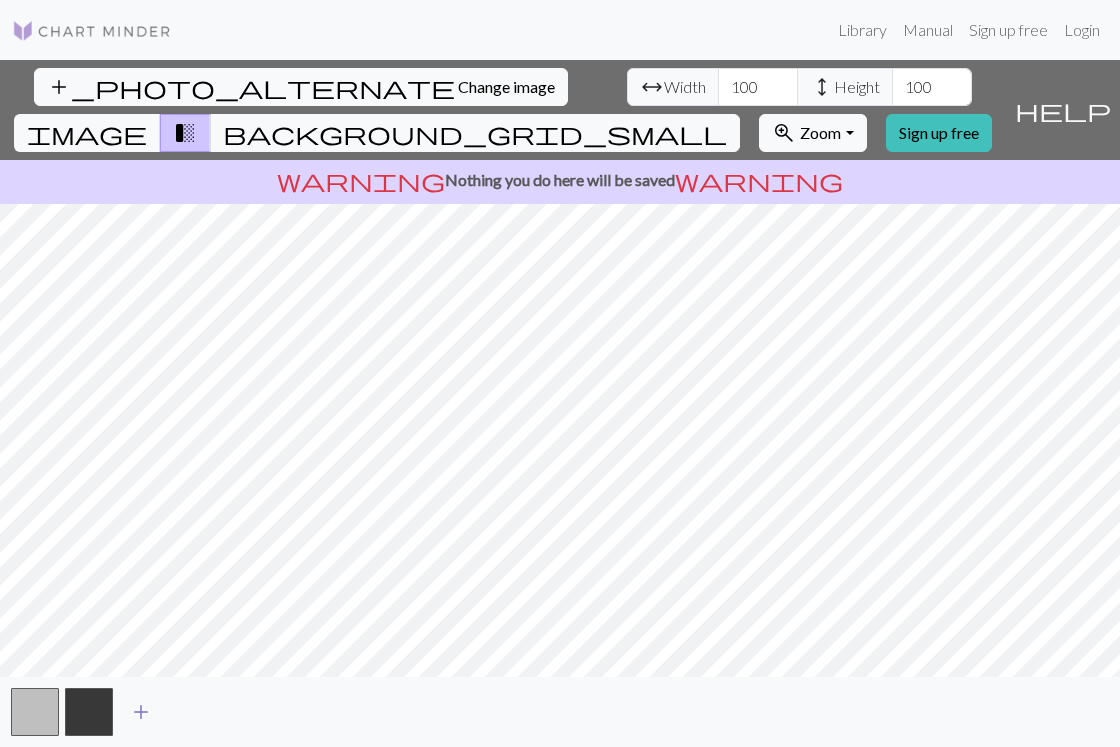click on "add" at bounding box center [141, 712] 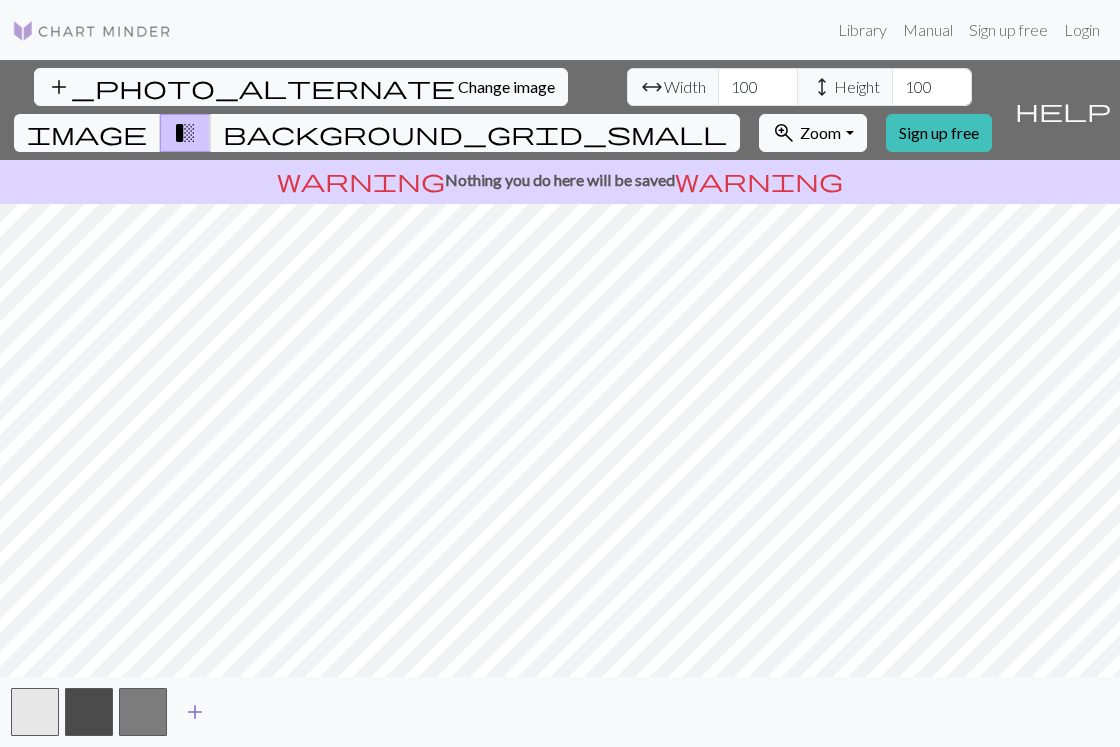 click on "add" at bounding box center (195, 712) 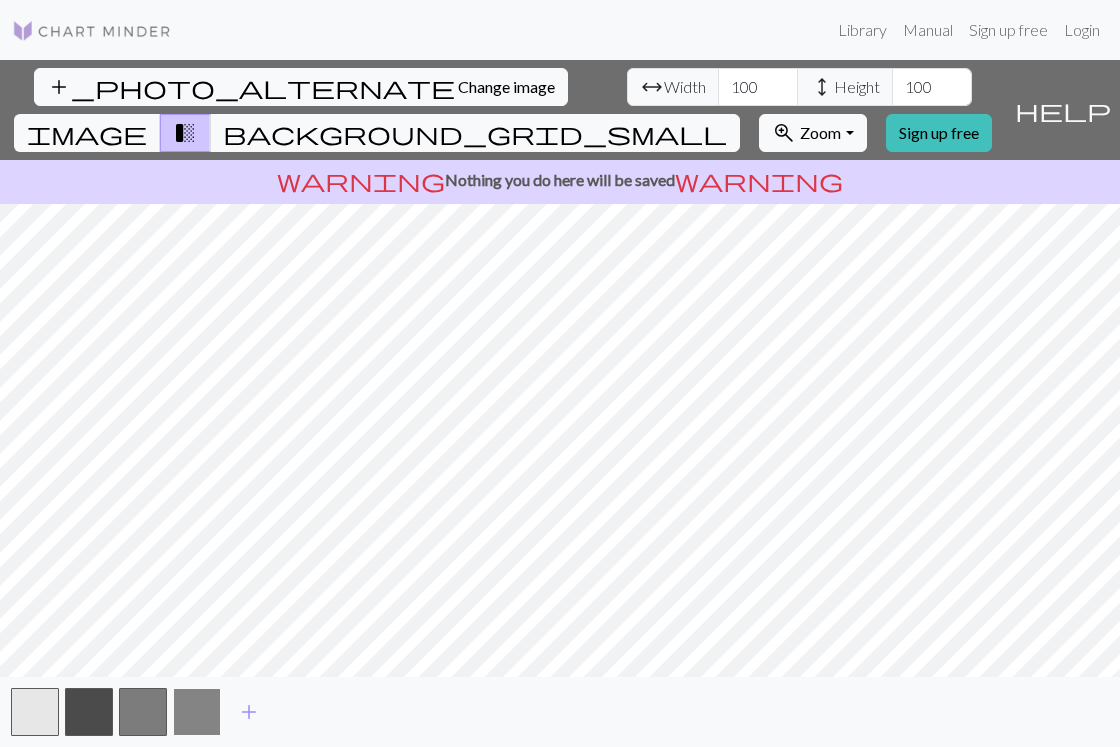 click at bounding box center (197, 712) 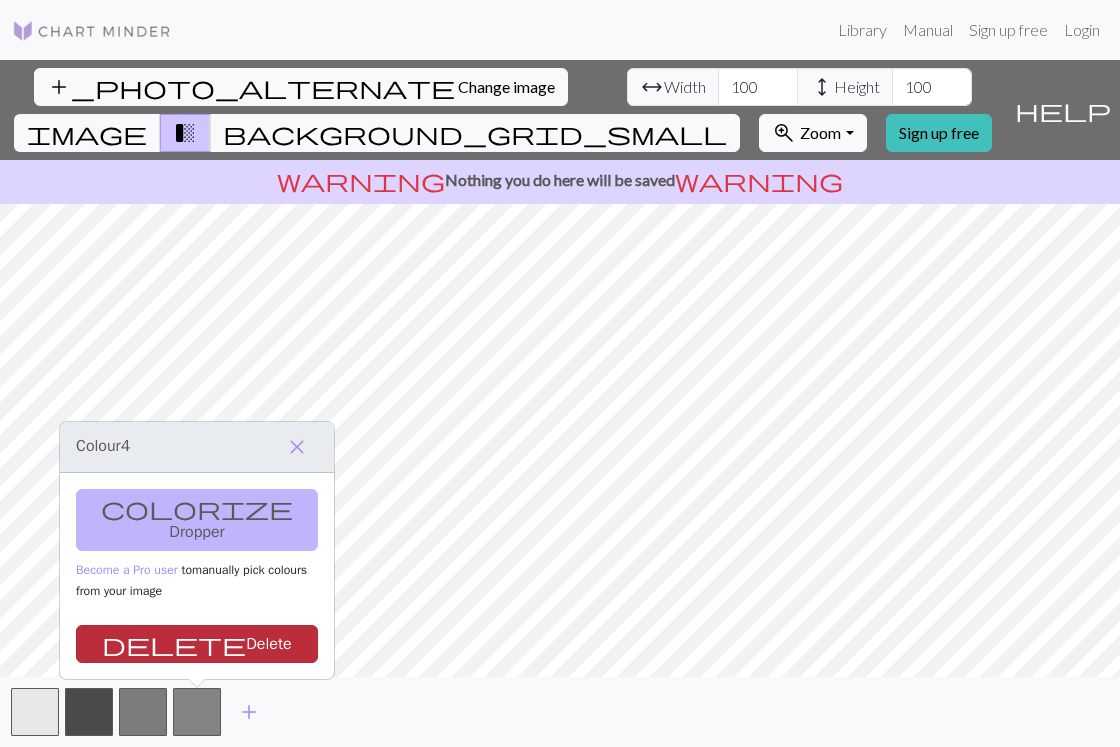 click on "delete Delete" at bounding box center (197, 644) 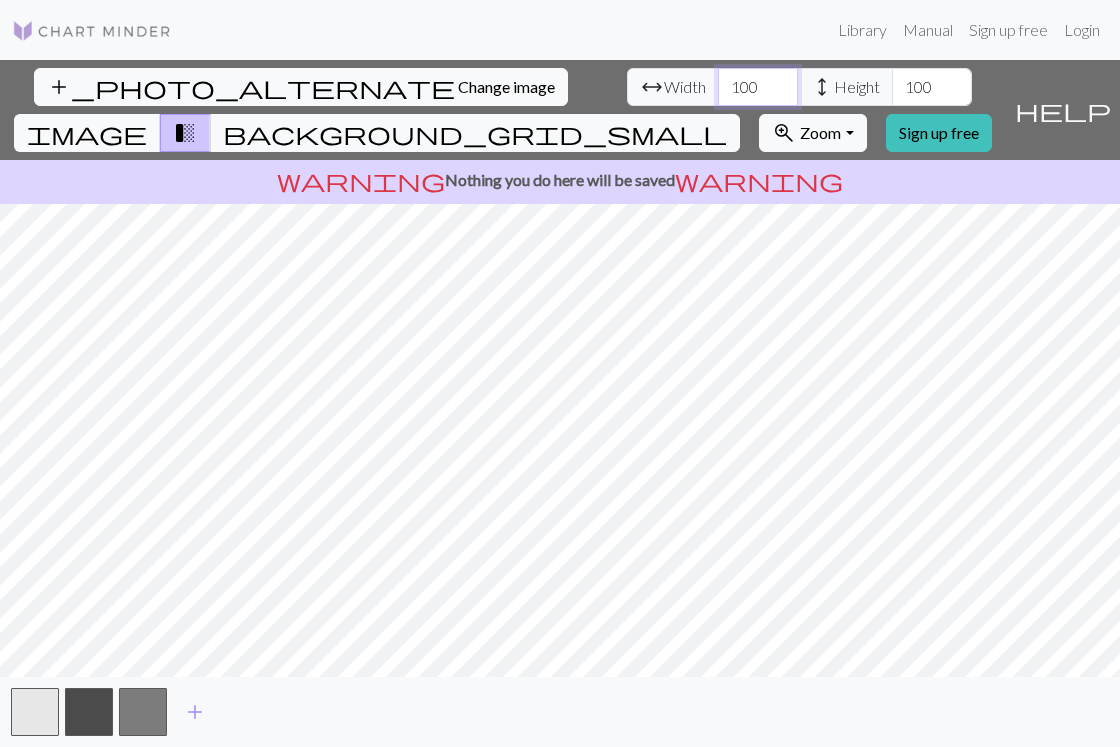 drag, startPoint x: 322, startPoint y: 87, endPoint x: 361, endPoint y: 83, distance: 39.20459 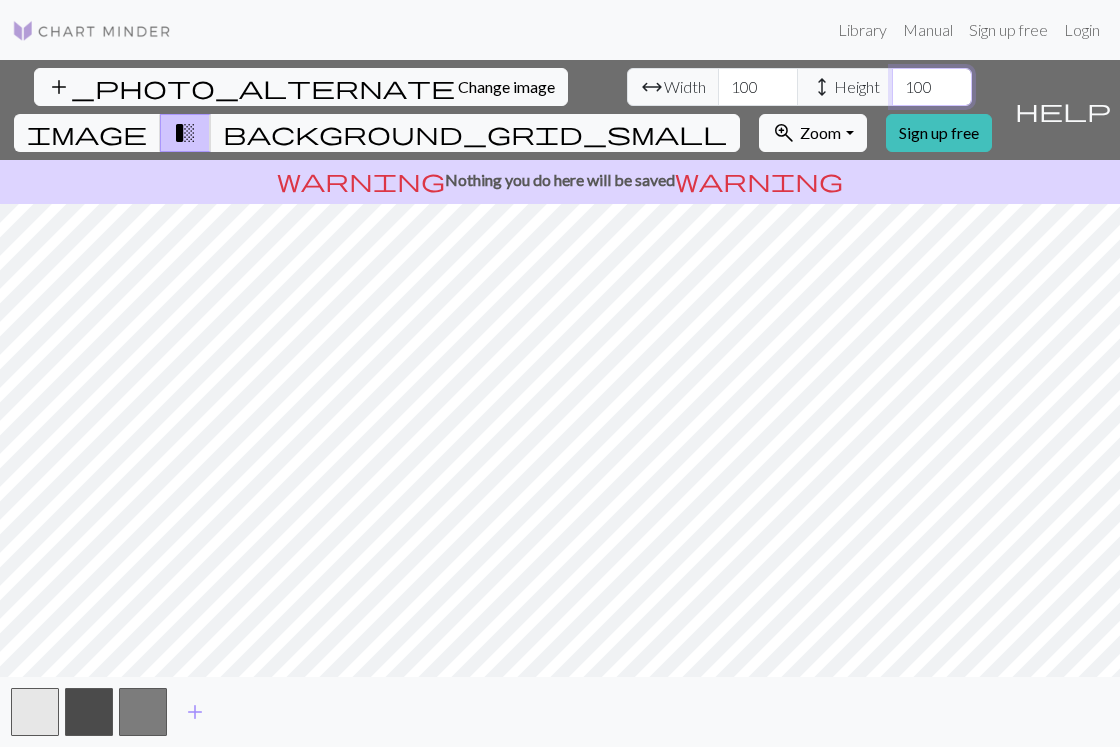 click on "100" at bounding box center (932, 87) 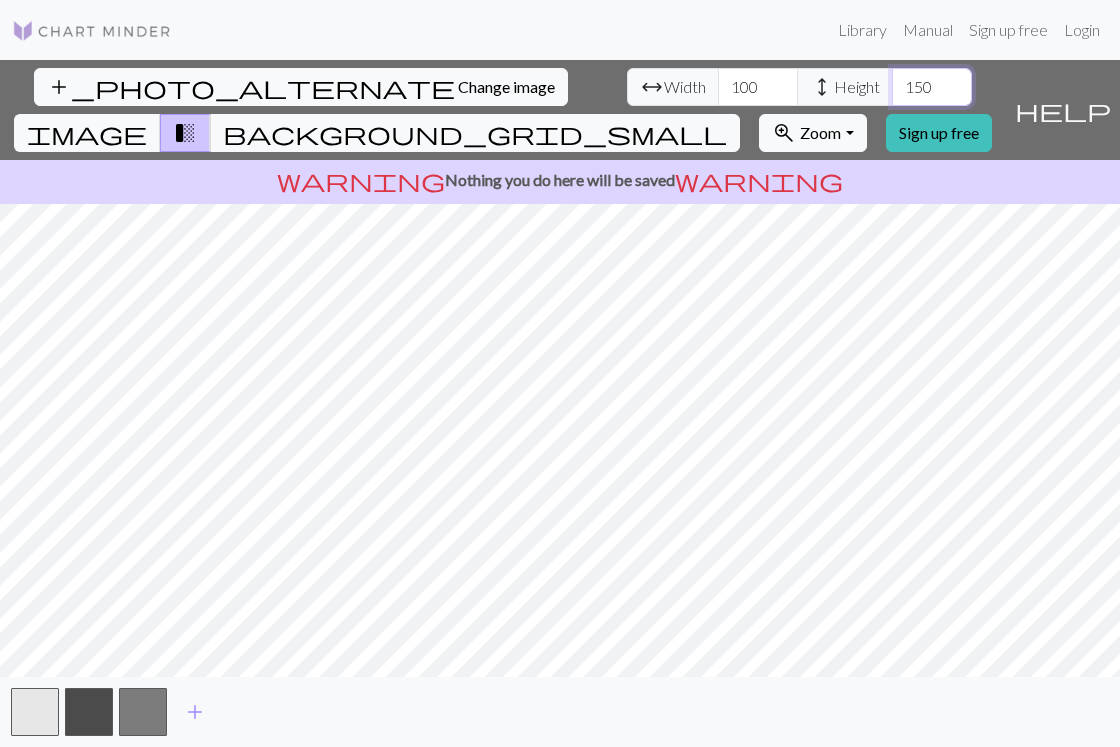 type on "150" 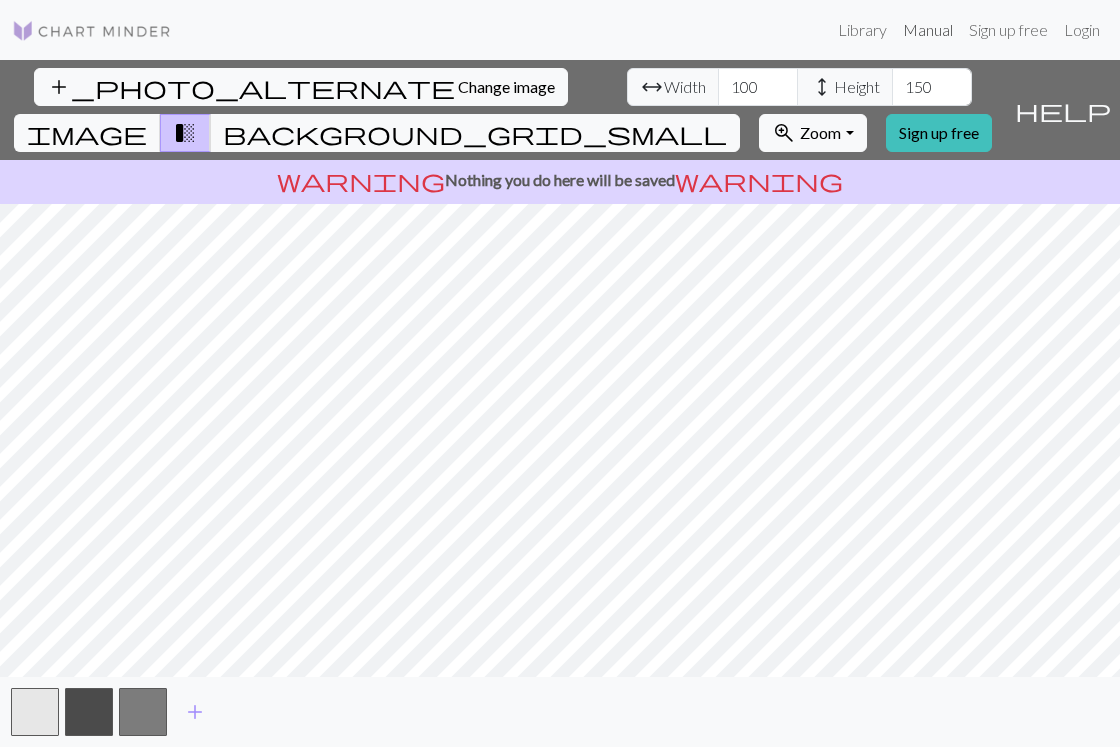 click on "Manual" at bounding box center [928, 30] 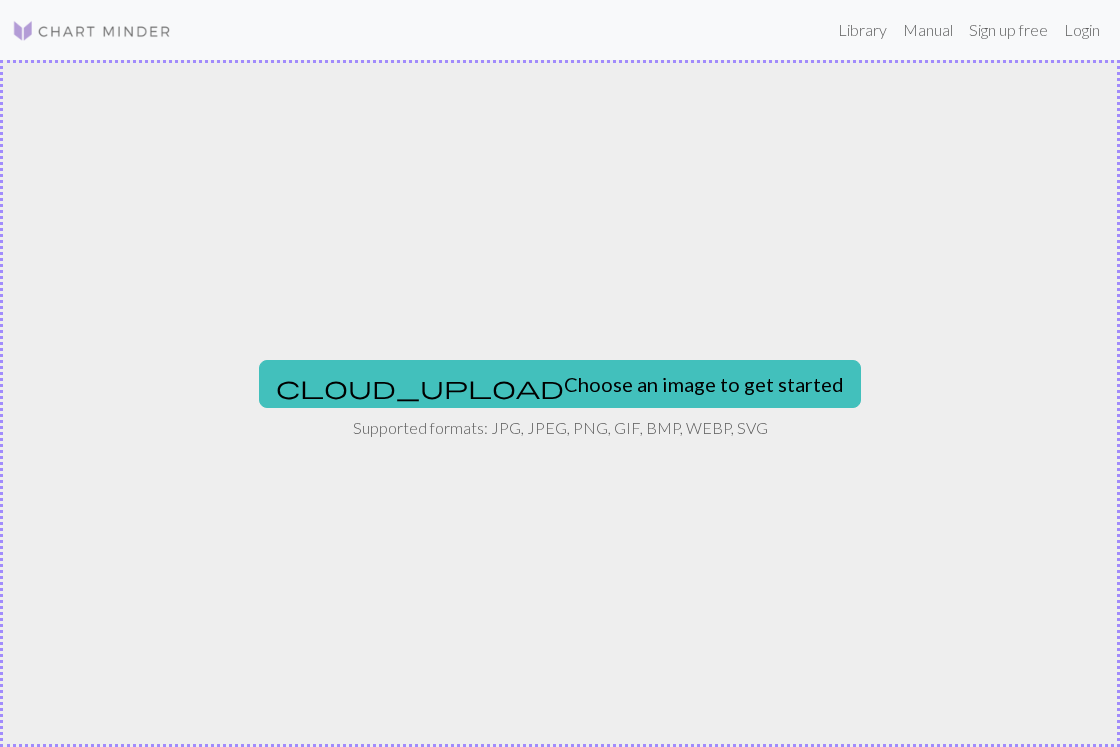 scroll, scrollTop: 0, scrollLeft: 0, axis: both 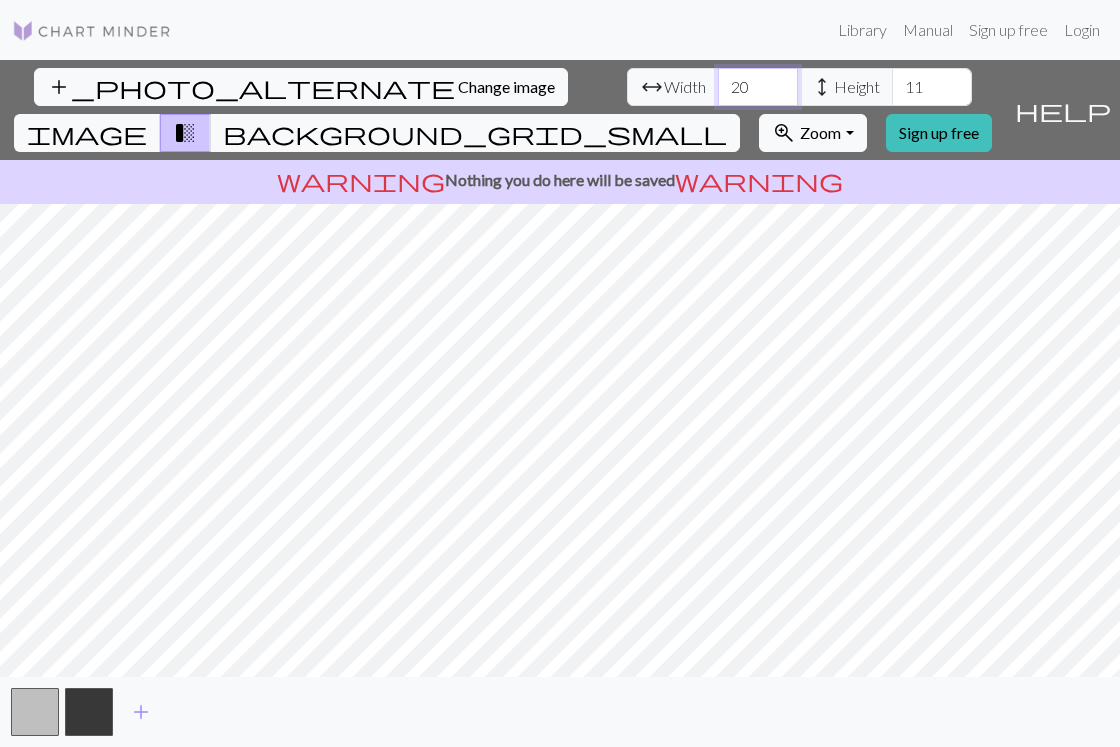 drag, startPoint x: 340, startPoint y: 95, endPoint x: 285, endPoint y: 95, distance: 55 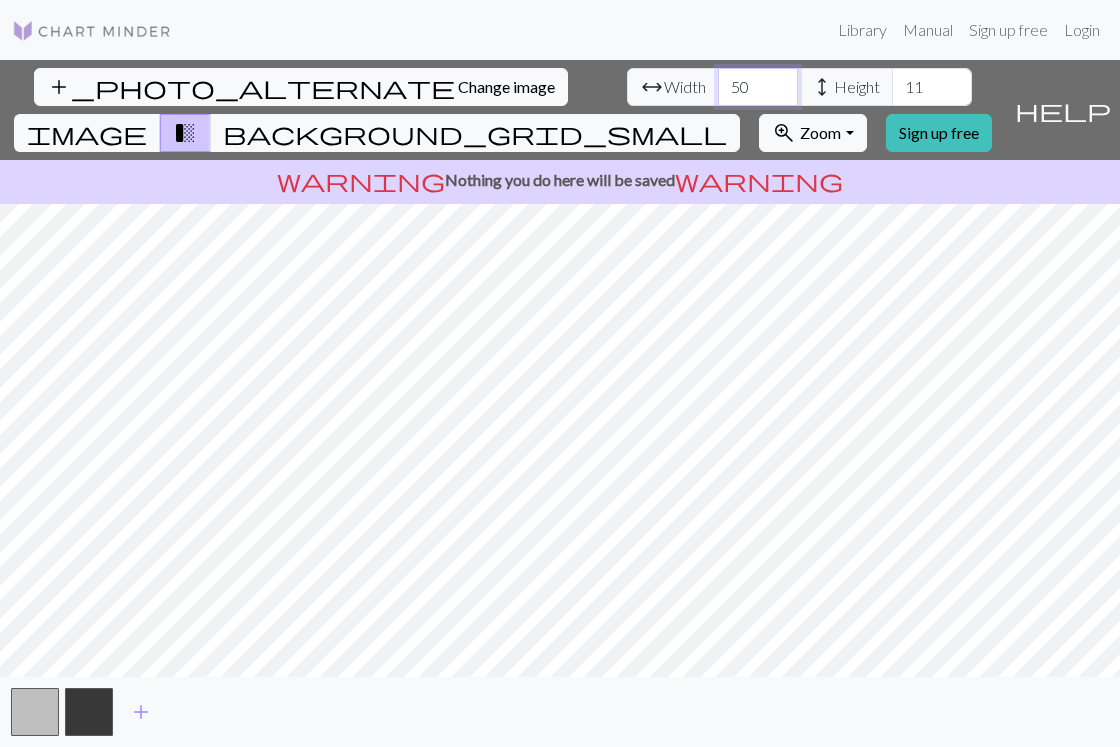 type on "50" 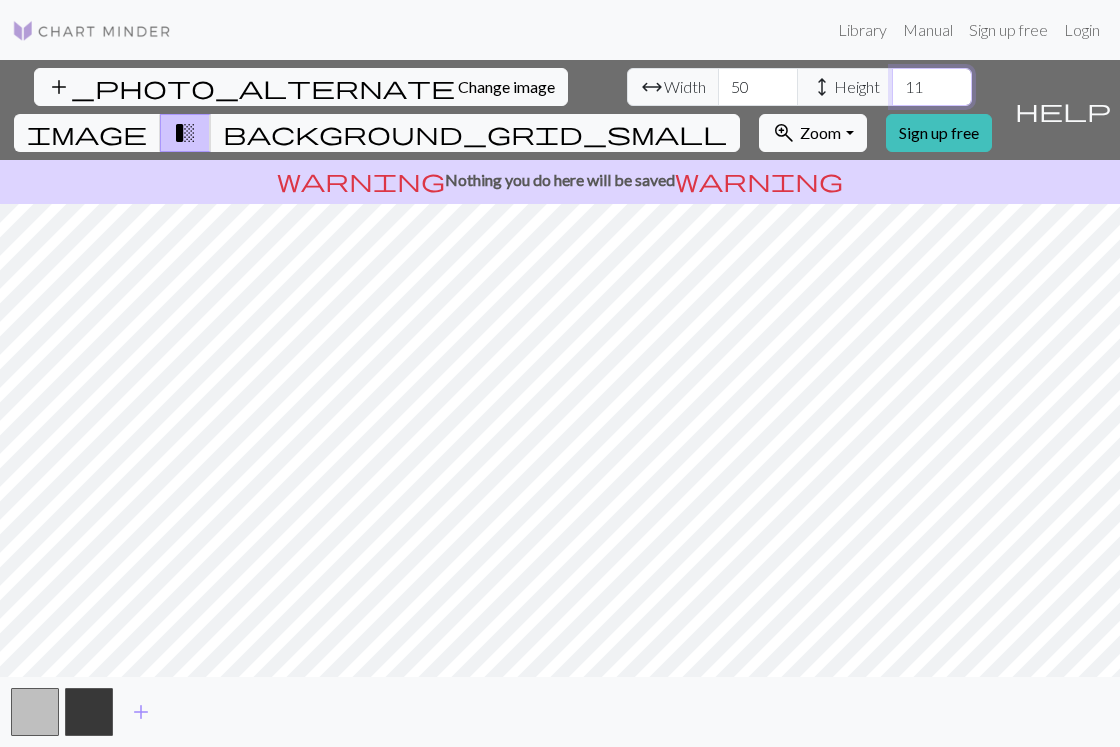 drag, startPoint x: 498, startPoint y: 85, endPoint x: 532, endPoint y: 85, distance: 34 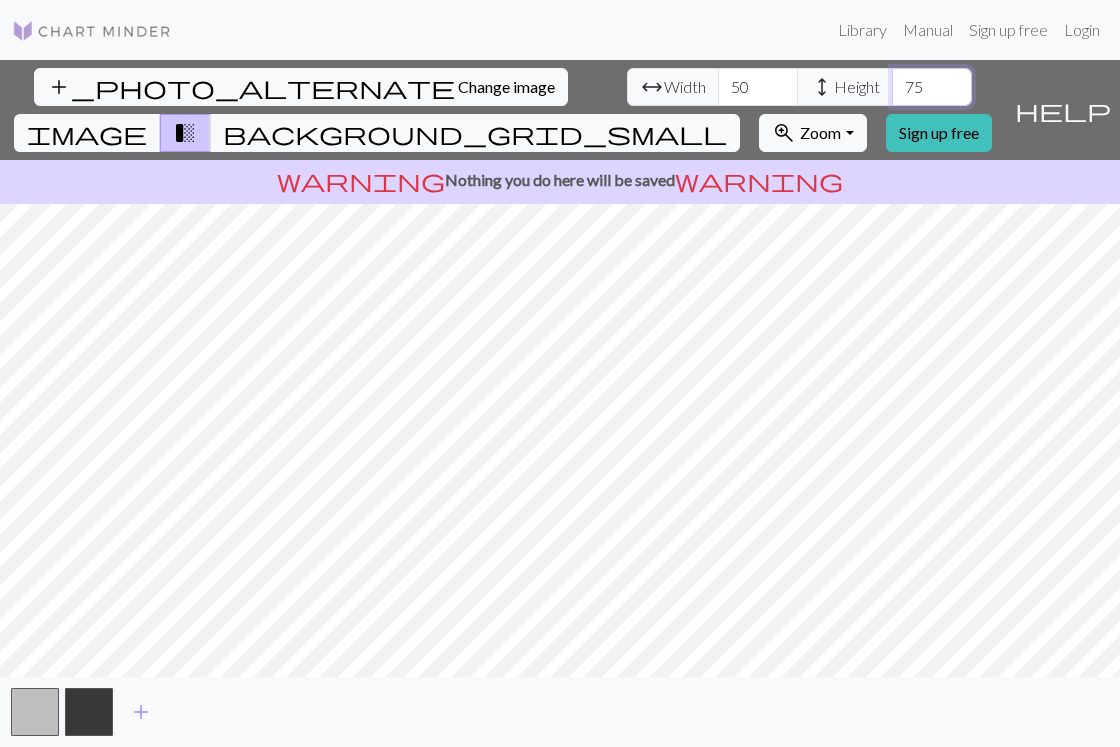 type on "75" 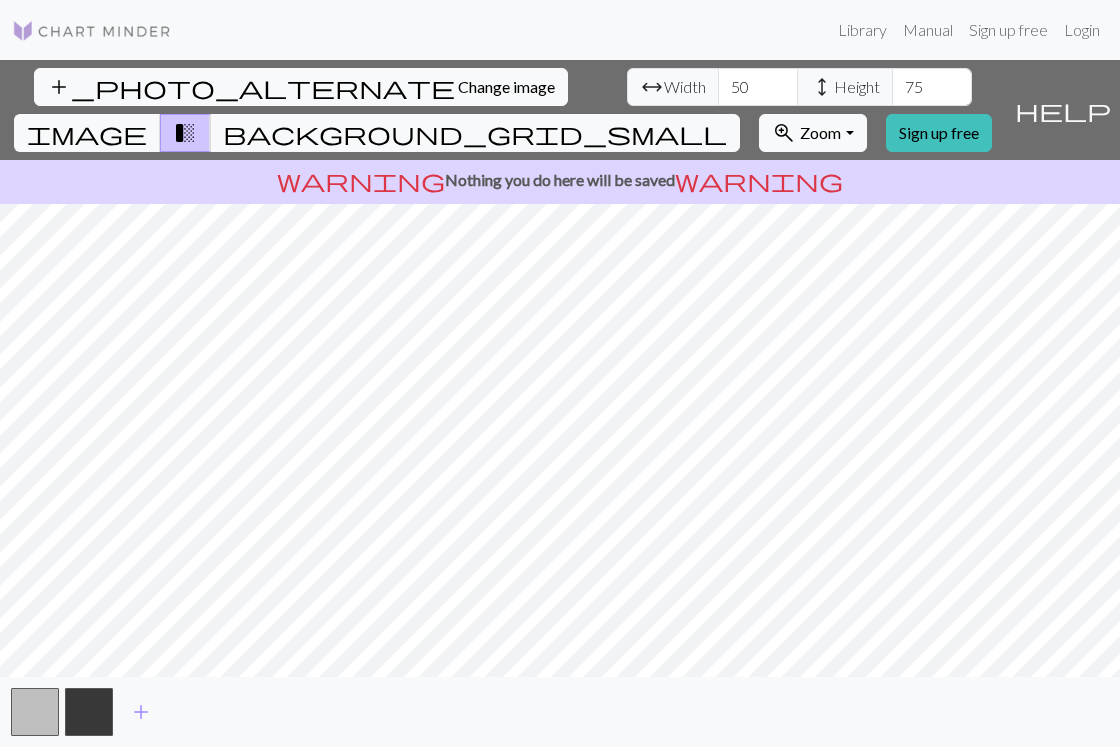 click on "add_photo_alternate   Change image arrow_range   Width 50 height   Height 75 image transition_fade background_grid_small zoom_in Zoom Zoom Fit all Fit width Fit height 50% 100% 150% 200% Sign up free help Show me around warning  Nothing you do here will be saved  warning add" at bounding box center [560, 403] 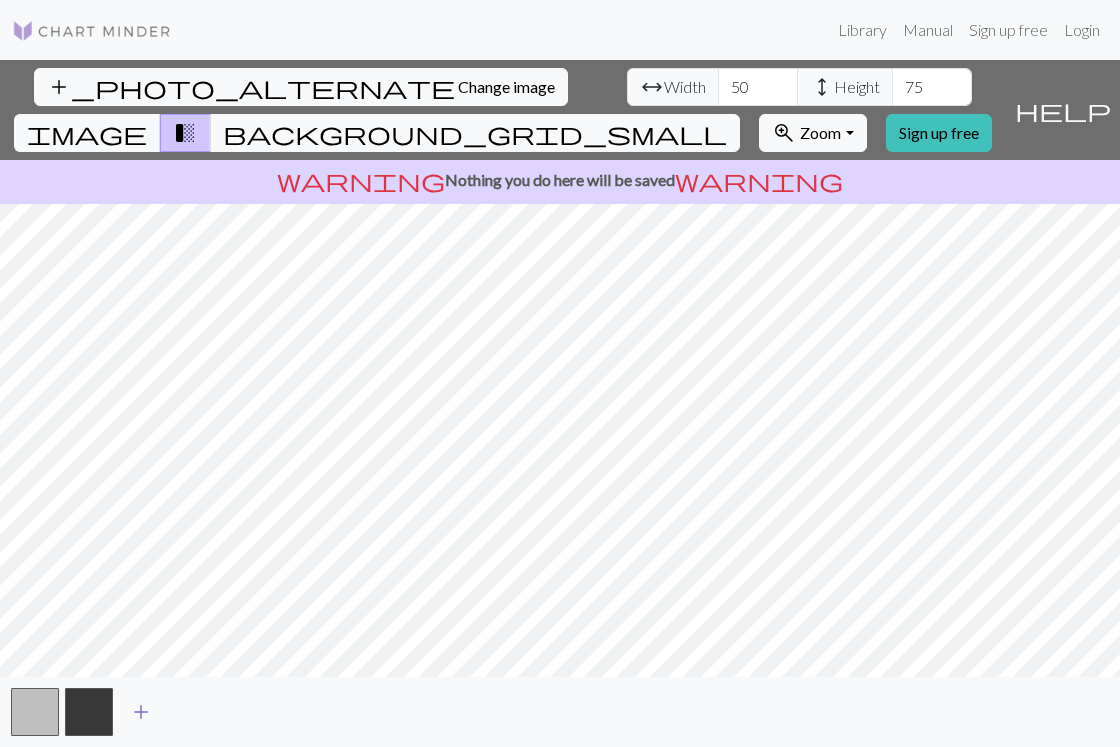click on "add" at bounding box center (141, 712) 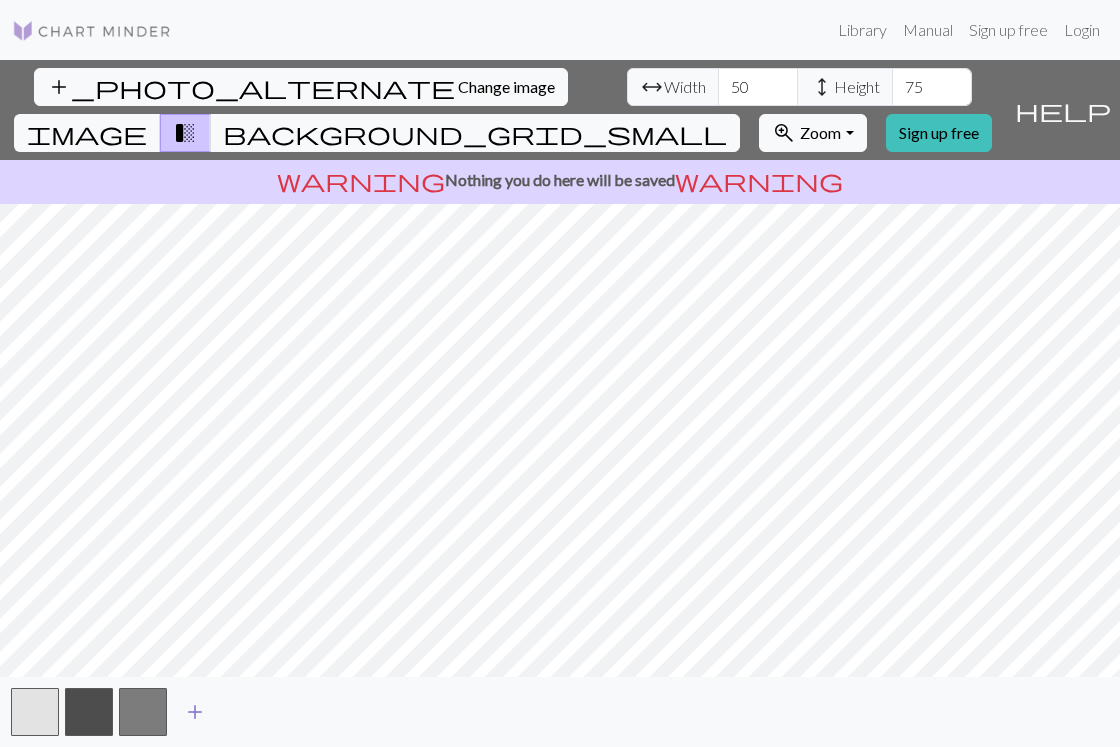 click at bounding box center [143, 712] 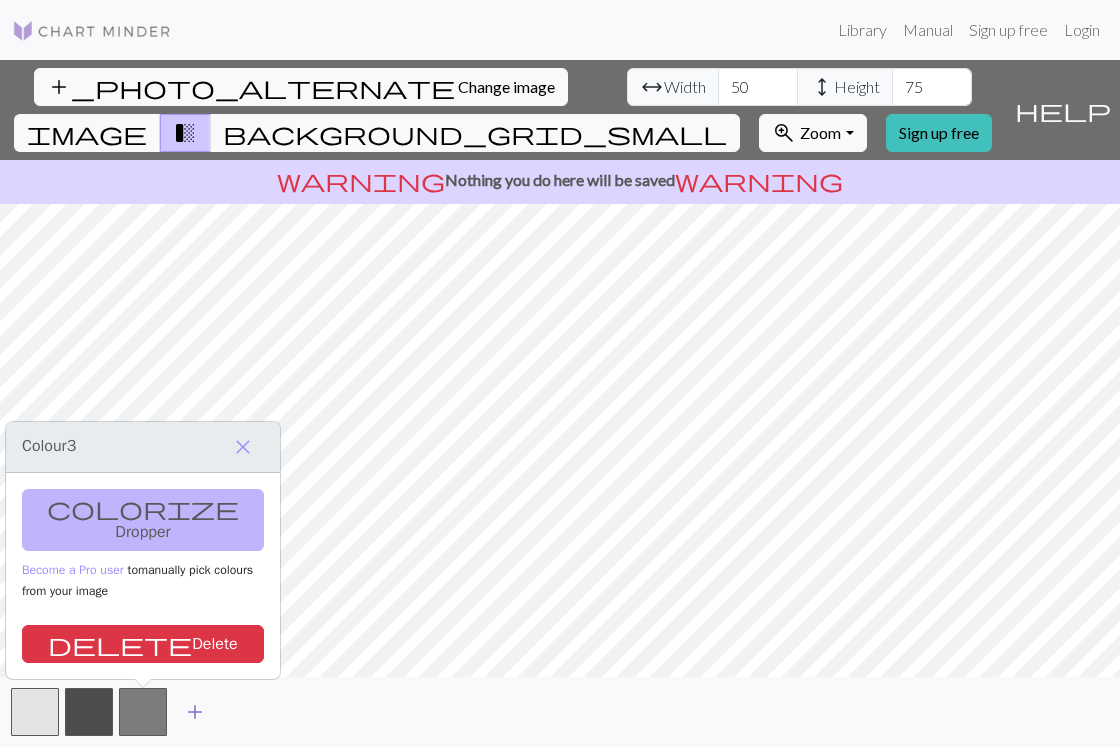 click on "add" at bounding box center [195, 712] 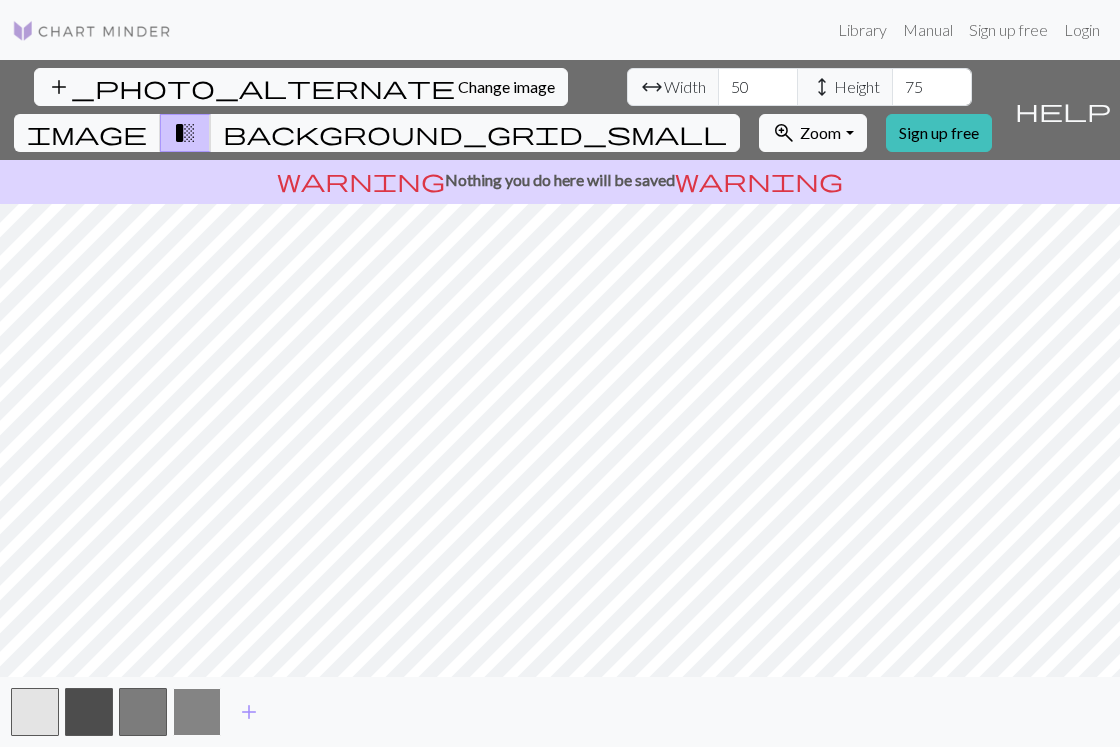 click at bounding box center [197, 712] 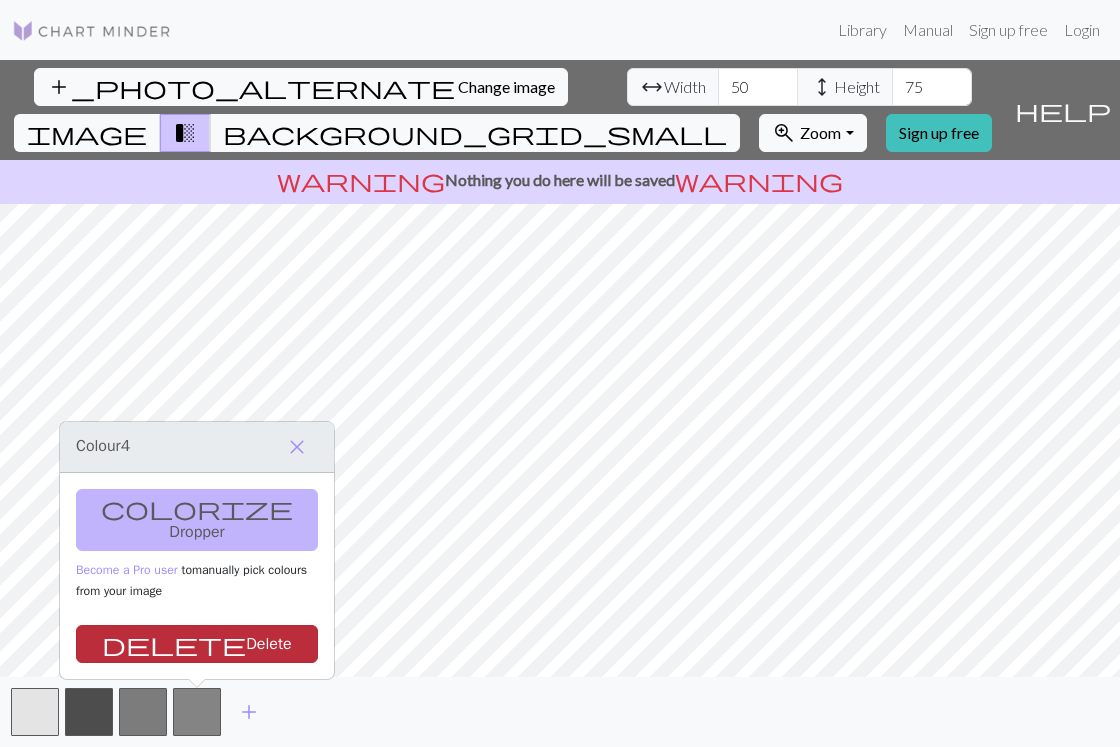 click on "delete Delete" at bounding box center [197, 644] 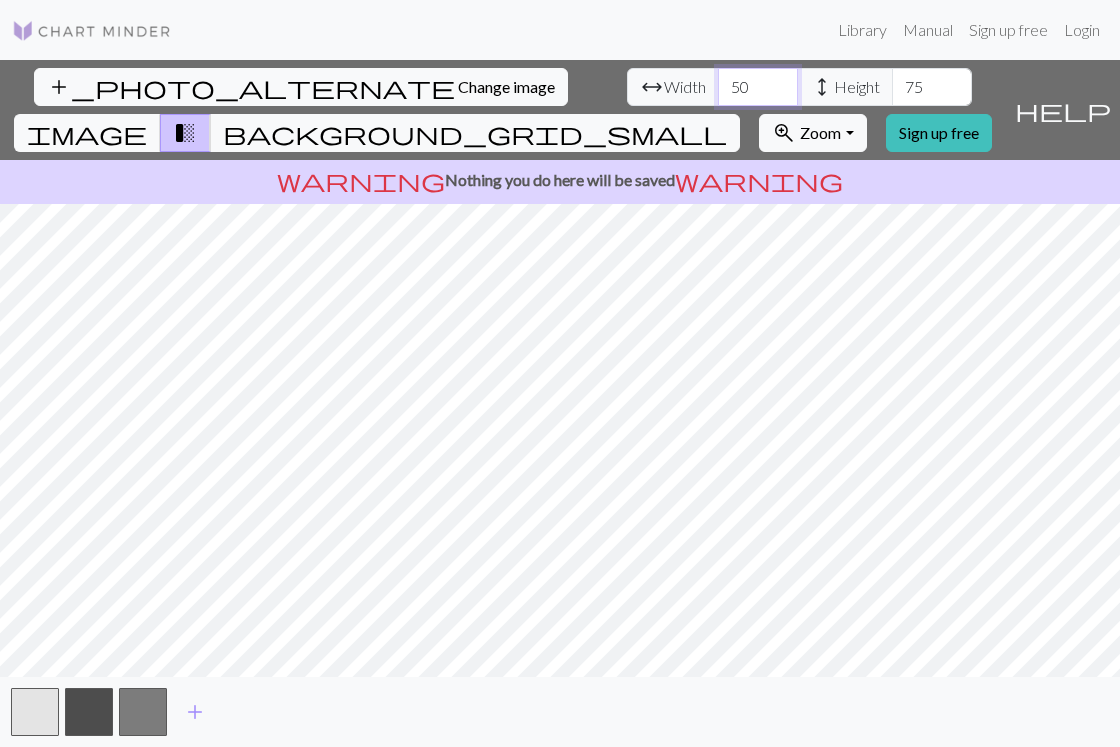 drag, startPoint x: 345, startPoint y: 90, endPoint x: 307, endPoint y: 79, distance: 39.56008 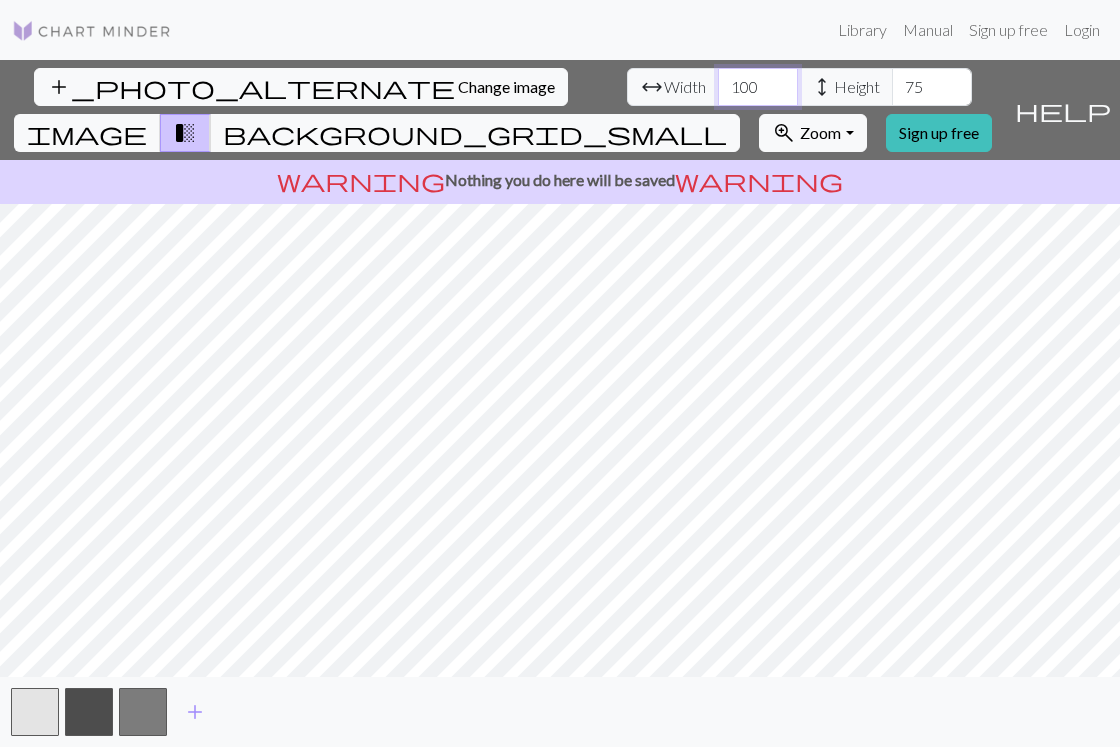 drag, startPoint x: 321, startPoint y: 88, endPoint x: 365, endPoint y: 88, distance: 44 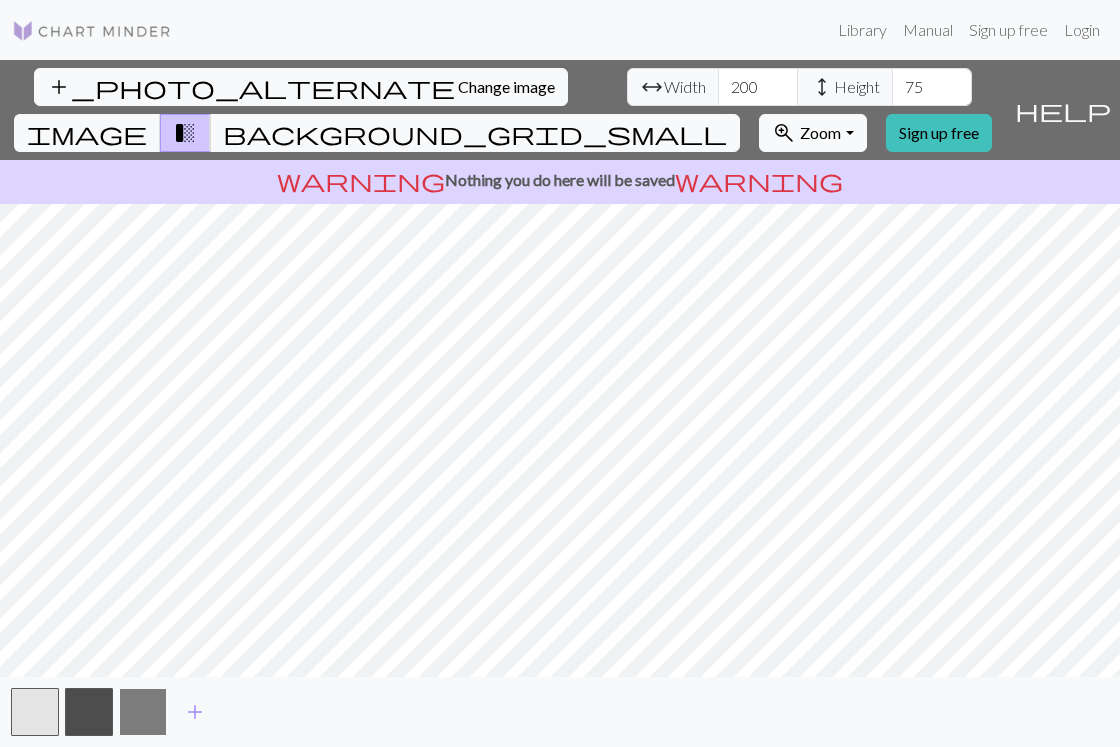 click at bounding box center [143, 712] 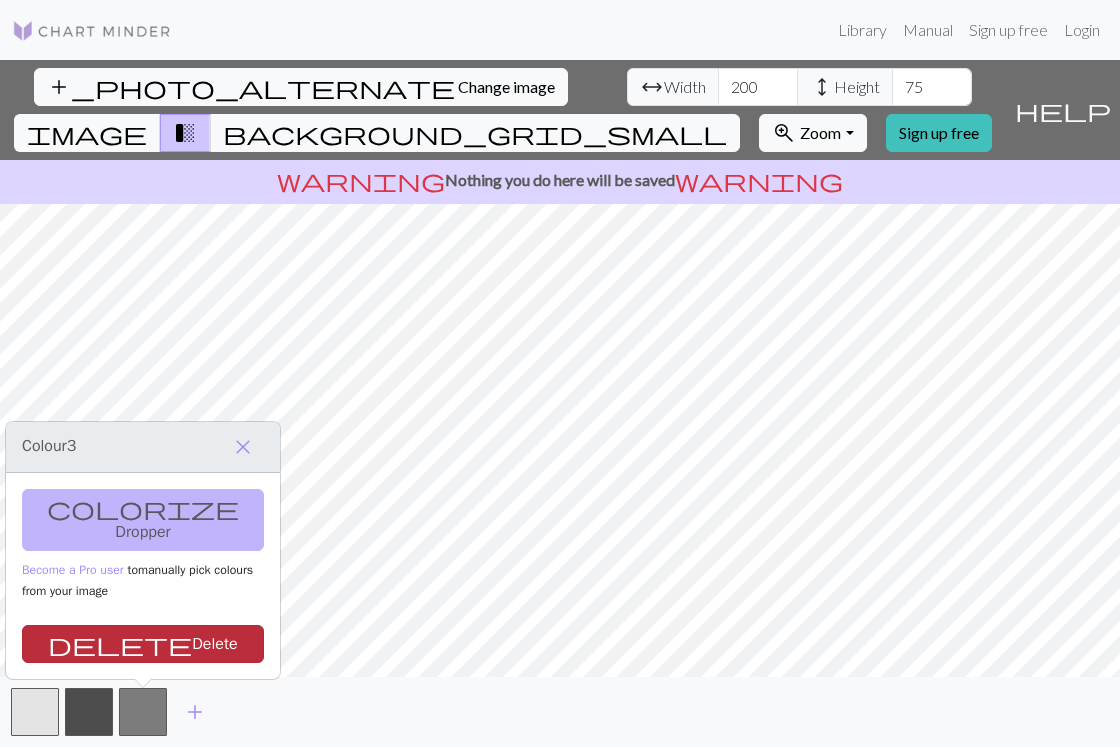 click on "delete Delete" at bounding box center (143, 644) 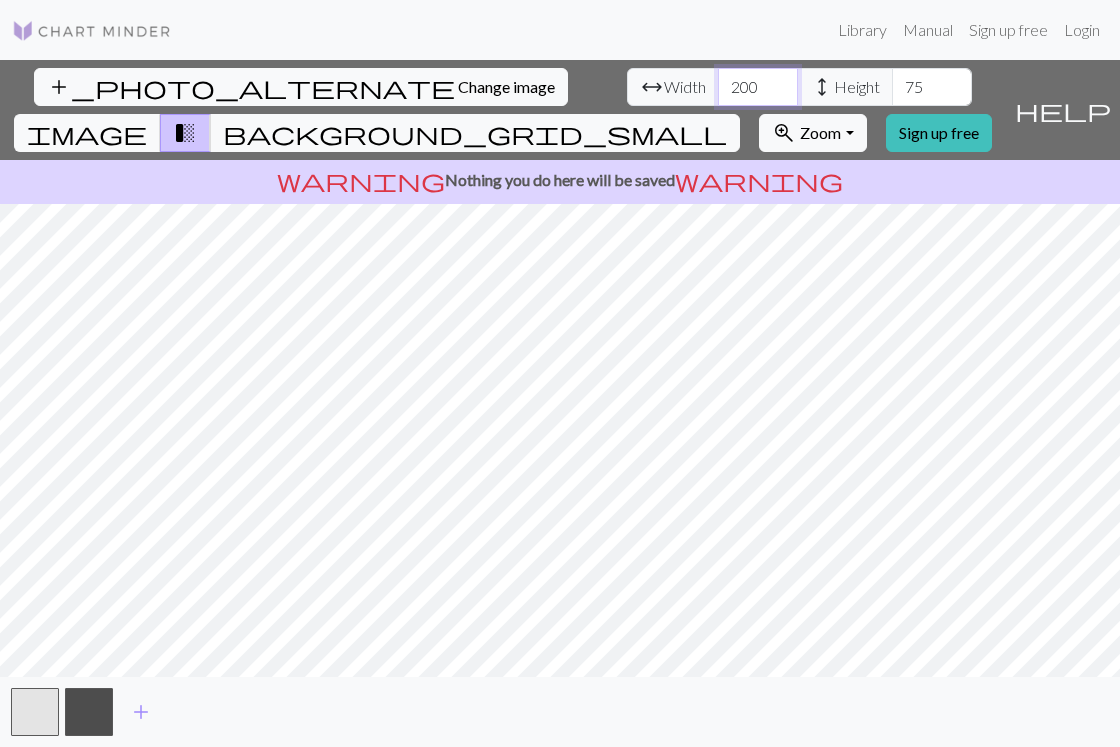 drag, startPoint x: 351, startPoint y: 79, endPoint x: 317, endPoint y: 79, distance: 34 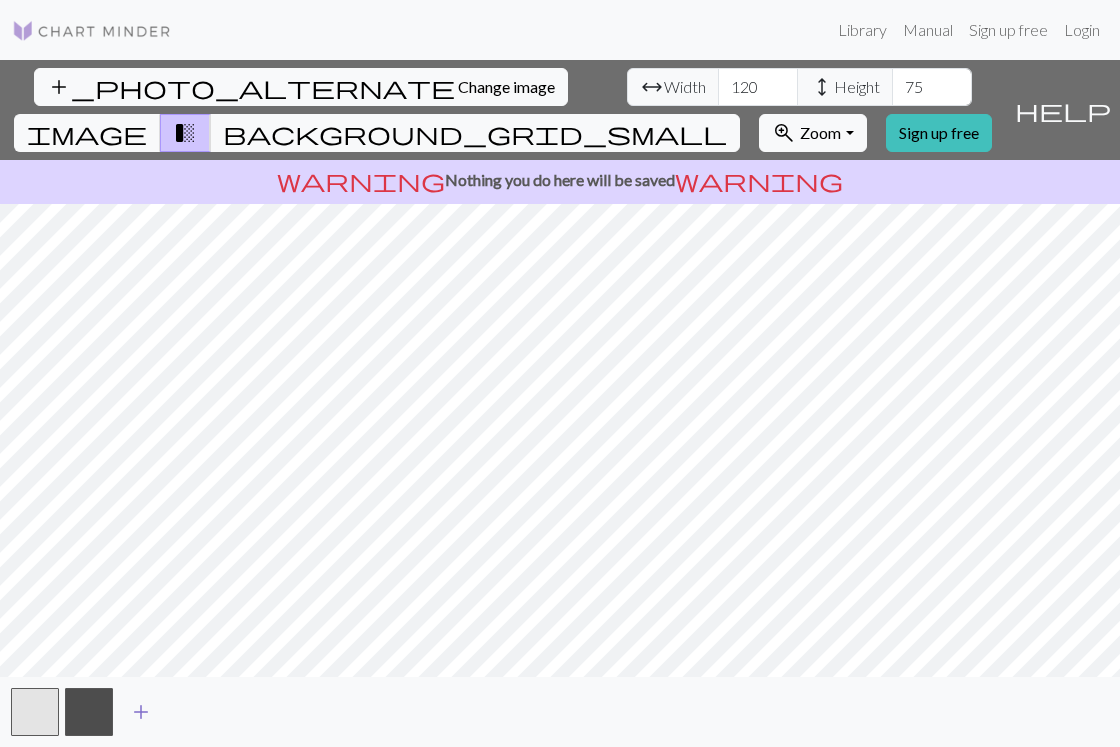 click on "add" at bounding box center (141, 712) 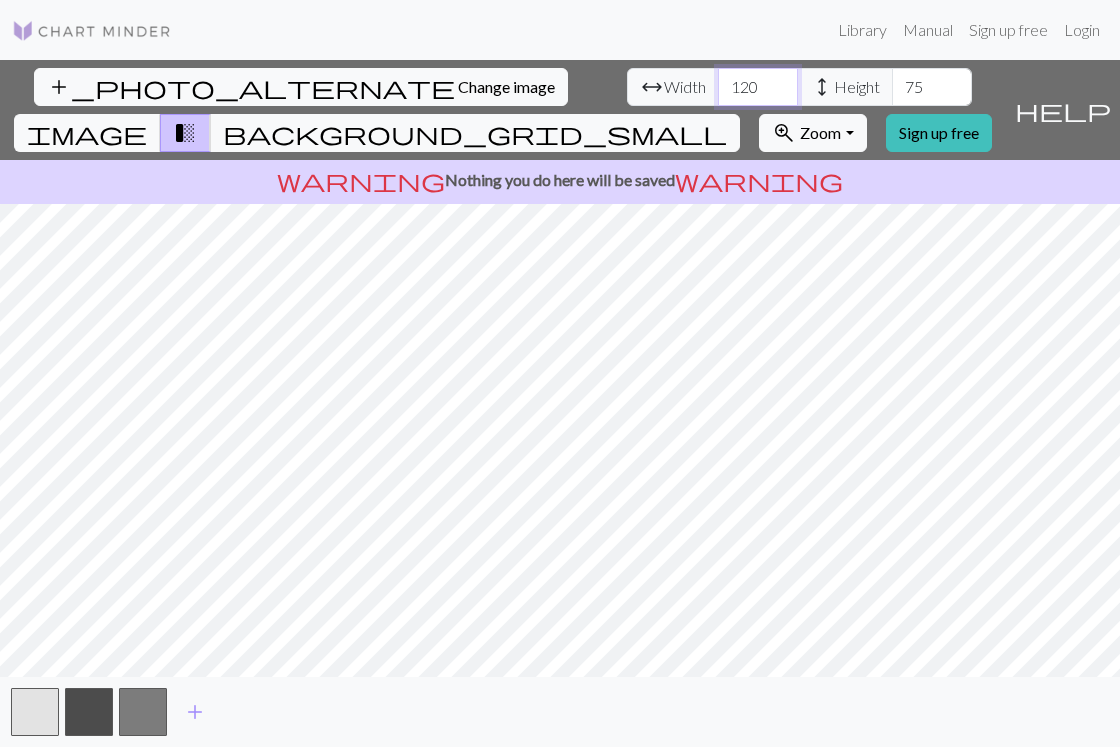 drag, startPoint x: 332, startPoint y: 85, endPoint x: 352, endPoint y: 84, distance: 20.024984 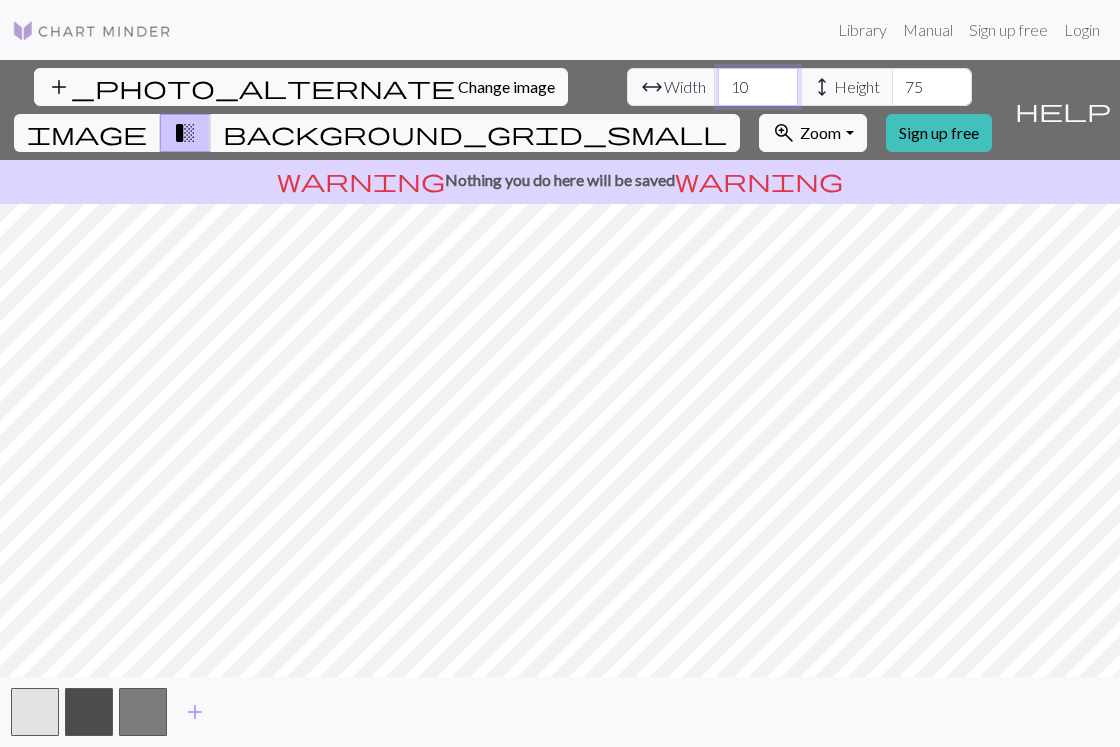 type on "100" 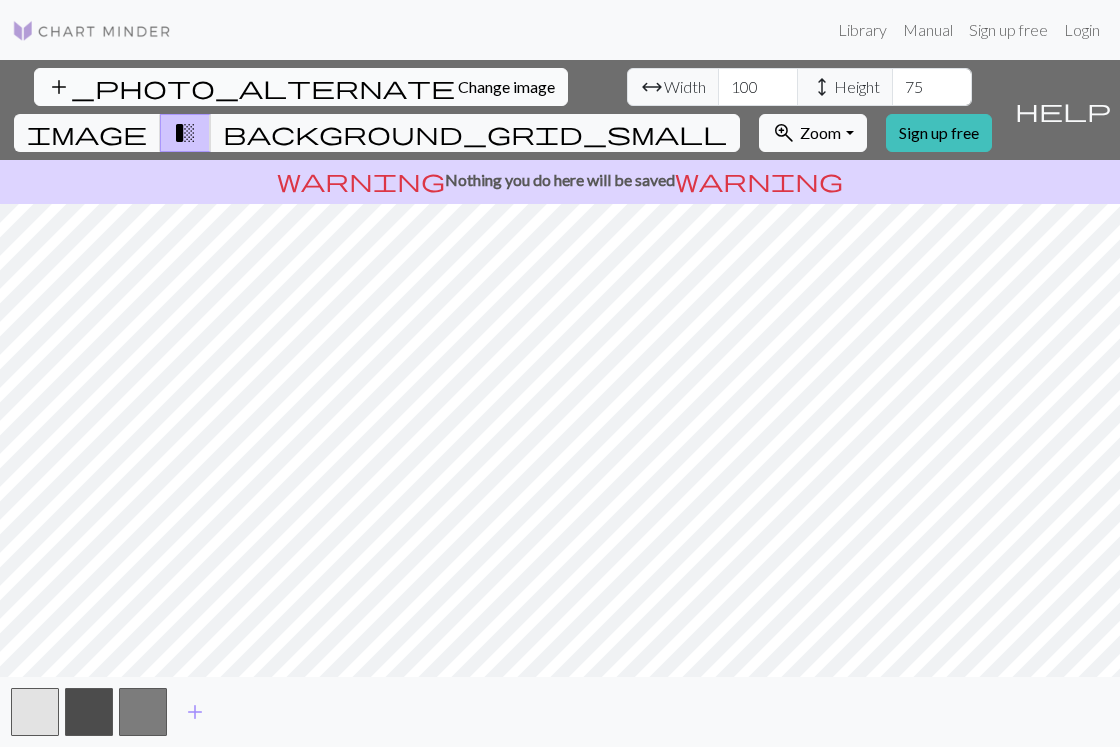 click on "Change image" at bounding box center [506, 86] 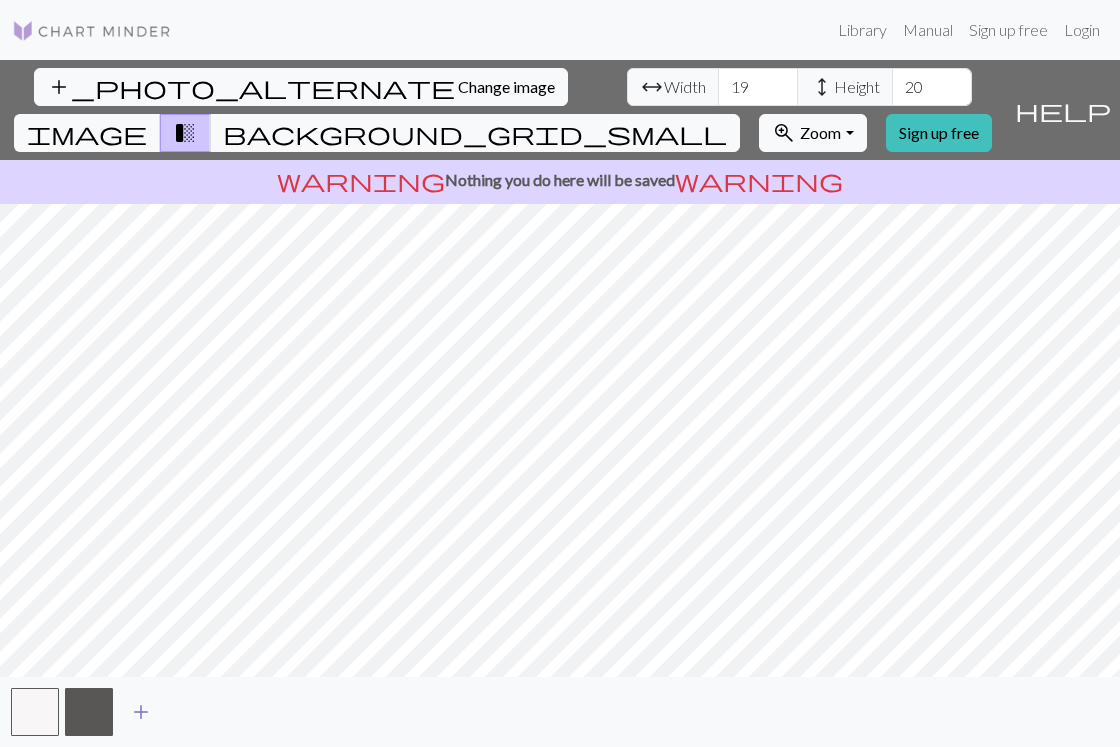 click on "add" at bounding box center [141, 712] 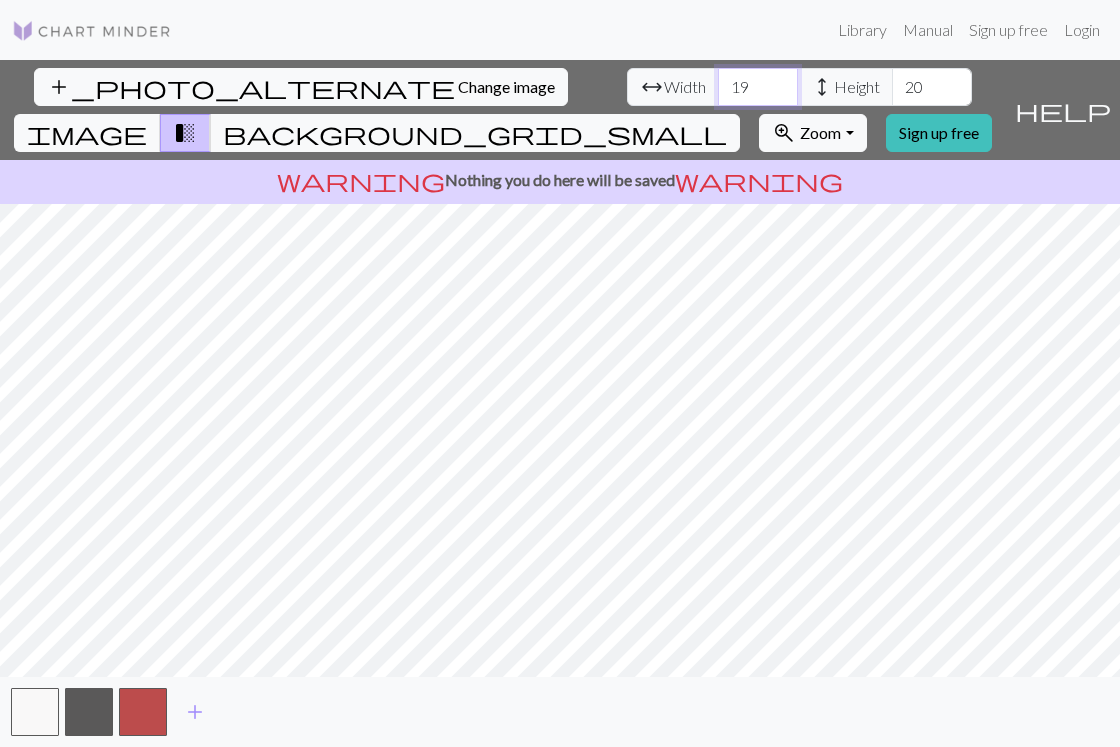 drag, startPoint x: 345, startPoint y: 87, endPoint x: 263, endPoint y: 87, distance: 82 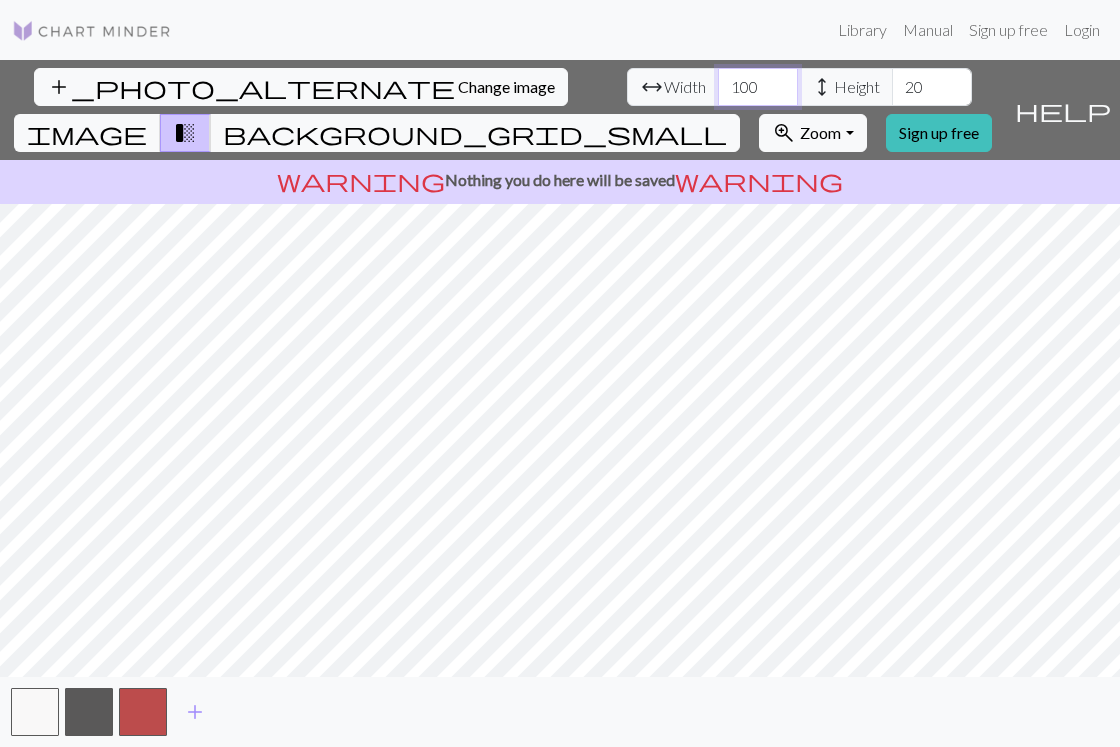 type on "100" 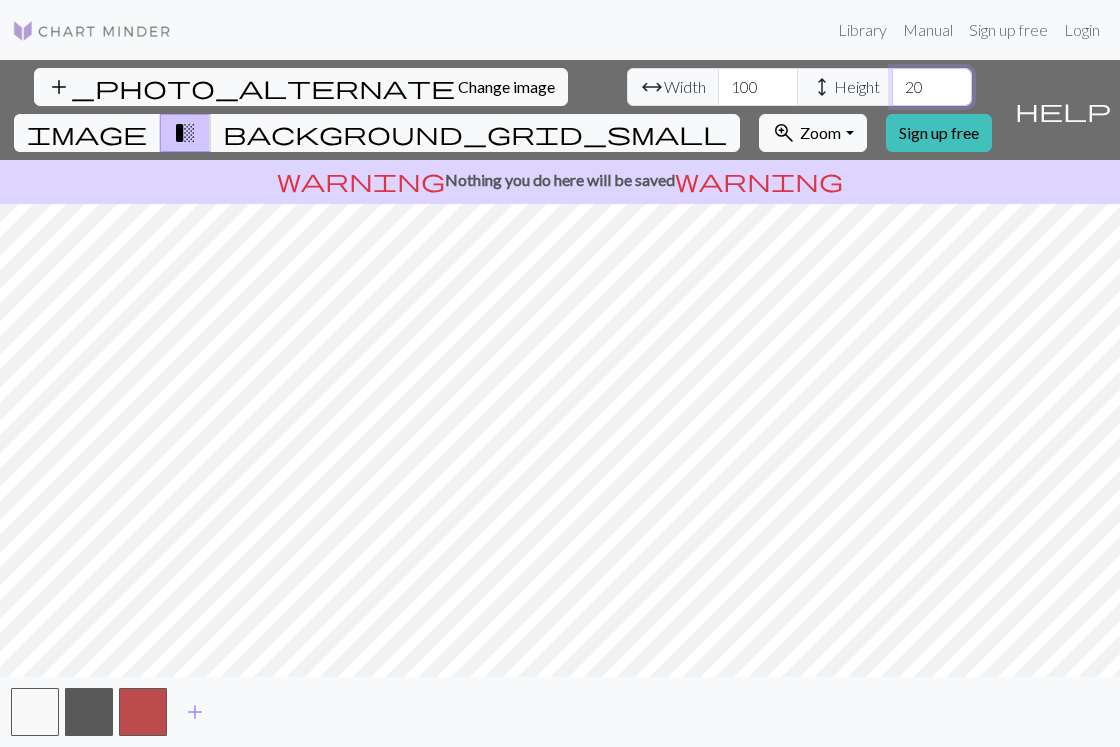 drag, startPoint x: 493, startPoint y: 85, endPoint x: 555, endPoint y: 85, distance: 62 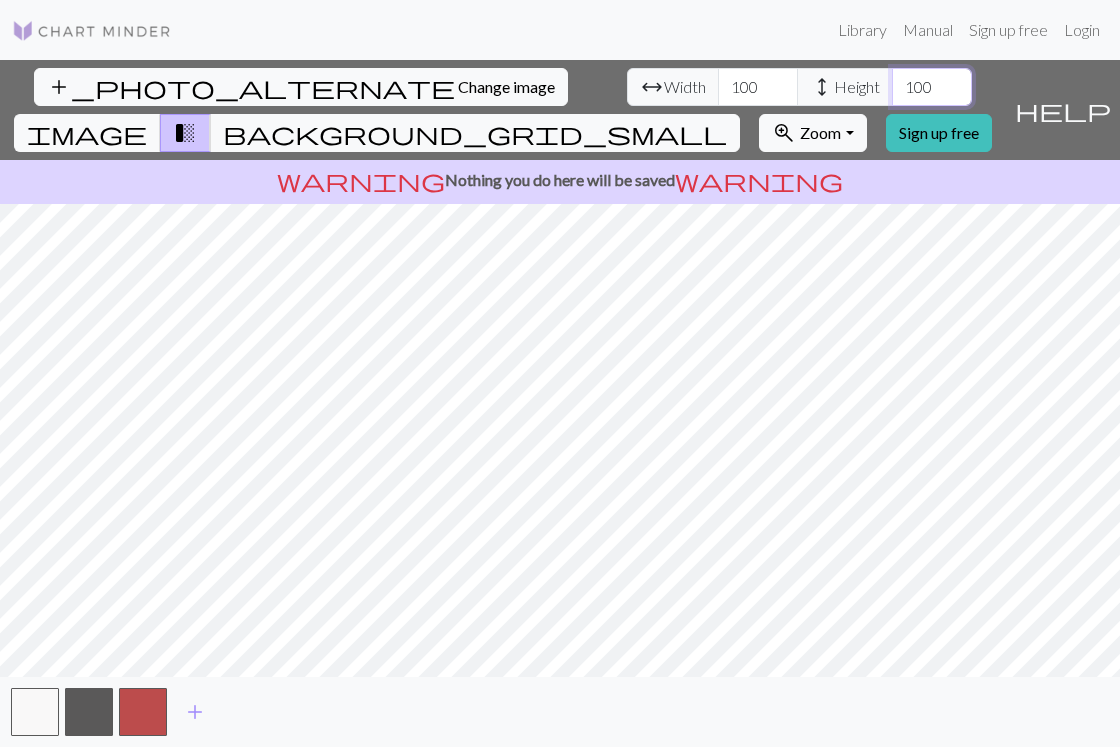 type on "100" 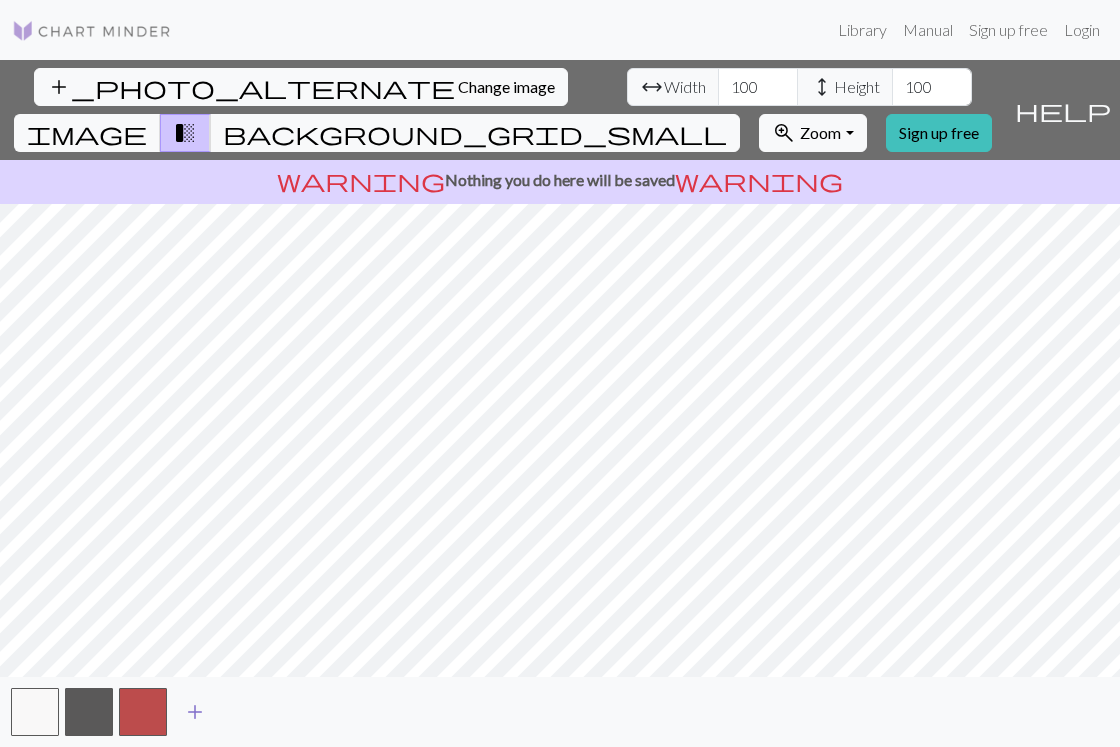 click on "add" at bounding box center [195, 712] 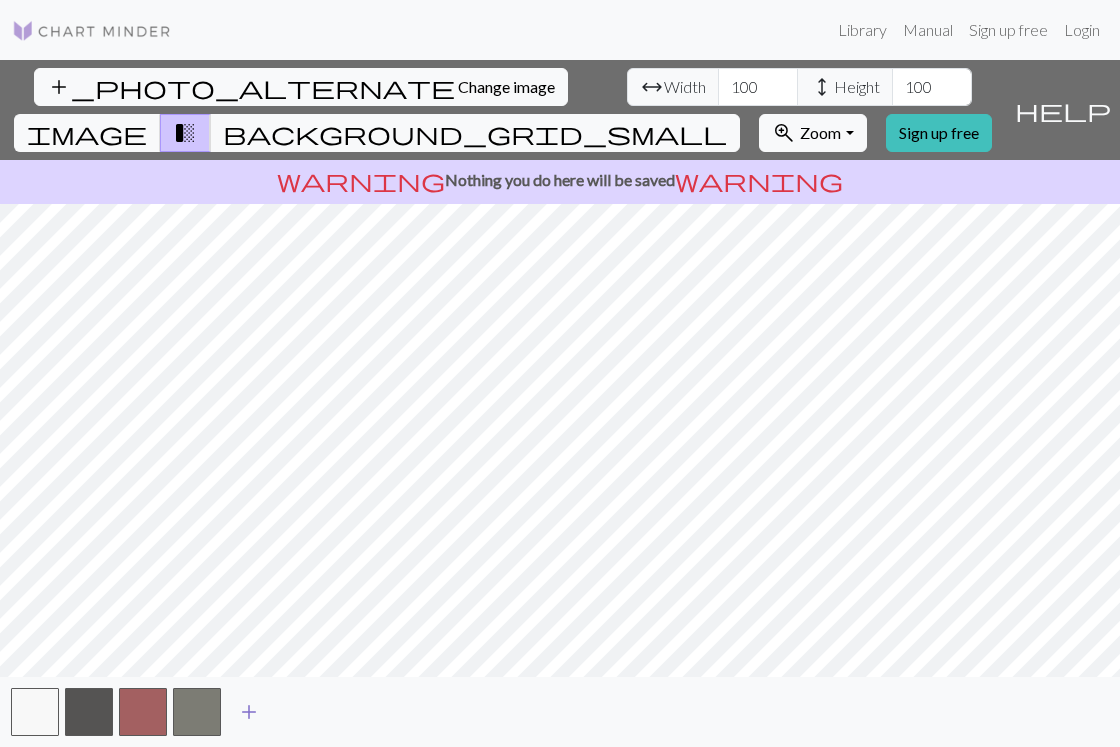 click on "add" at bounding box center (249, 712) 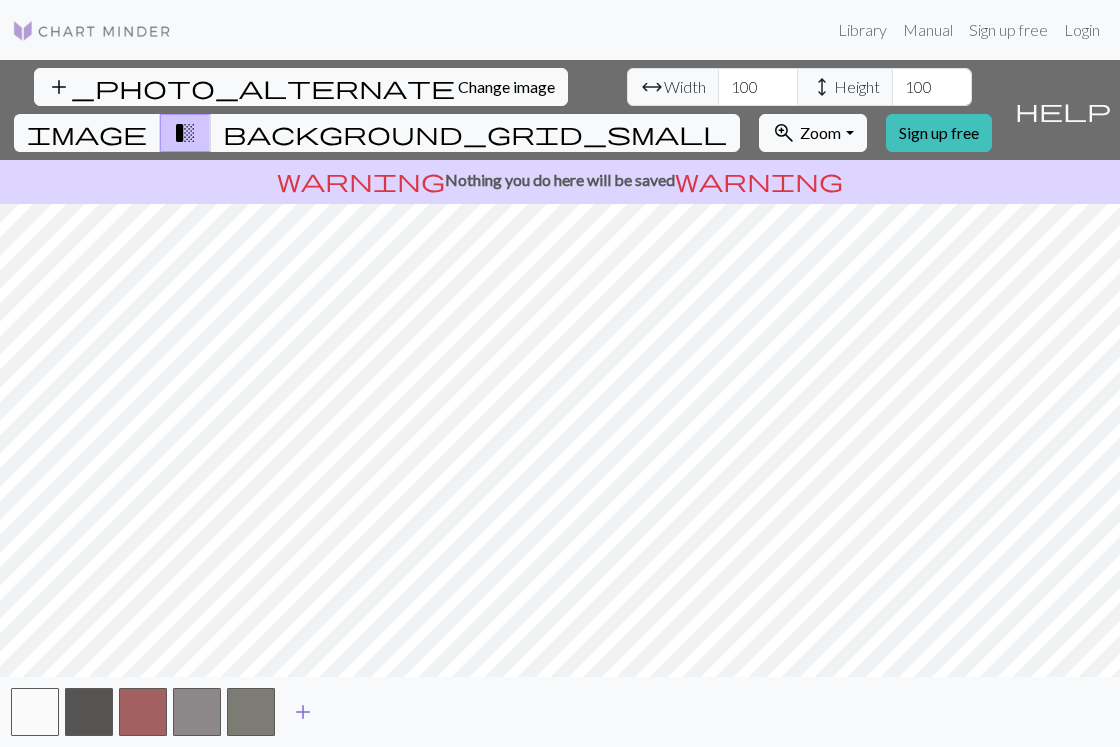 click on "add" at bounding box center [303, 712] 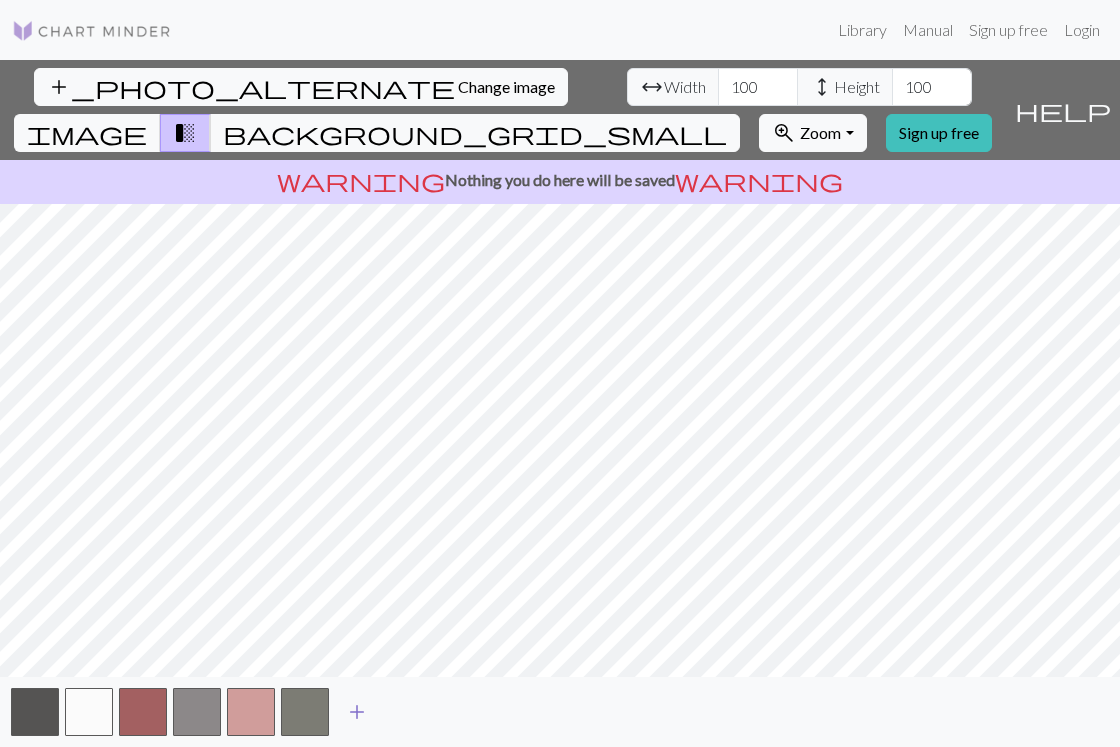 click on "add" at bounding box center [357, 712] 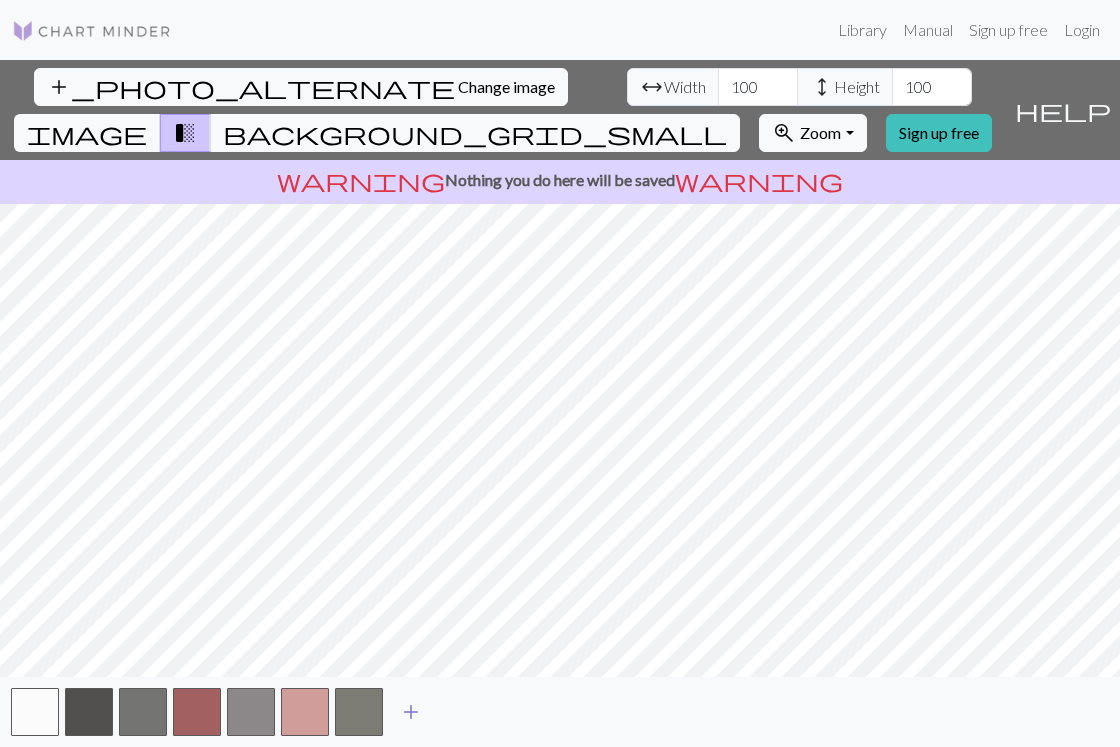 click on "add" at bounding box center [411, 712] 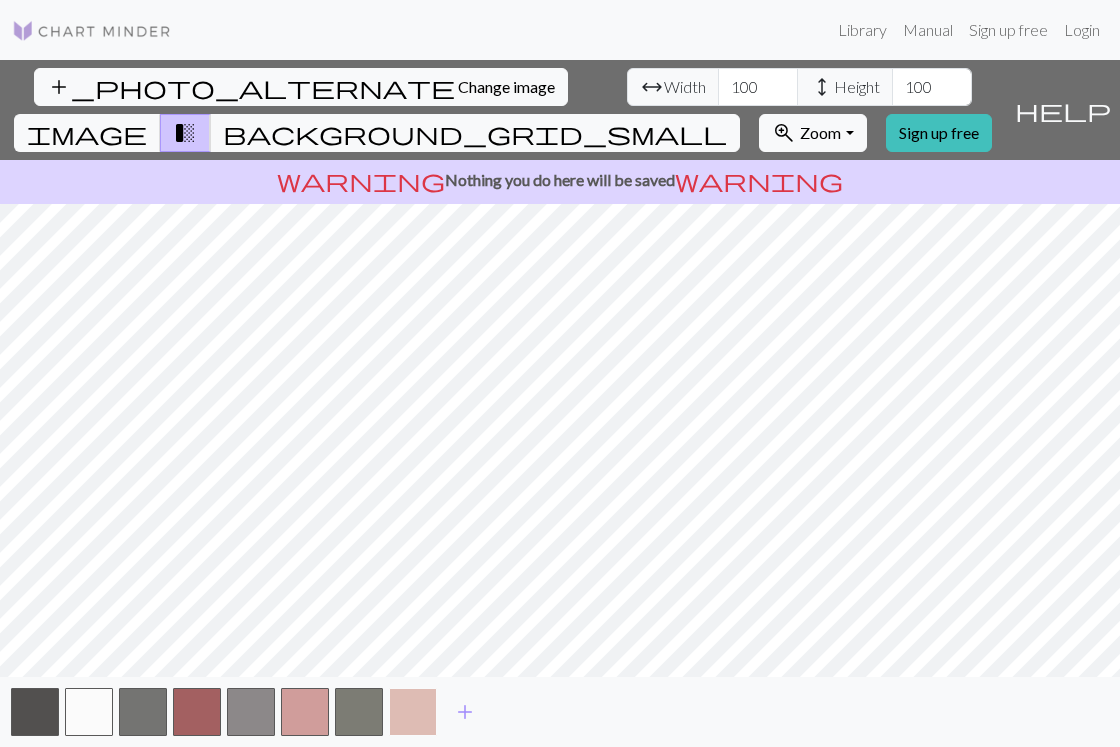 click at bounding box center (413, 712) 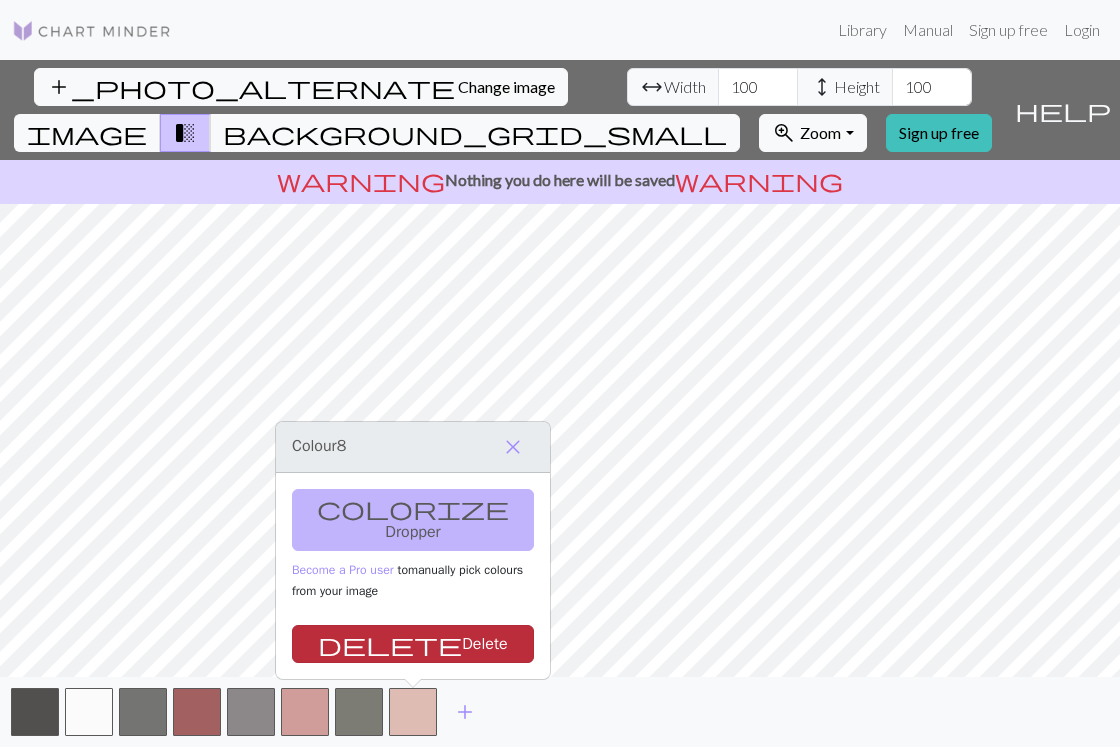 click on "delete" at bounding box center (390, 644) 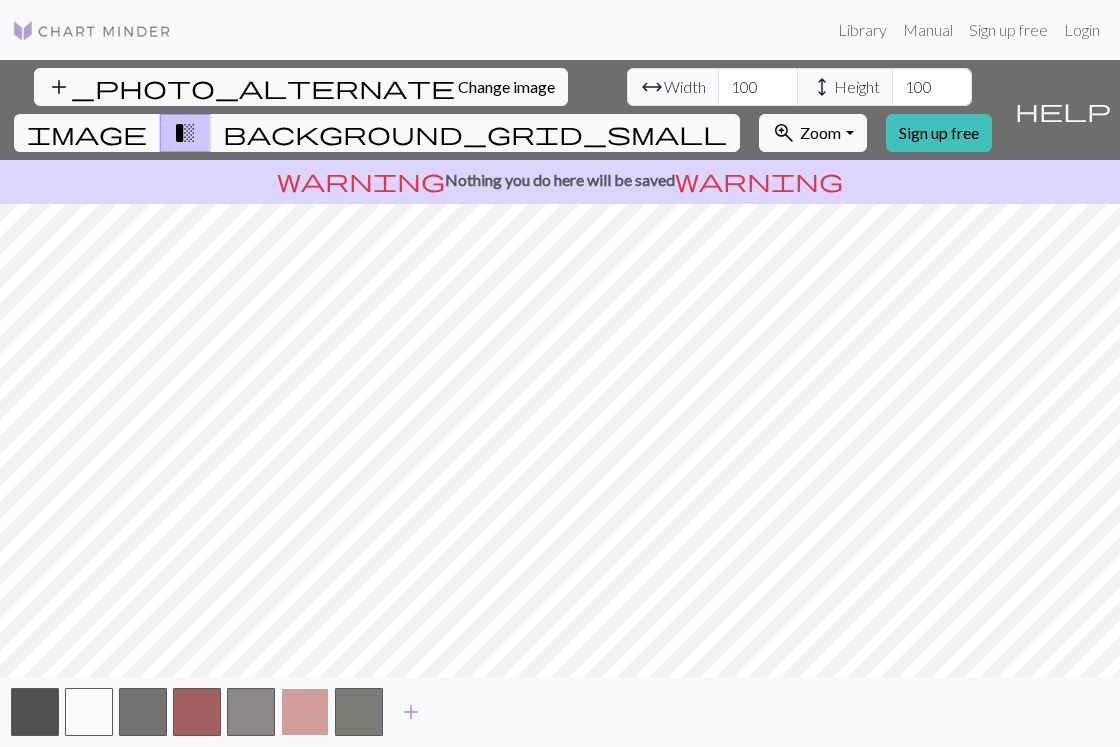 click at bounding box center [305, 712] 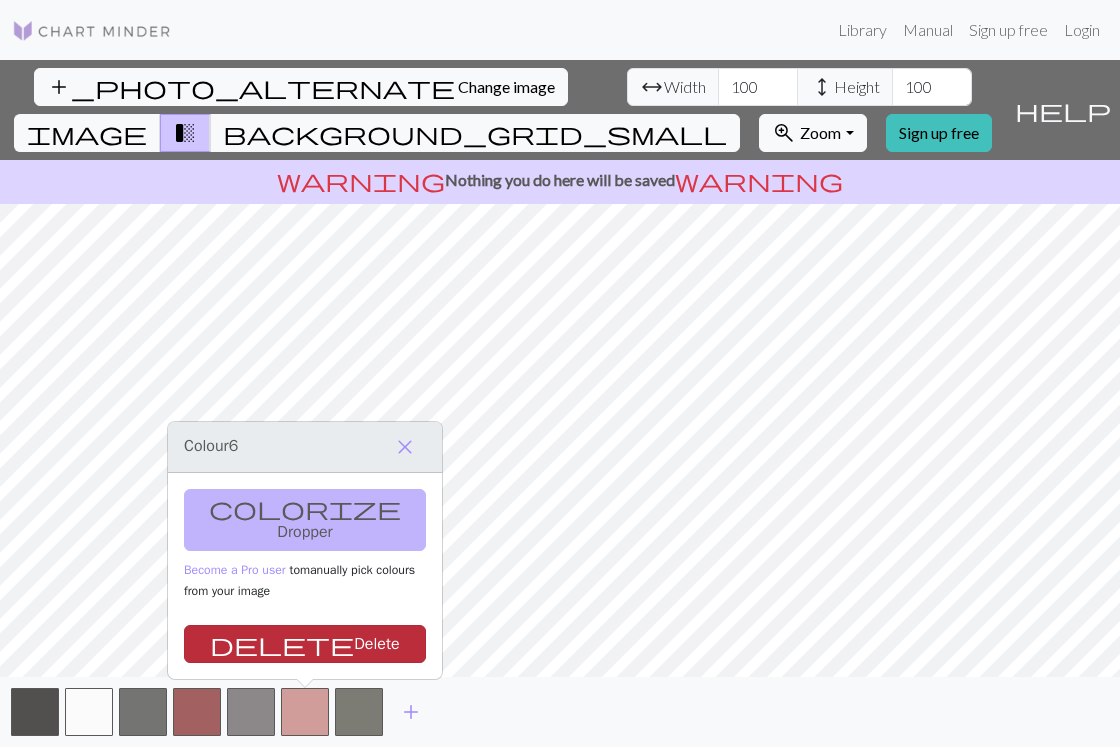 click on "delete Delete" at bounding box center (305, 644) 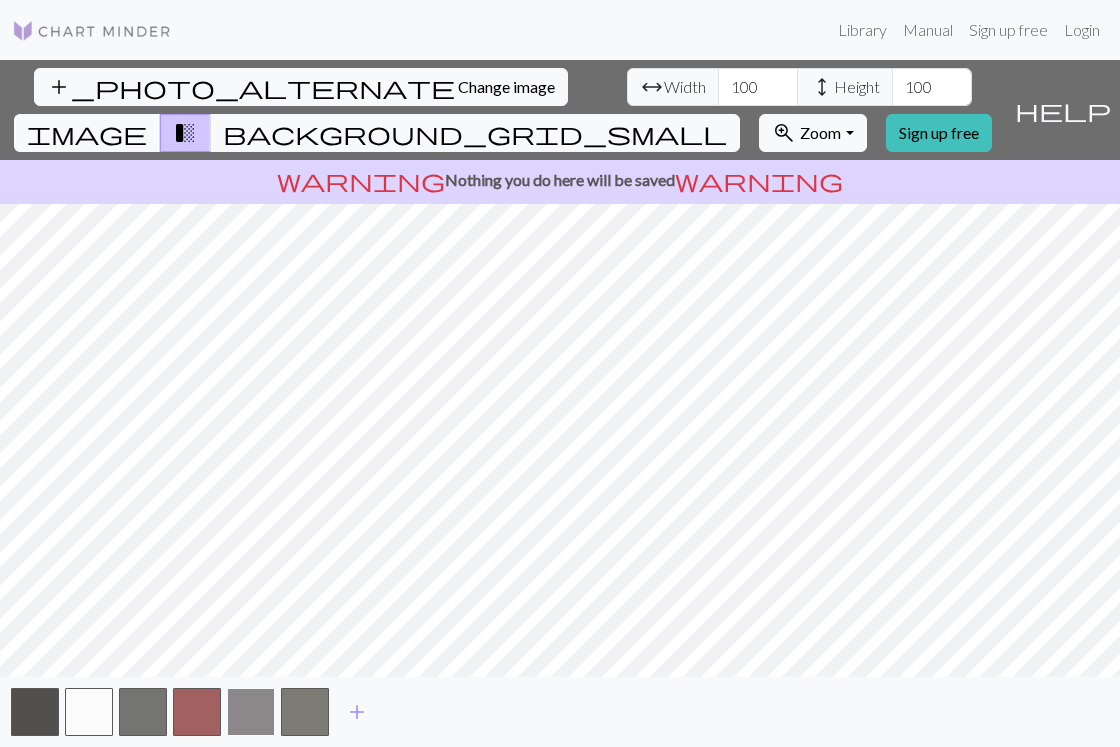 click at bounding box center (251, 712) 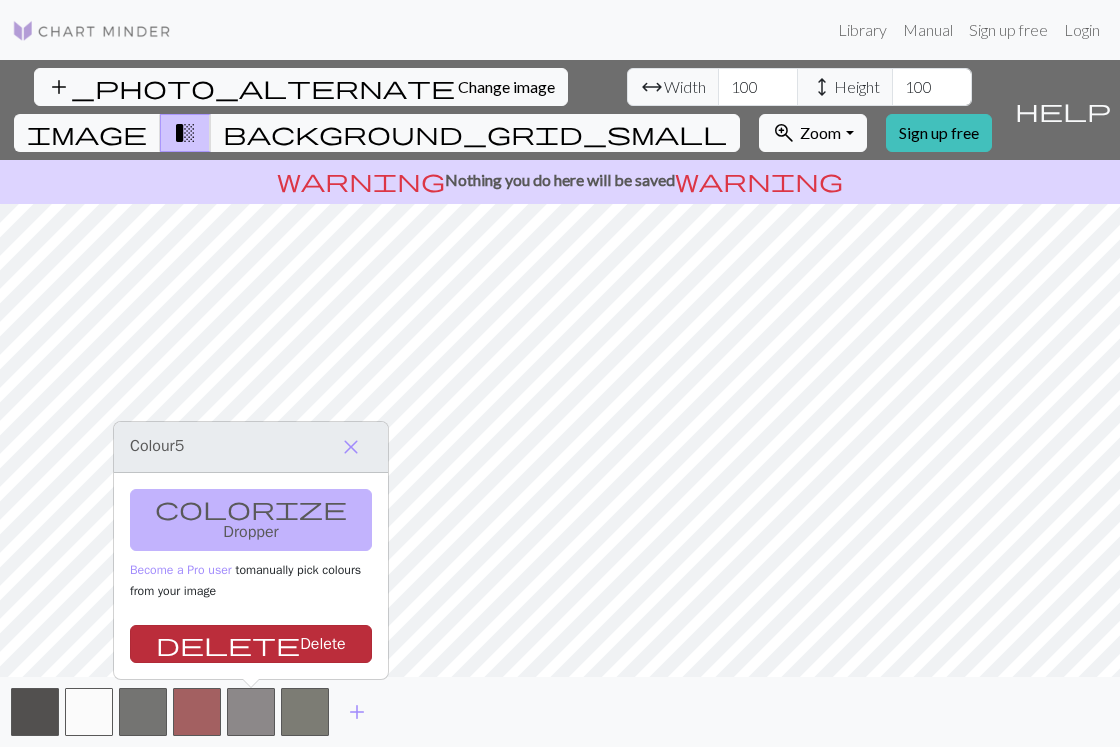 click on "delete Delete" at bounding box center [251, 644] 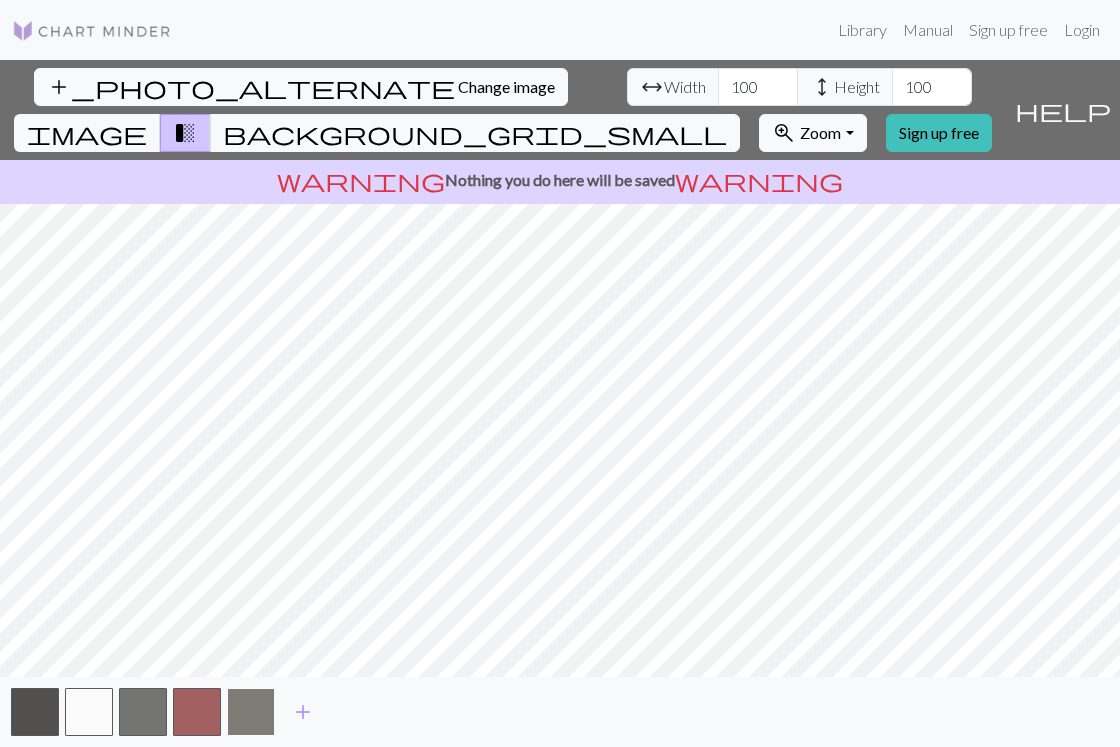 click at bounding box center (251, 712) 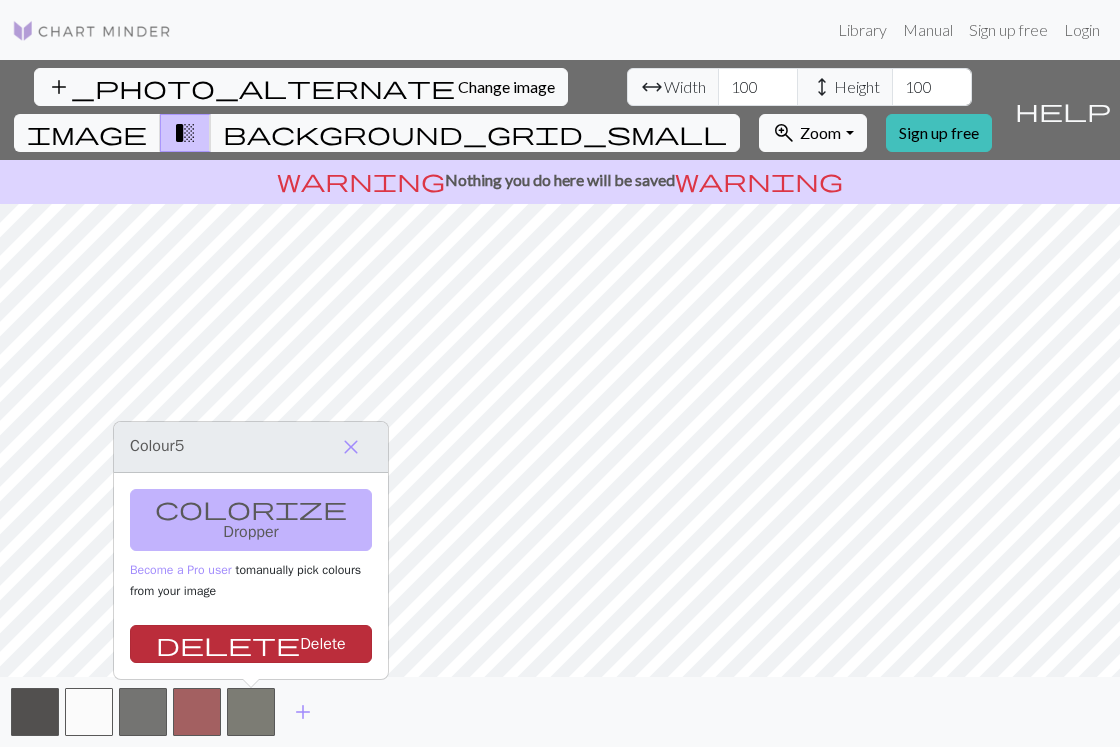 click on "delete Delete" at bounding box center [251, 644] 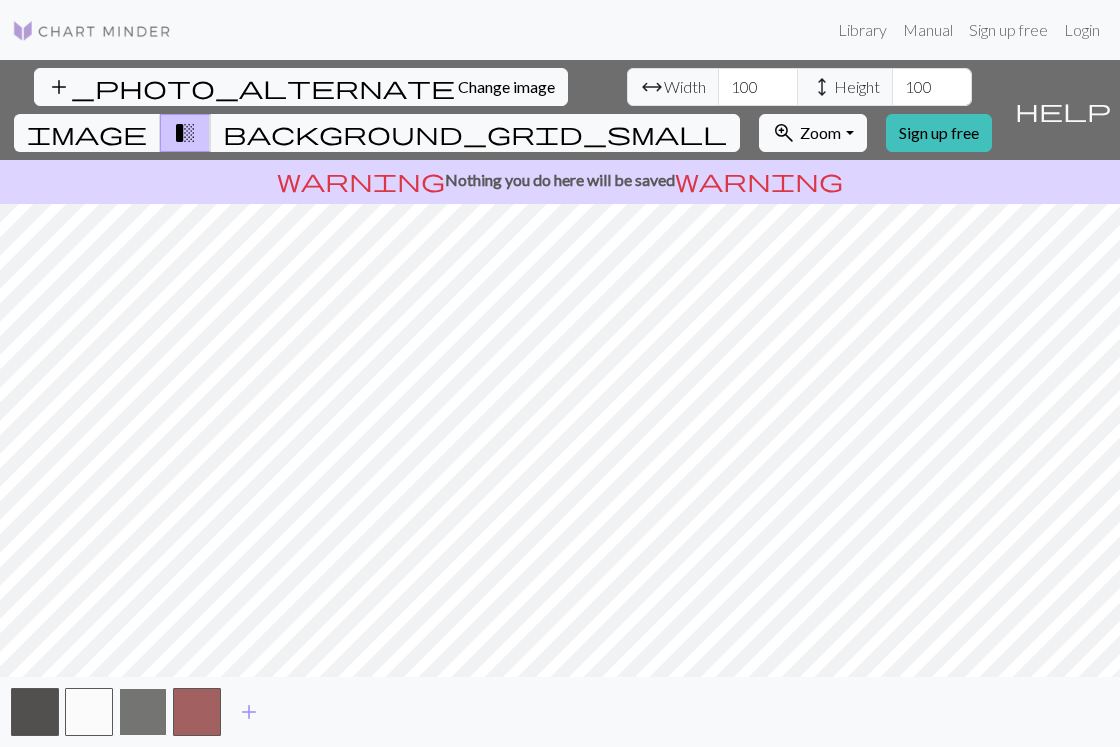 click at bounding box center (143, 712) 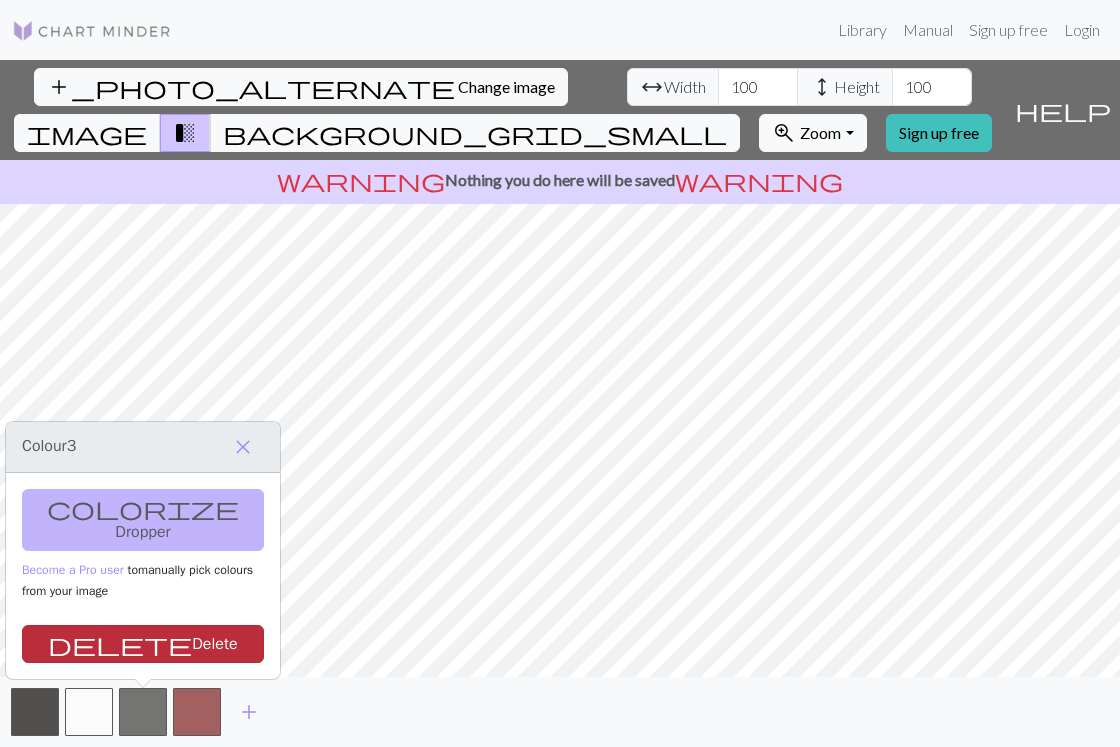 click on "delete Delete" at bounding box center [143, 644] 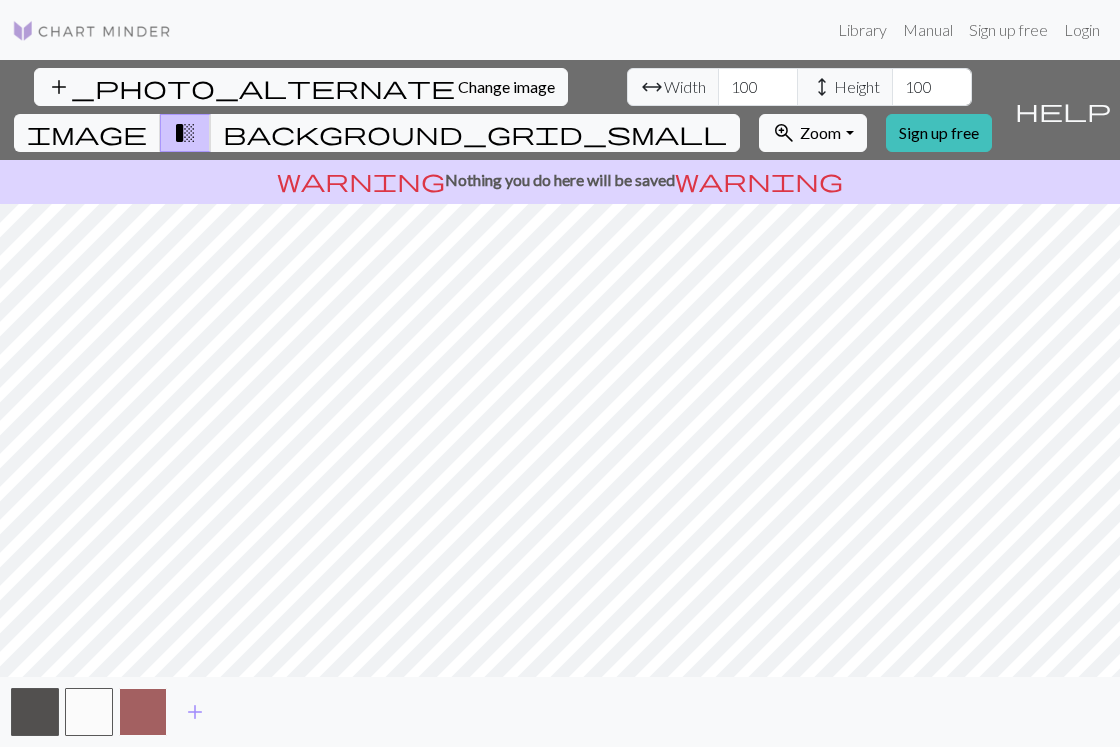 click at bounding box center [143, 712] 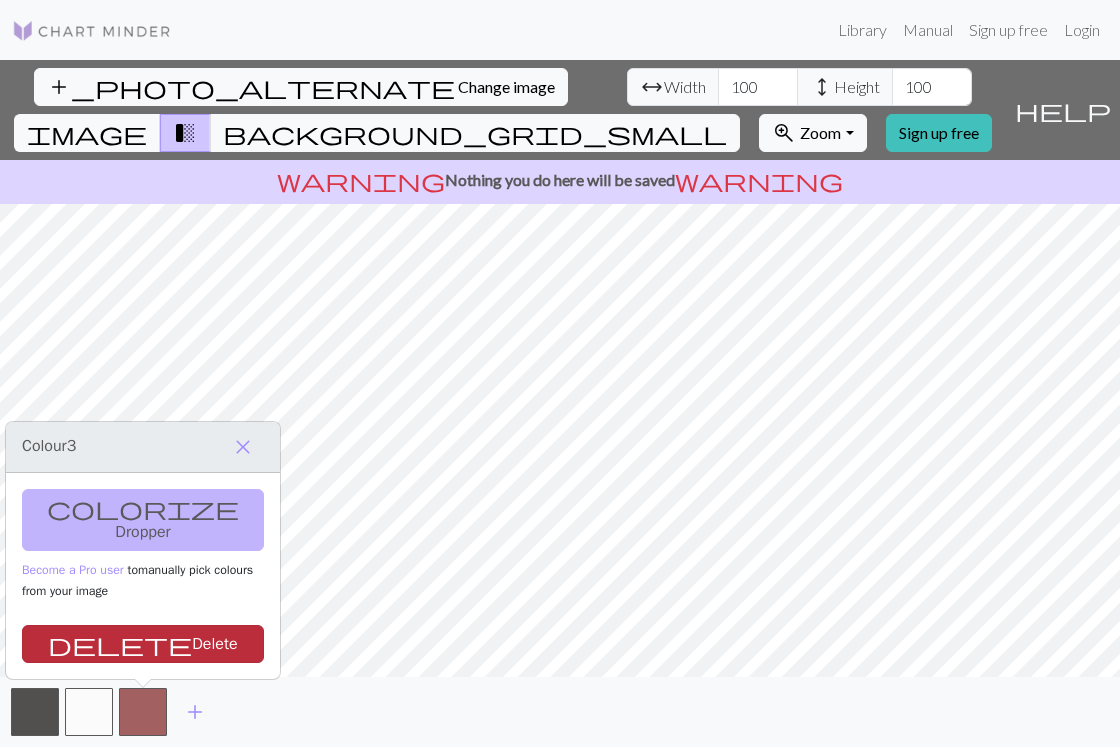 click on "delete Delete" at bounding box center [143, 644] 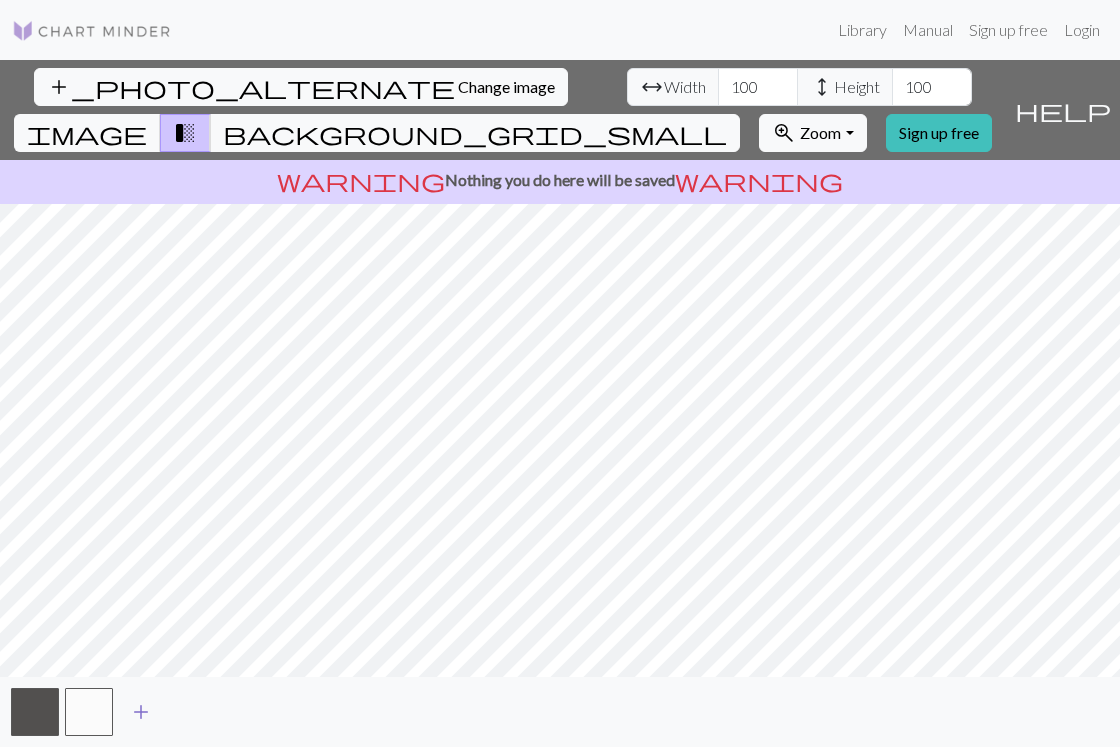 click on "add" at bounding box center [141, 712] 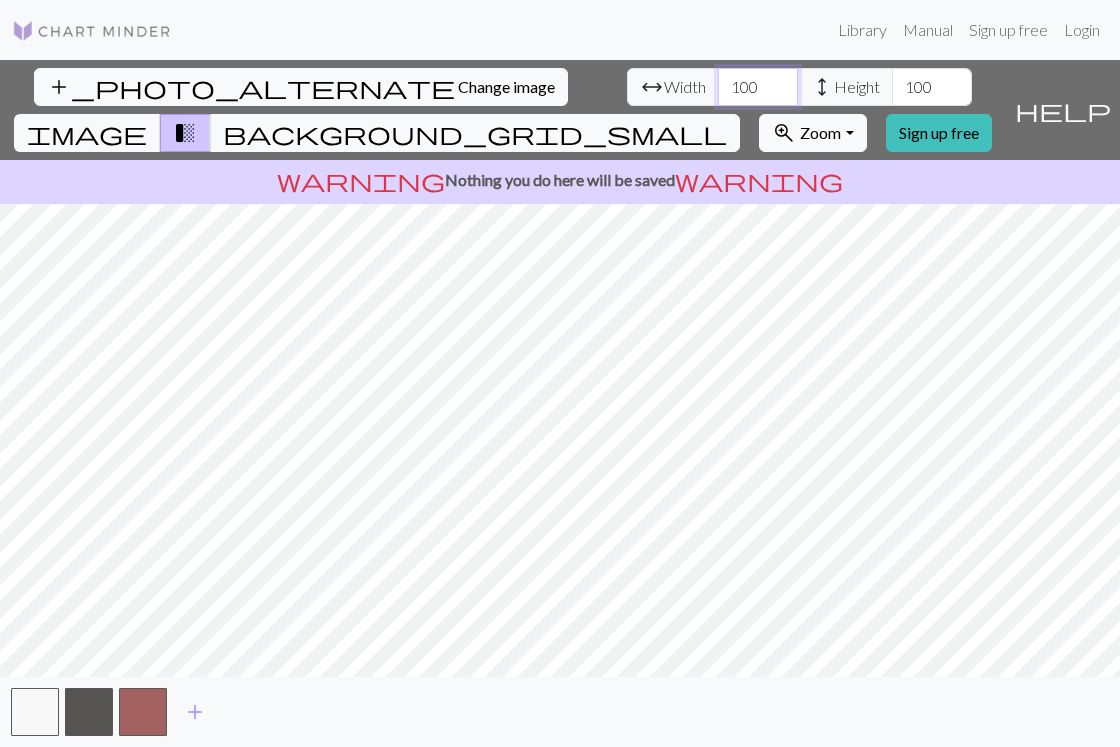click on "100" at bounding box center [758, 87] 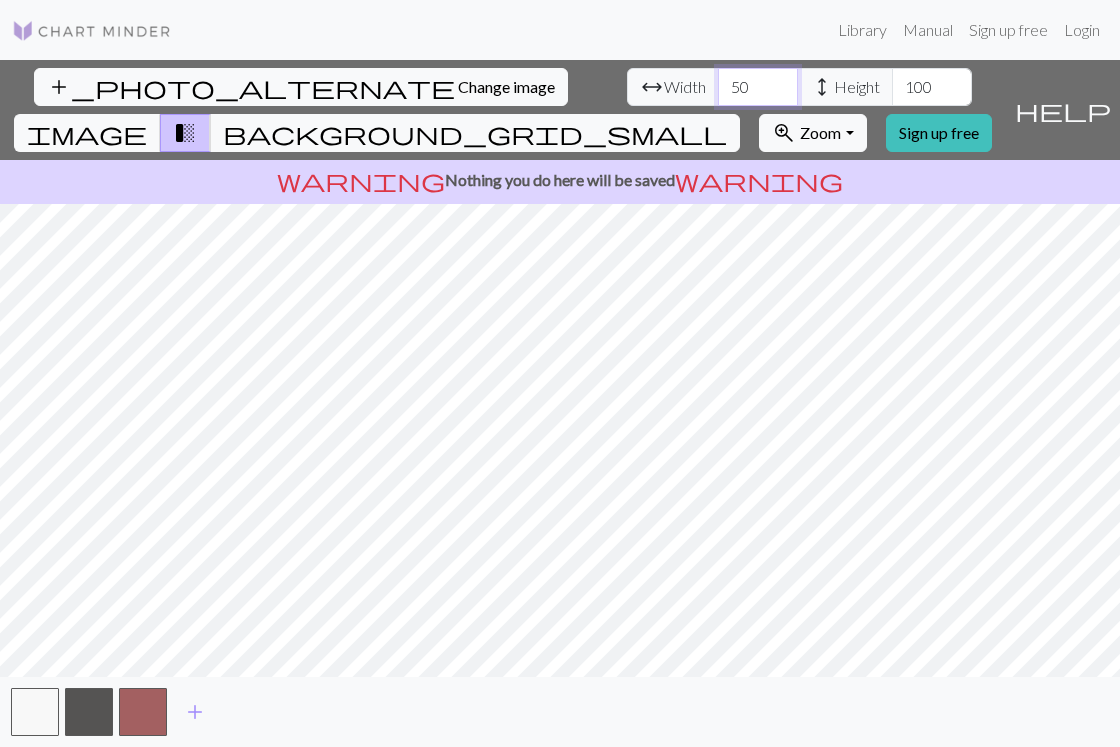 type on "50" 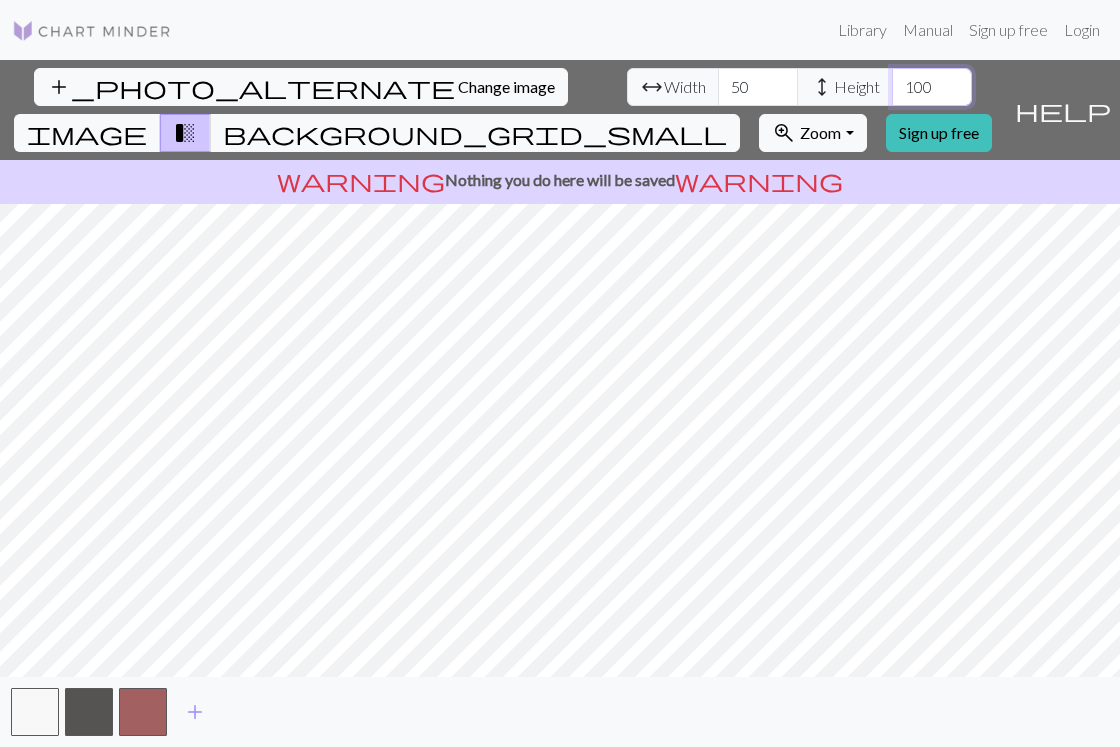 drag, startPoint x: 497, startPoint y: 81, endPoint x: 562, endPoint y: 81, distance: 65 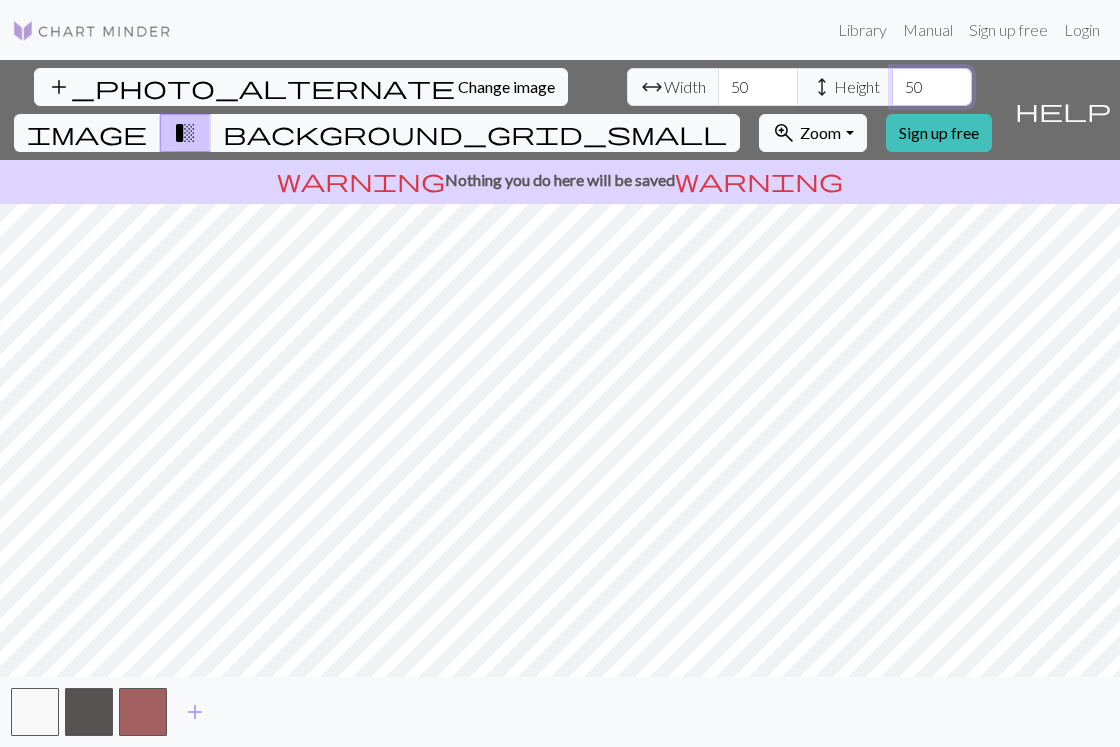 type on "50" 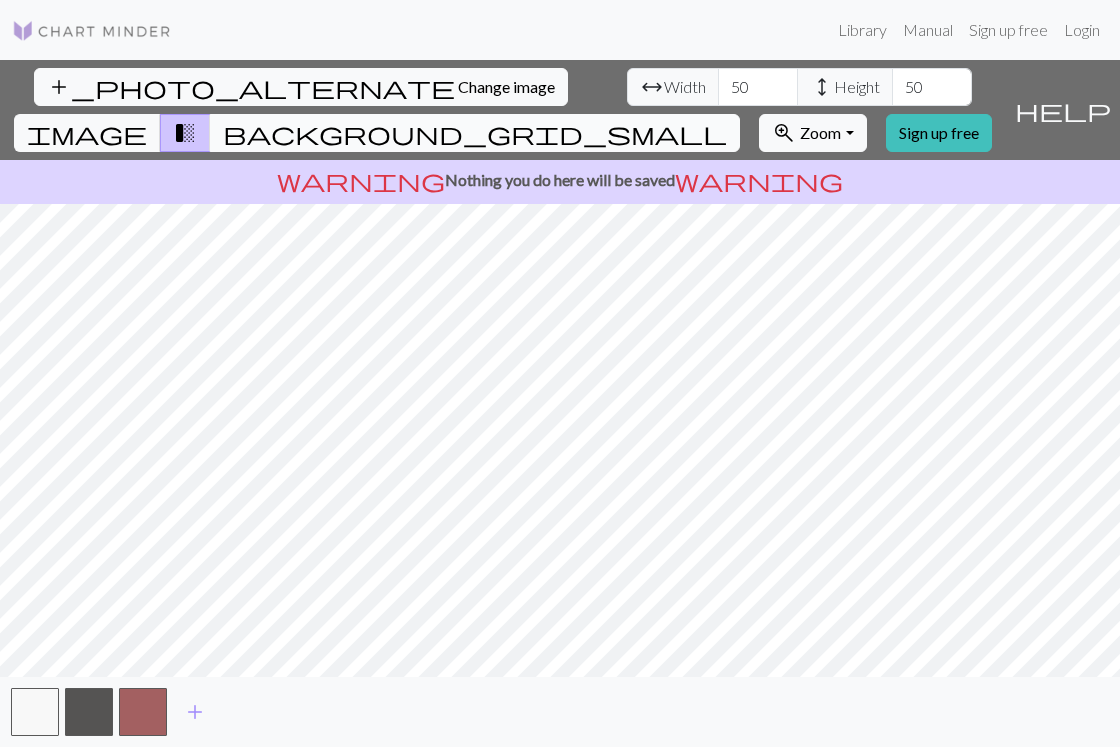 click on "background_grid_small" at bounding box center [475, 133] 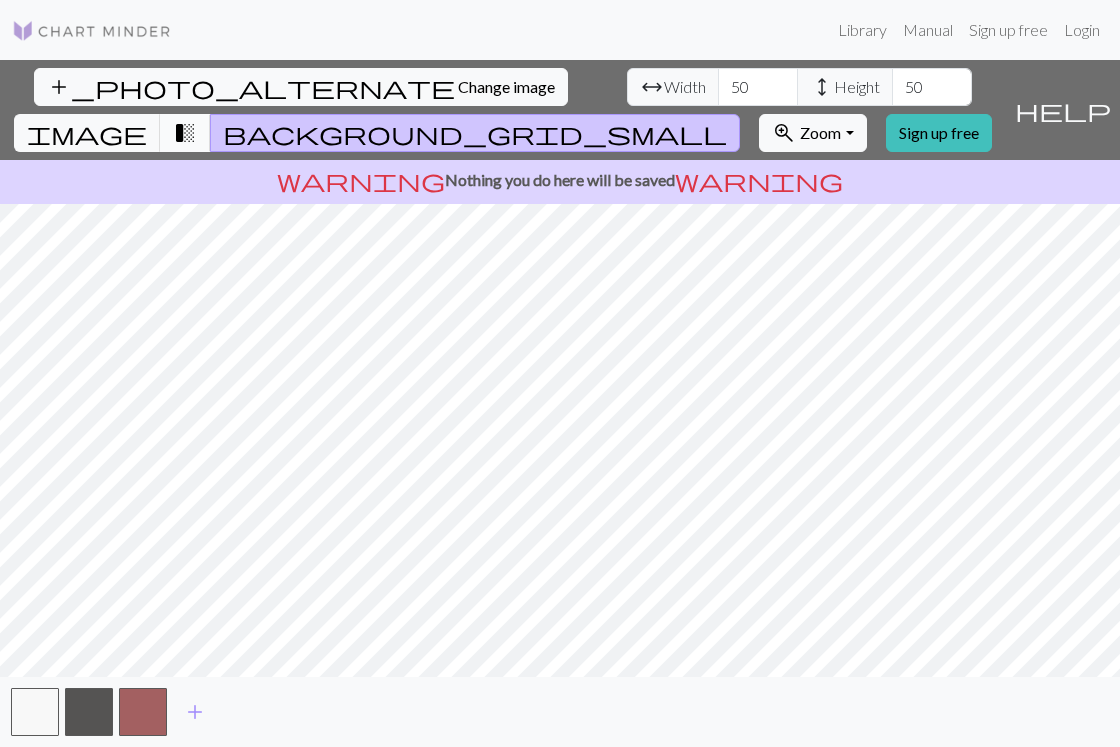 click on "transition_fade" at bounding box center (185, 133) 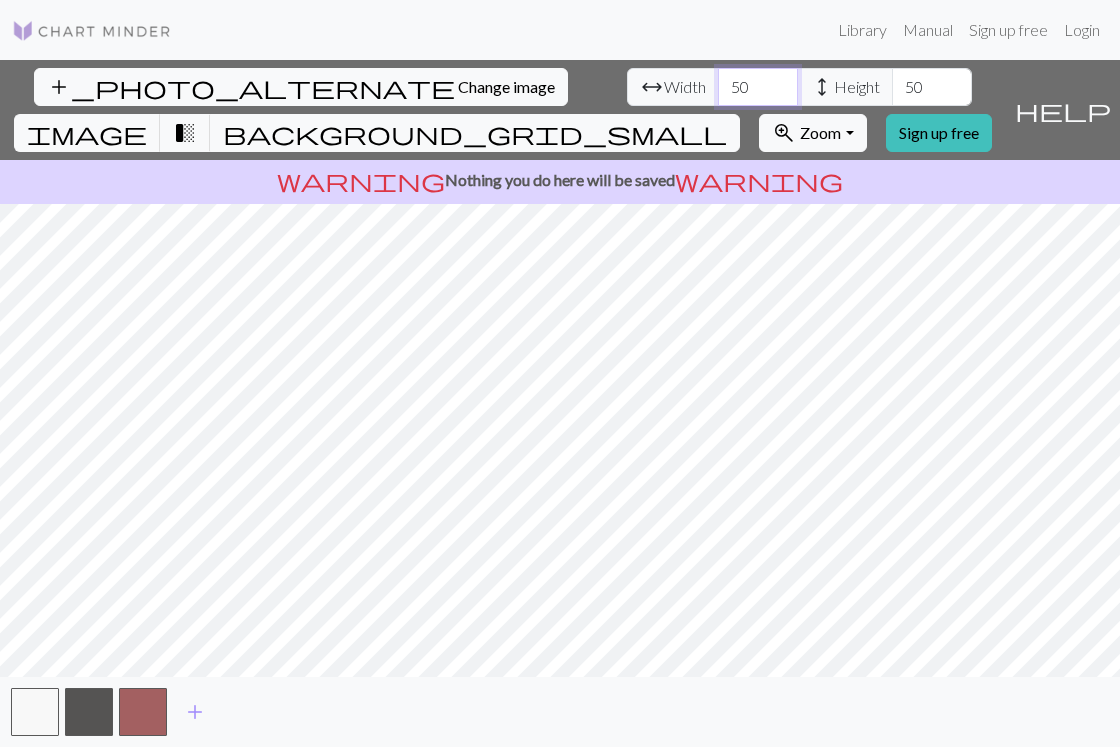 drag, startPoint x: 322, startPoint y: 74, endPoint x: 346, endPoint y: 80, distance: 24.738634 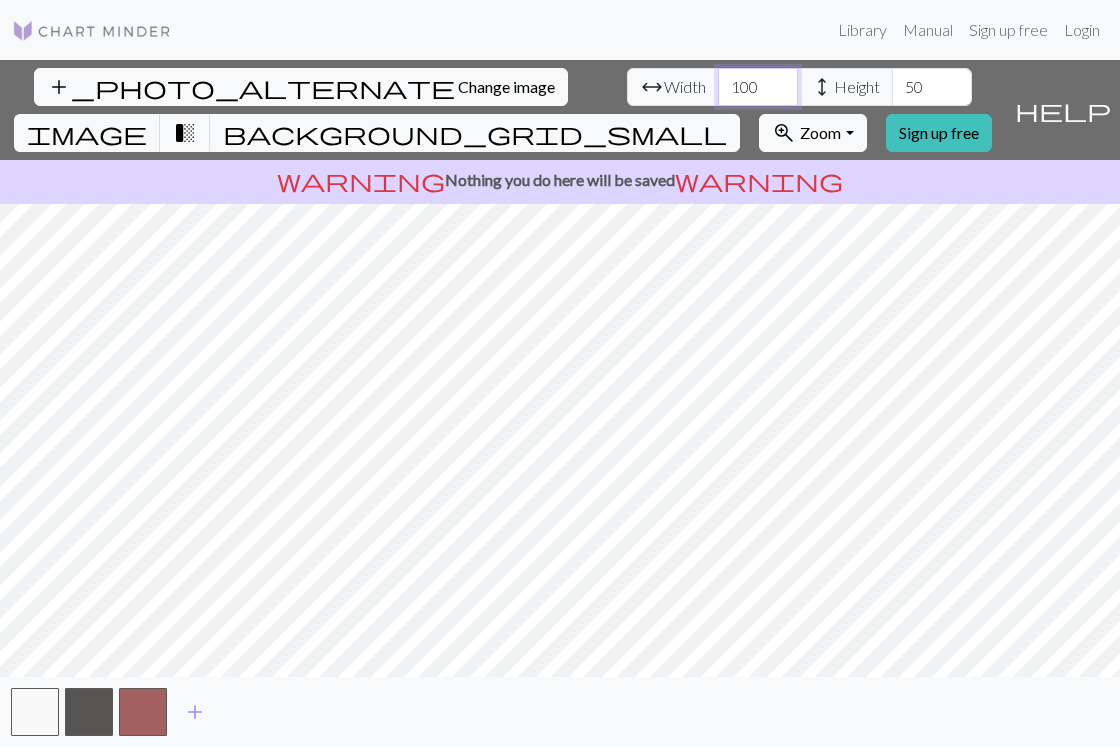 type on "100" 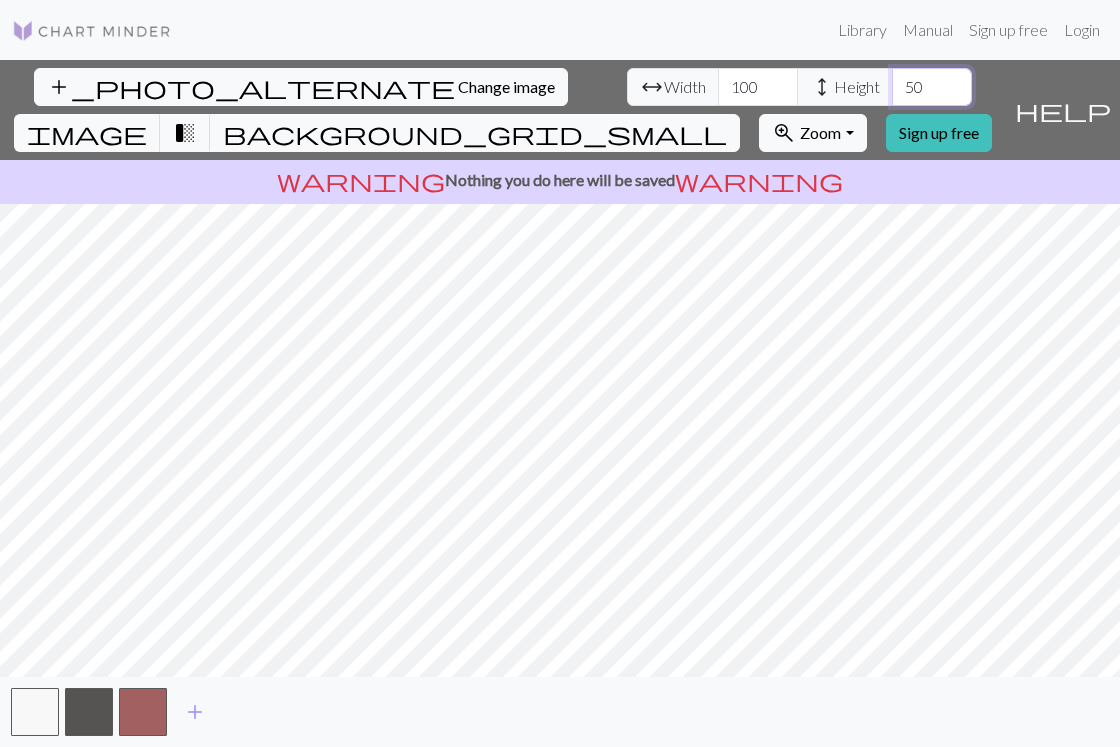 drag, startPoint x: 499, startPoint y: 88, endPoint x: 535, endPoint y: 88, distance: 36 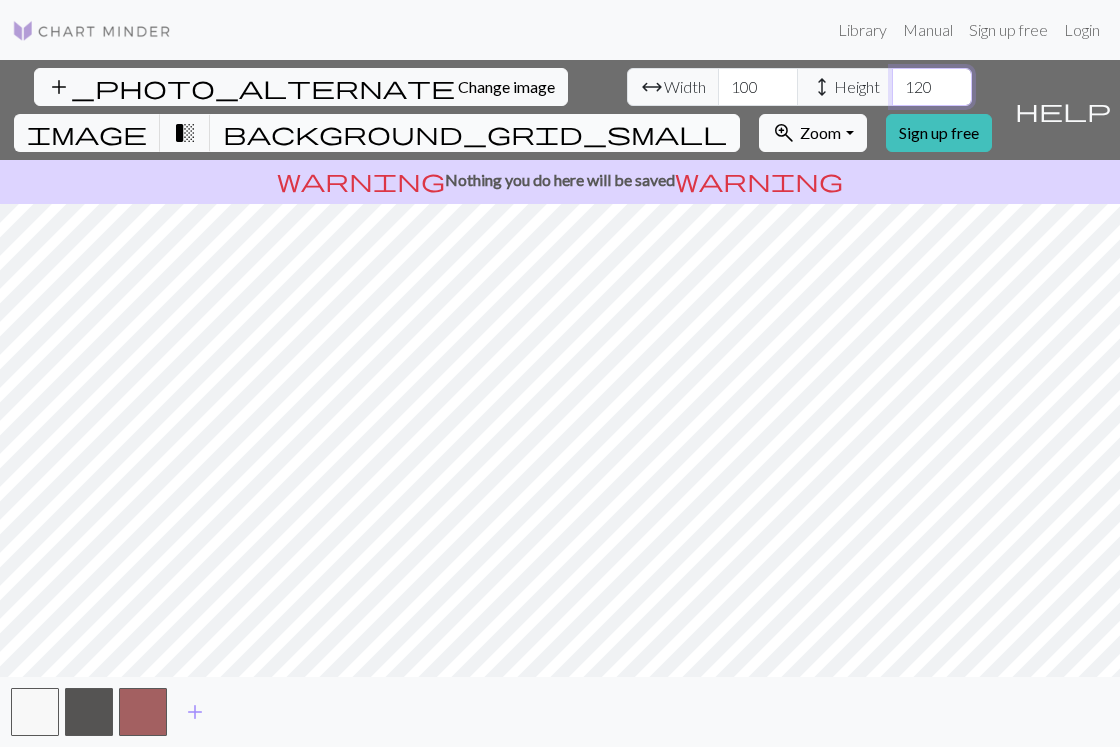 type on "120" 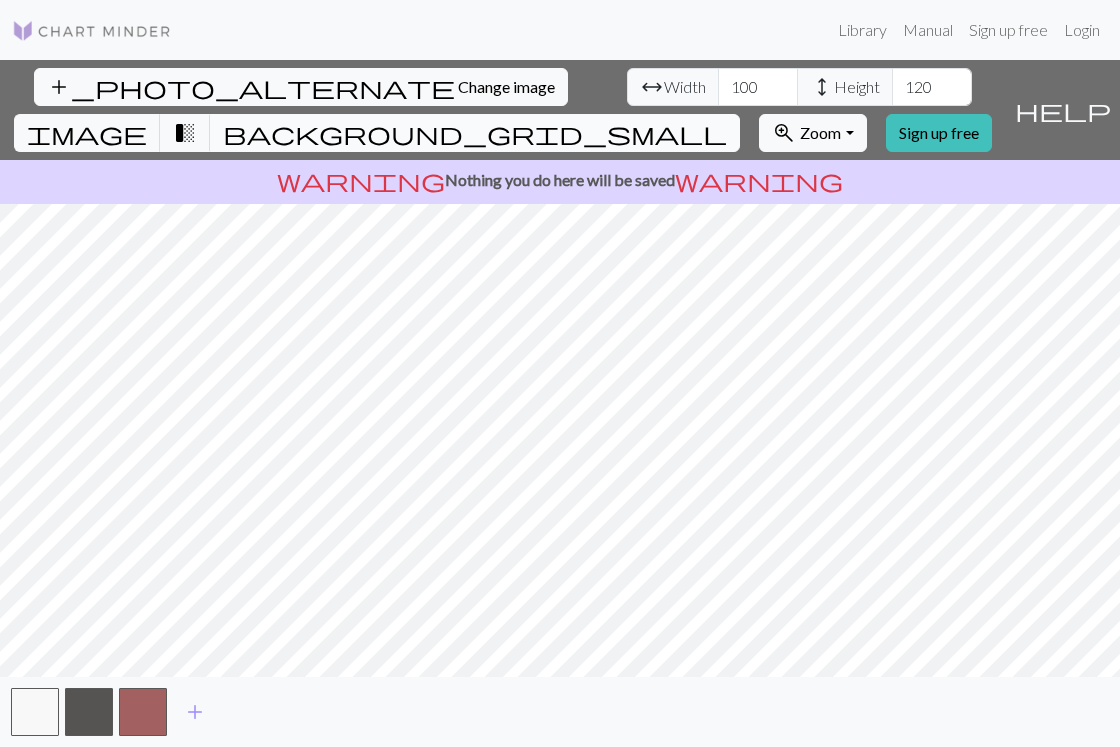 click on "background_grid_small" at bounding box center (475, 133) 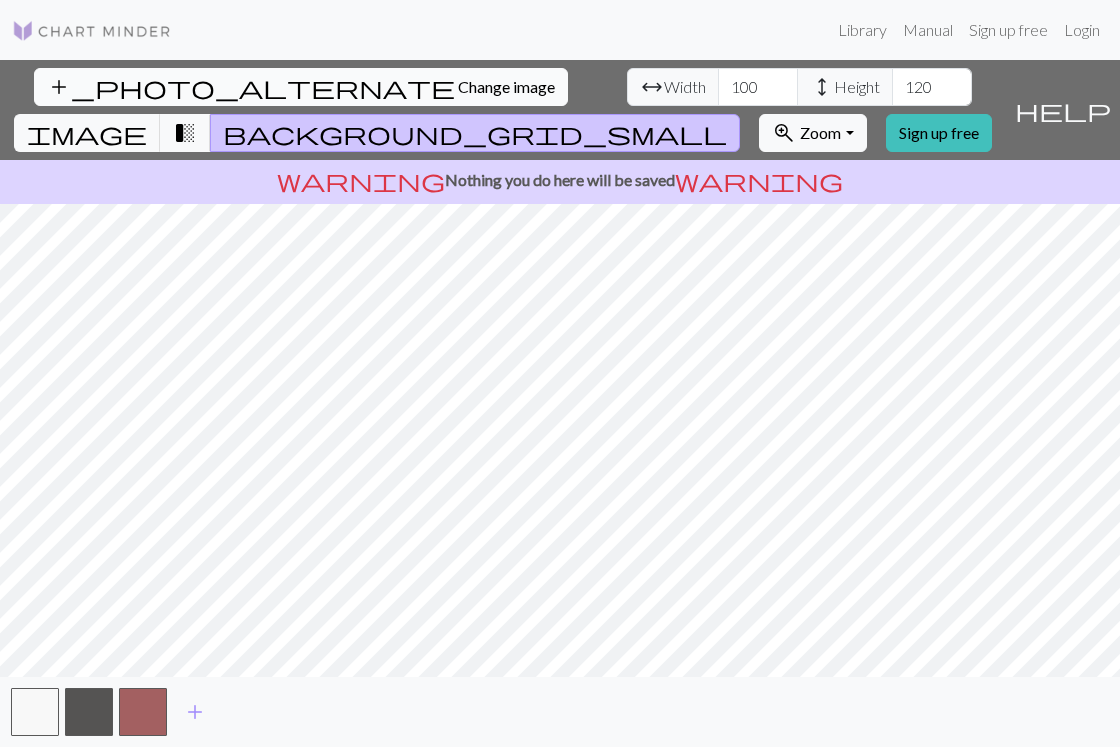 click on "Change image" at bounding box center [506, 86] 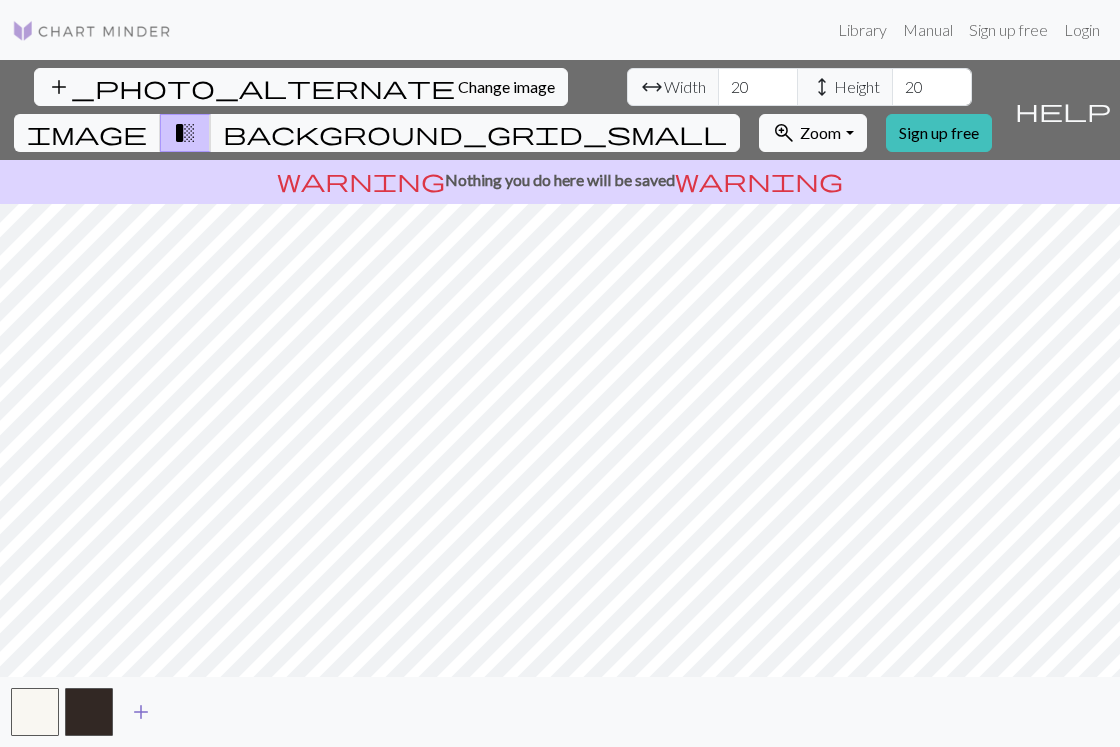 click on "add" at bounding box center (141, 712) 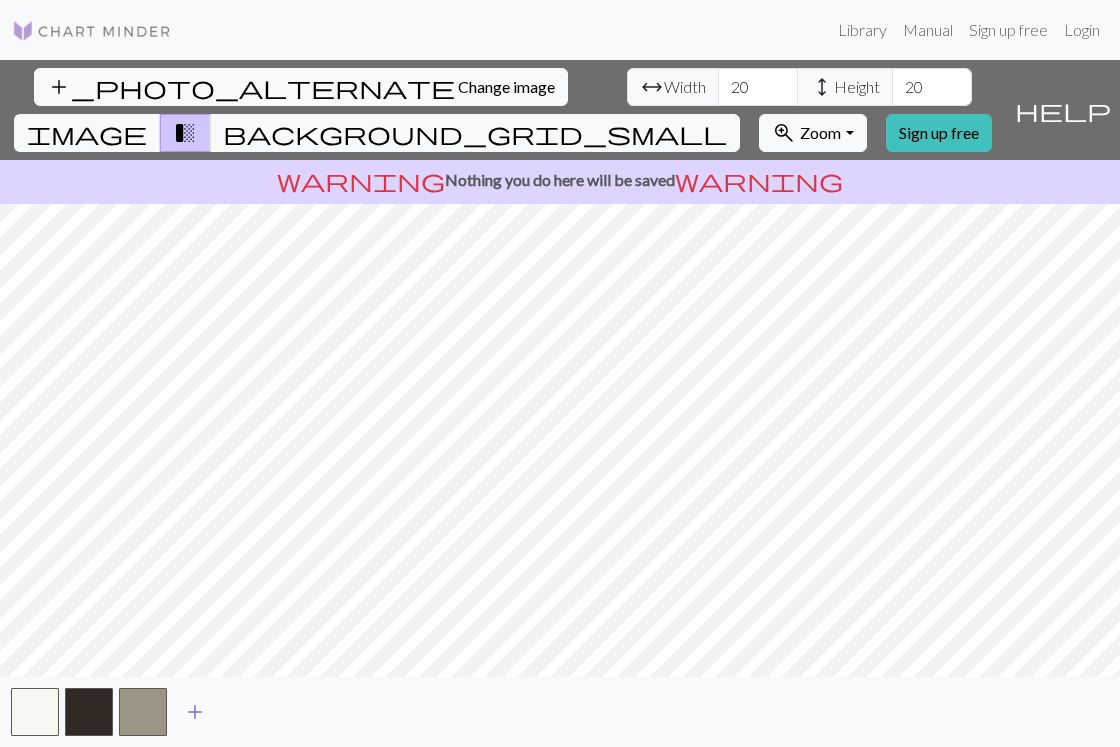 click at bounding box center (143, 712) 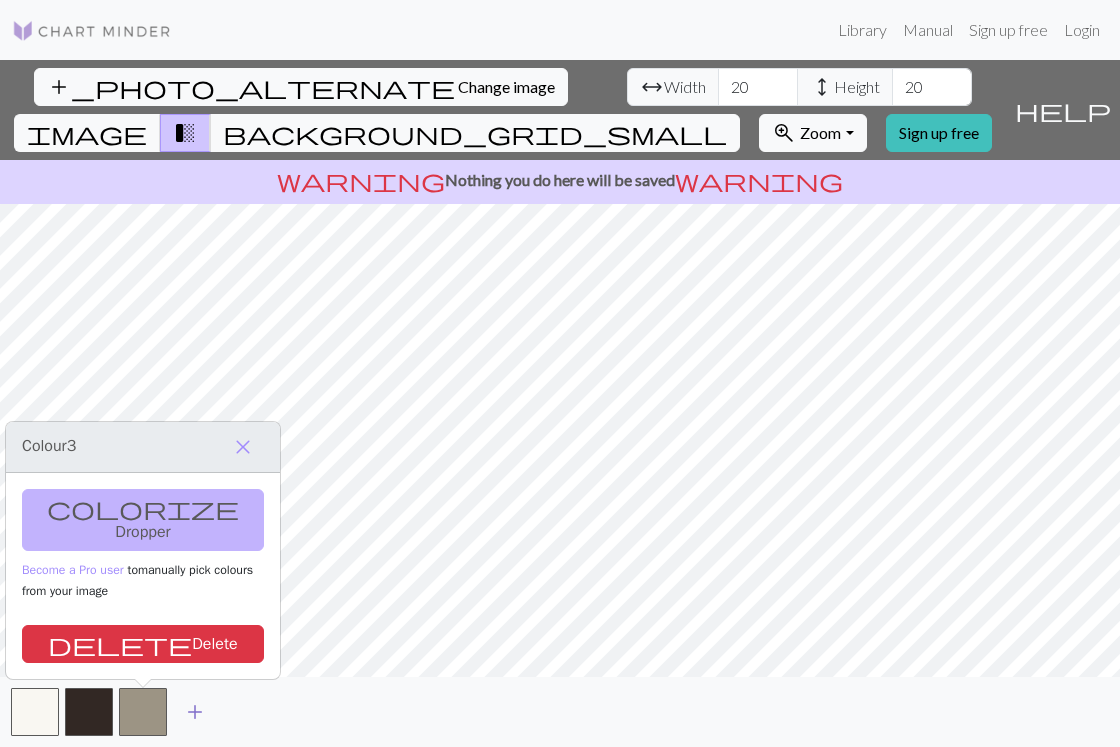 click on "add" at bounding box center [195, 712] 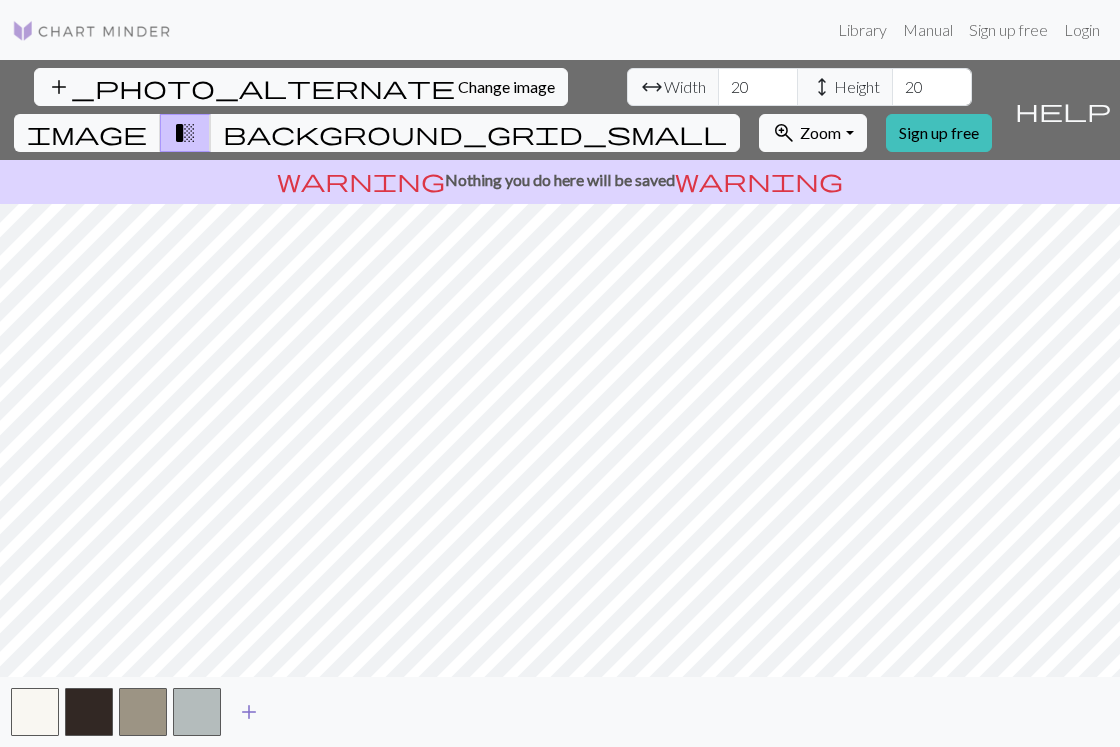click on "add" at bounding box center [249, 712] 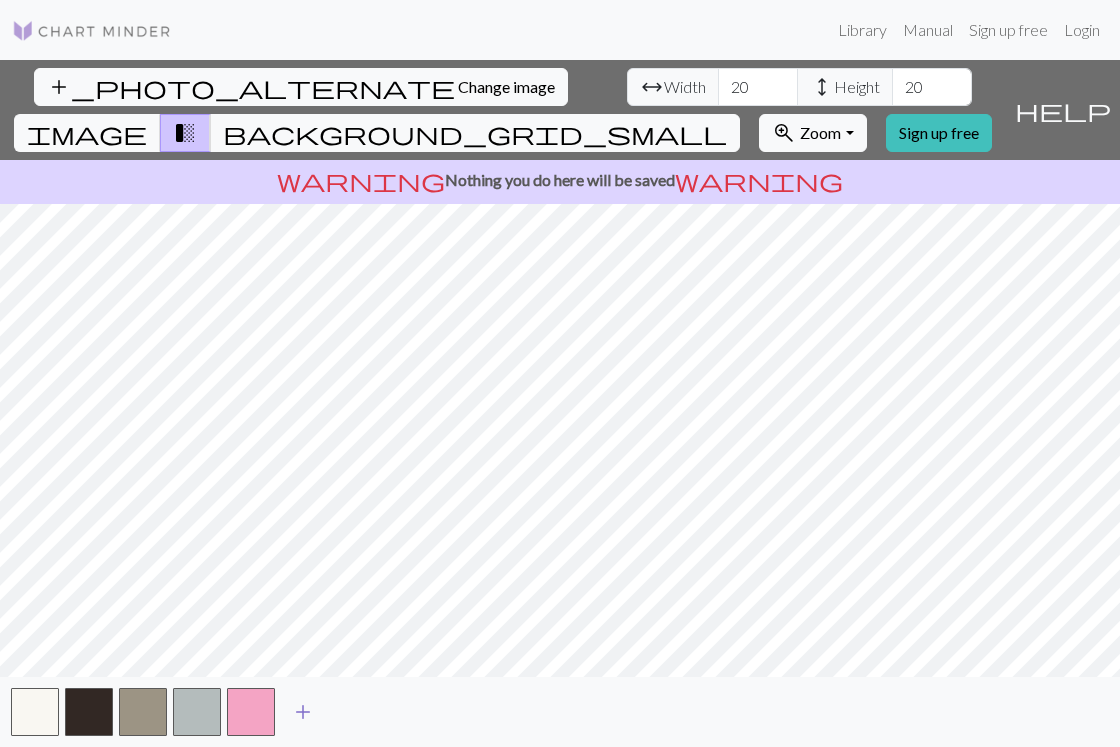 click on "add" at bounding box center [303, 712] 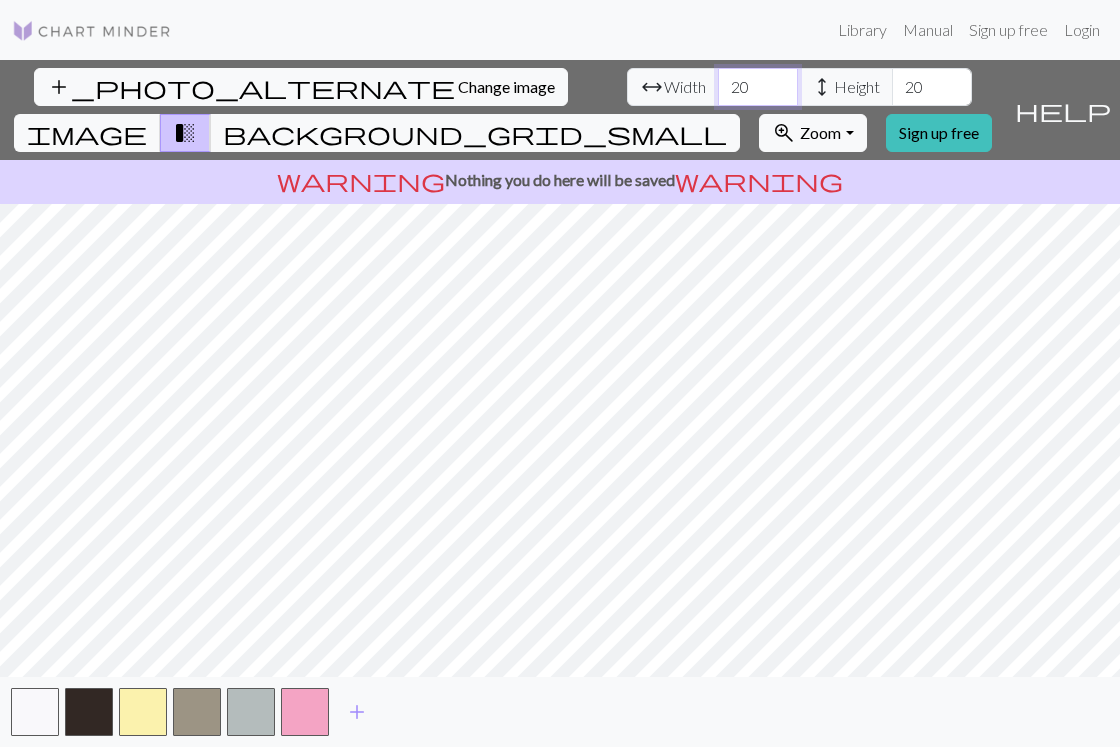 drag, startPoint x: 345, startPoint y: 88, endPoint x: 281, endPoint y: 88, distance: 64 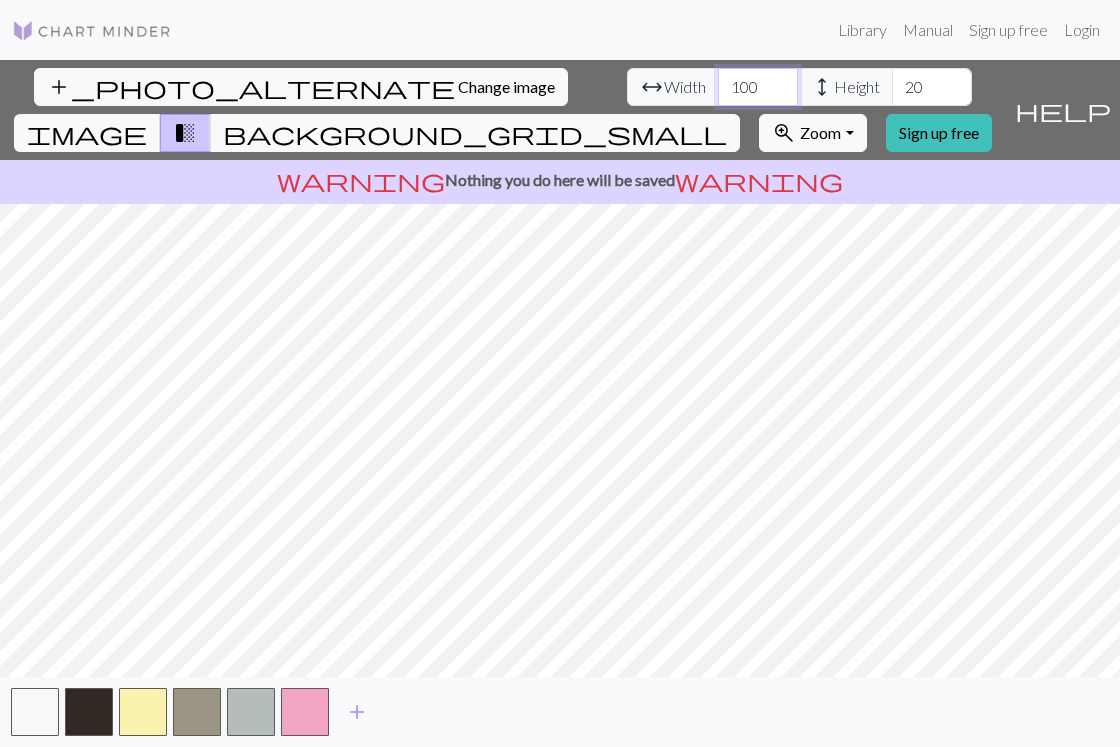 type on "100" 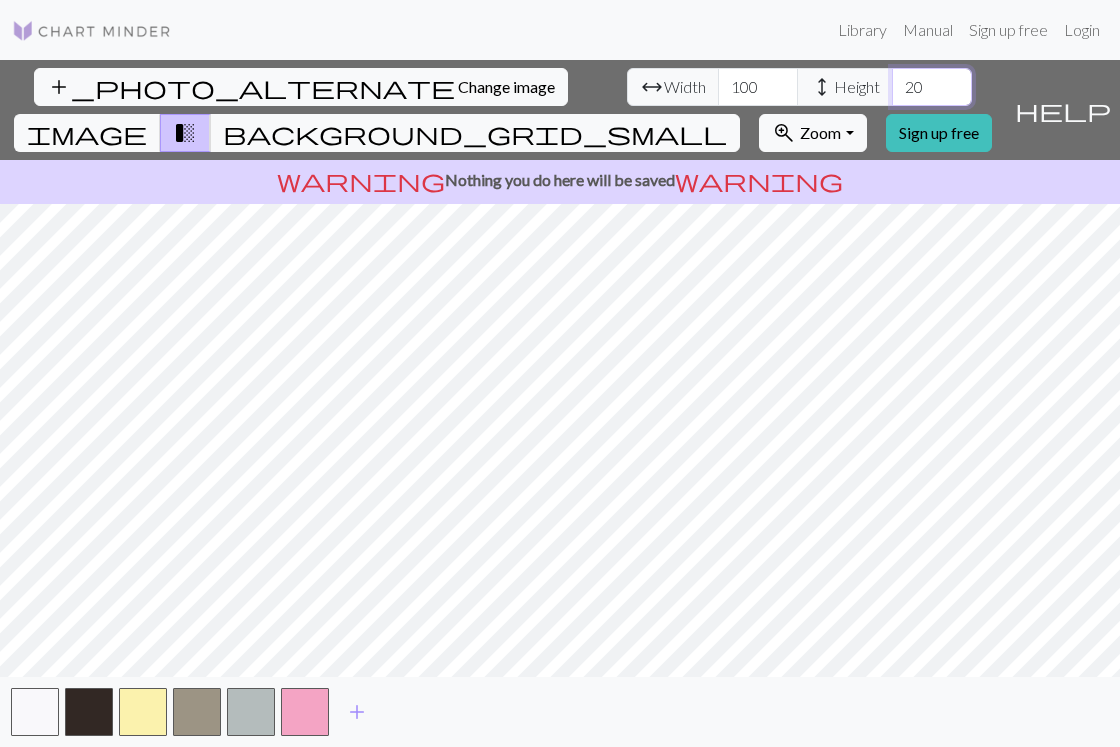 drag, startPoint x: 498, startPoint y: 86, endPoint x: 538, endPoint y: 83, distance: 40.112343 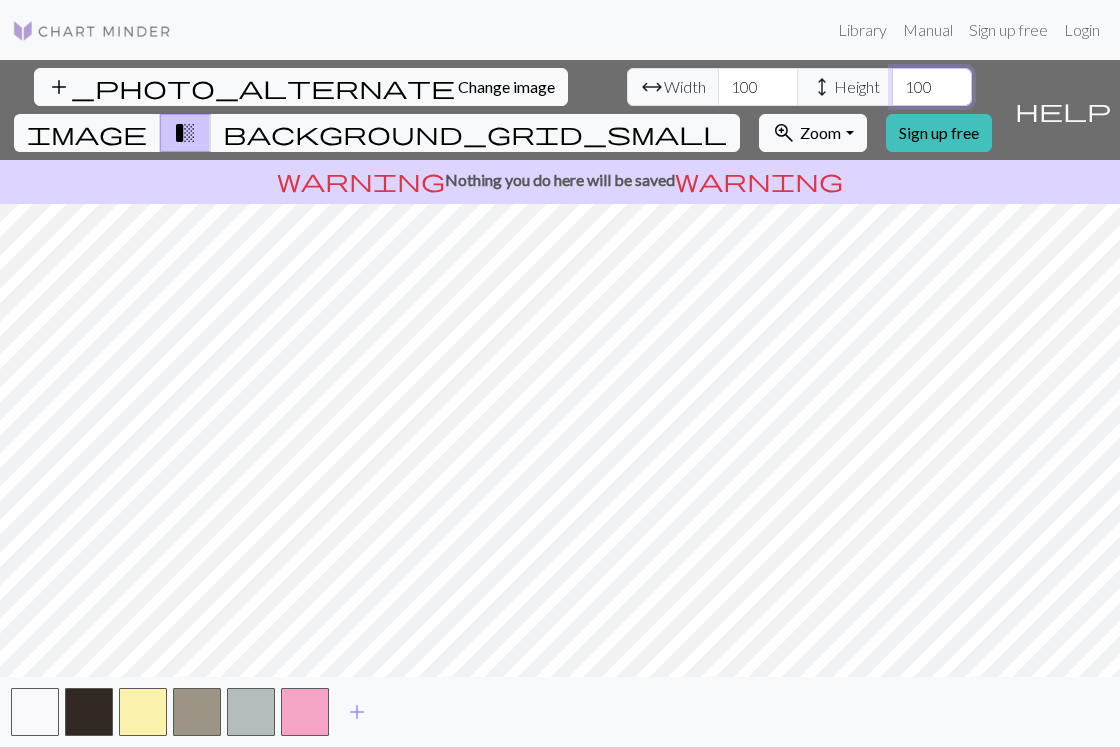 type on "100" 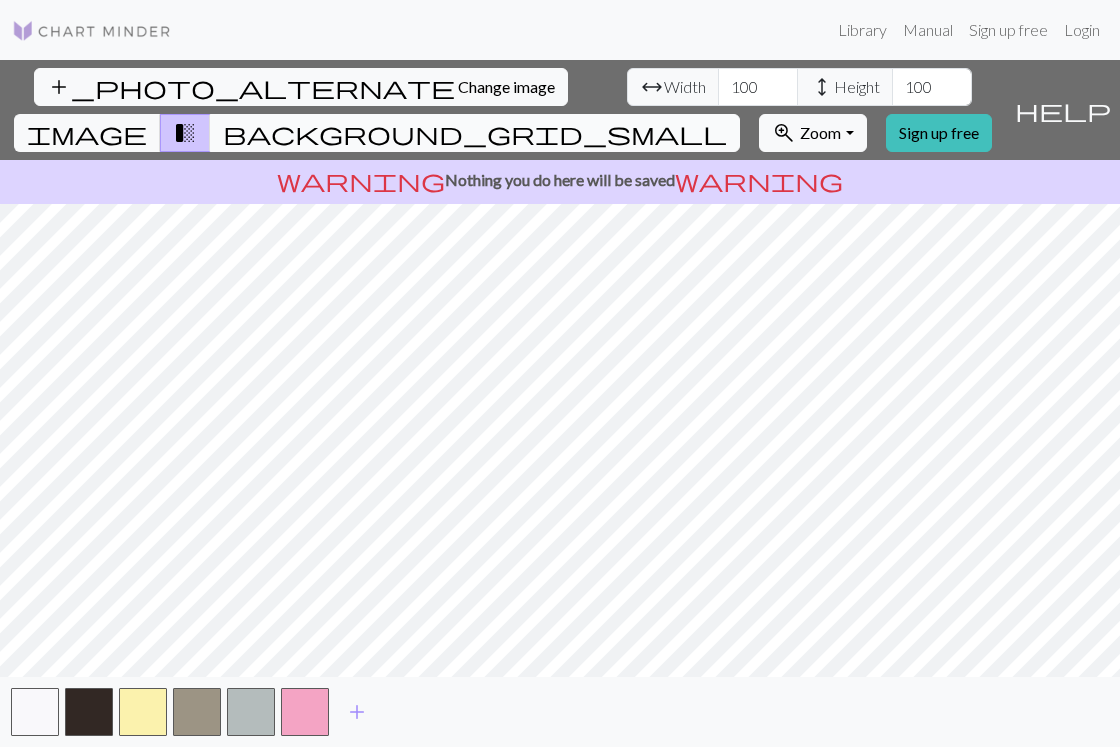 click on "background_grid_small" at bounding box center [475, 133] 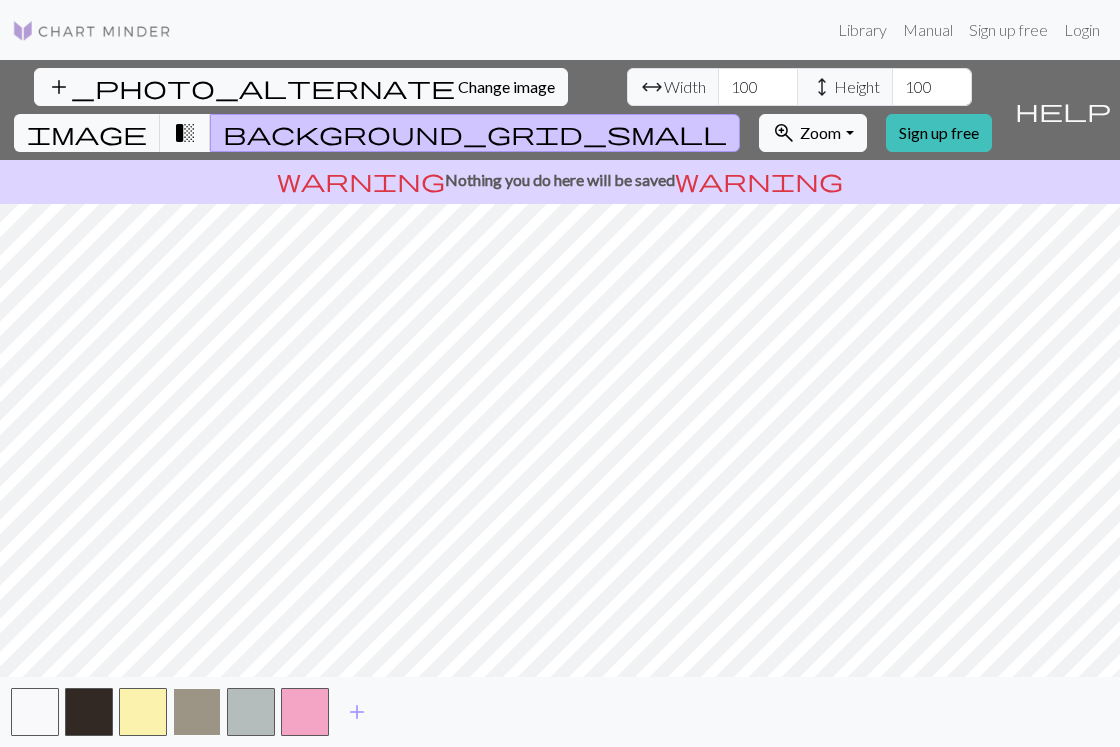 click at bounding box center [197, 712] 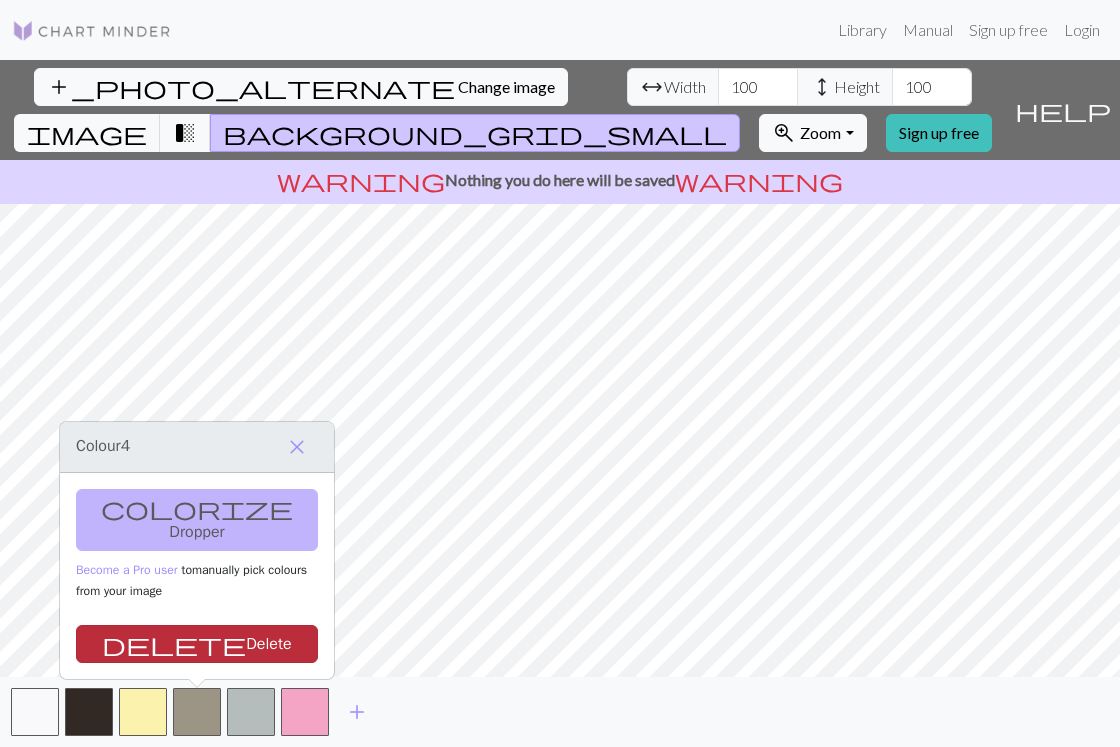 click on "delete Delete" at bounding box center [197, 644] 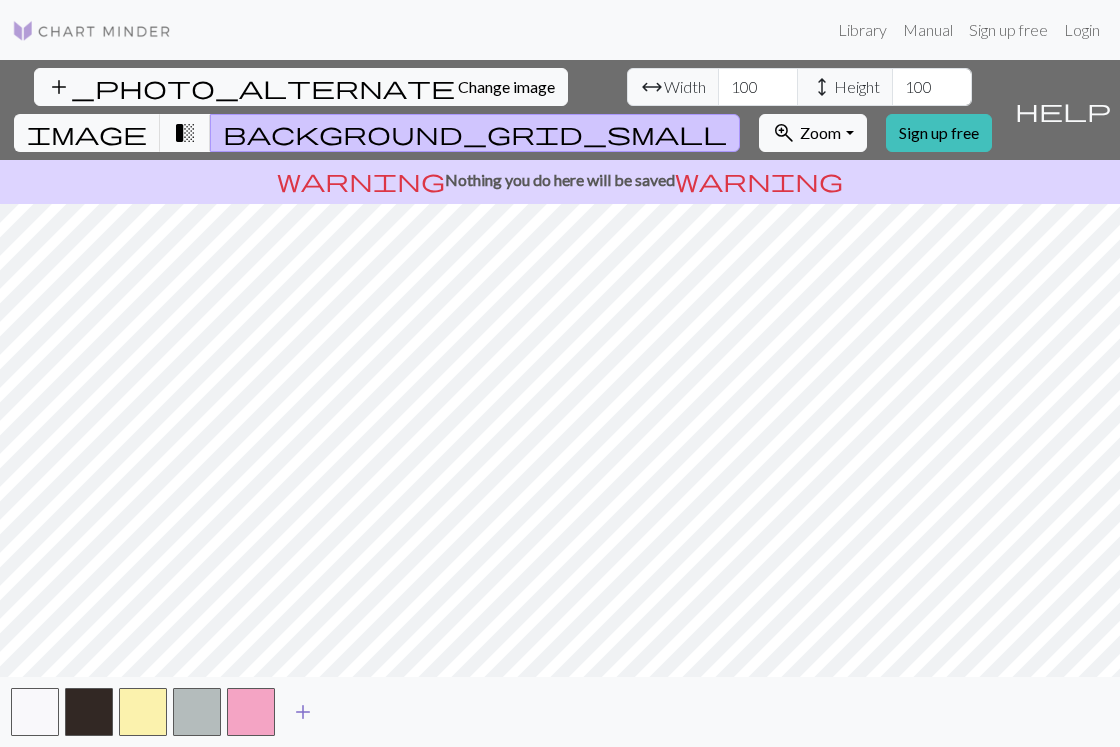 click on "add" at bounding box center (303, 712) 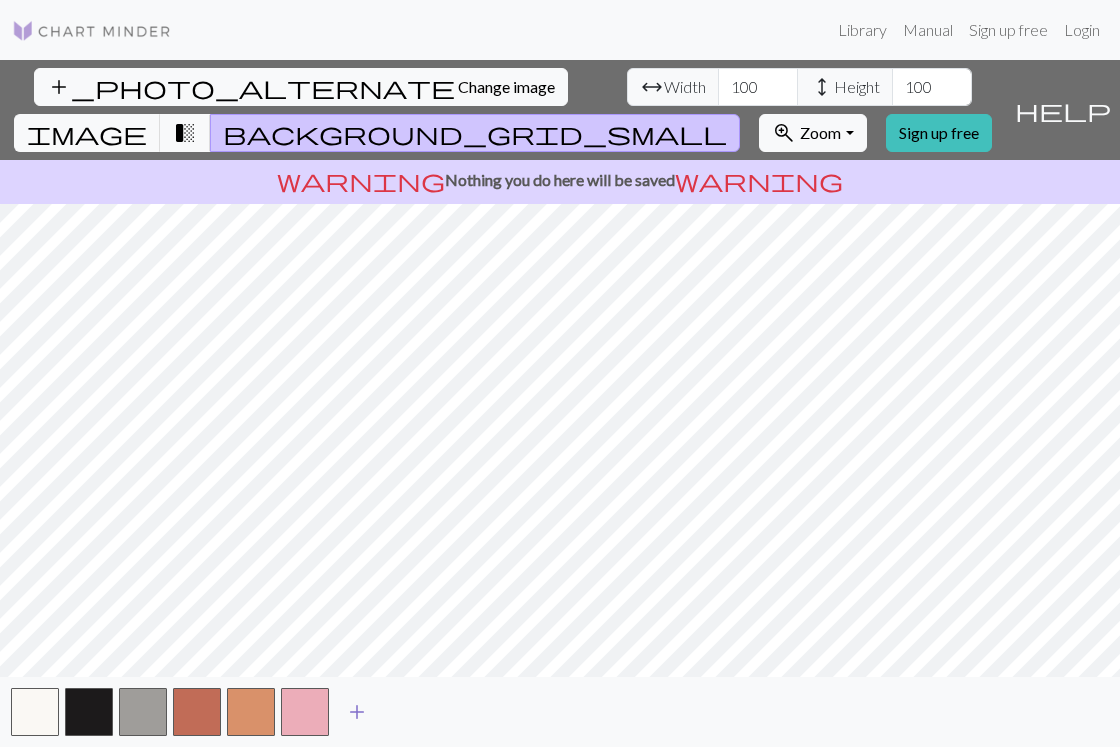 click on "add" at bounding box center [357, 712] 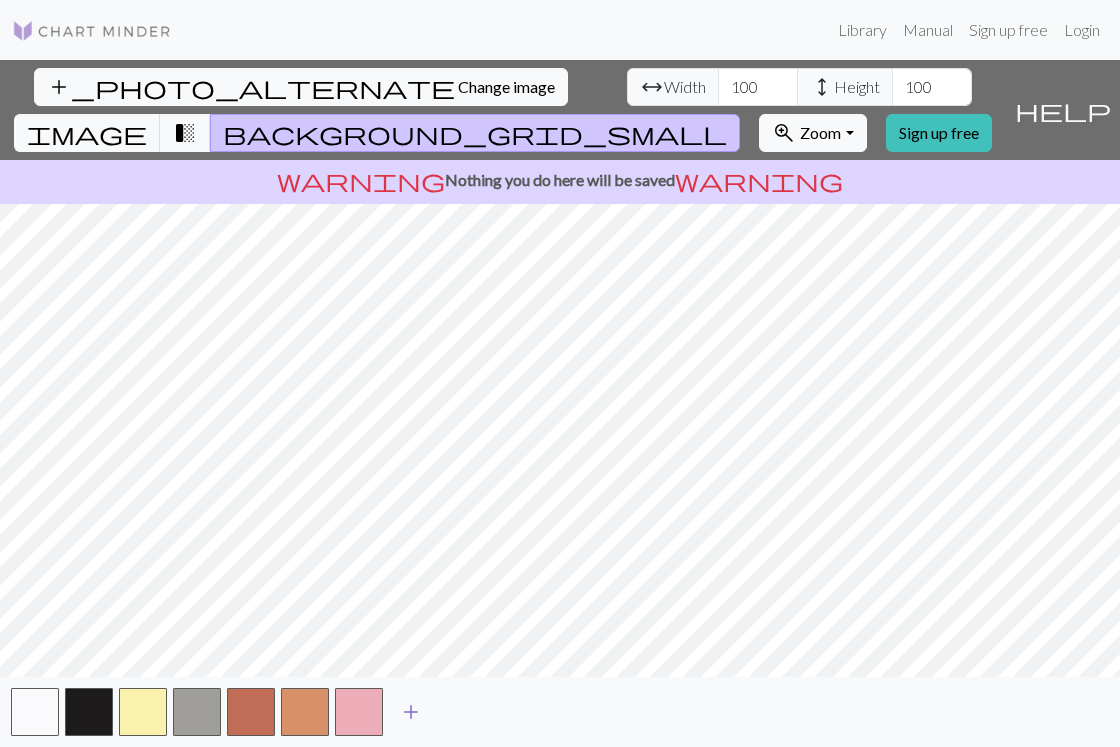 click on "add" at bounding box center [411, 712] 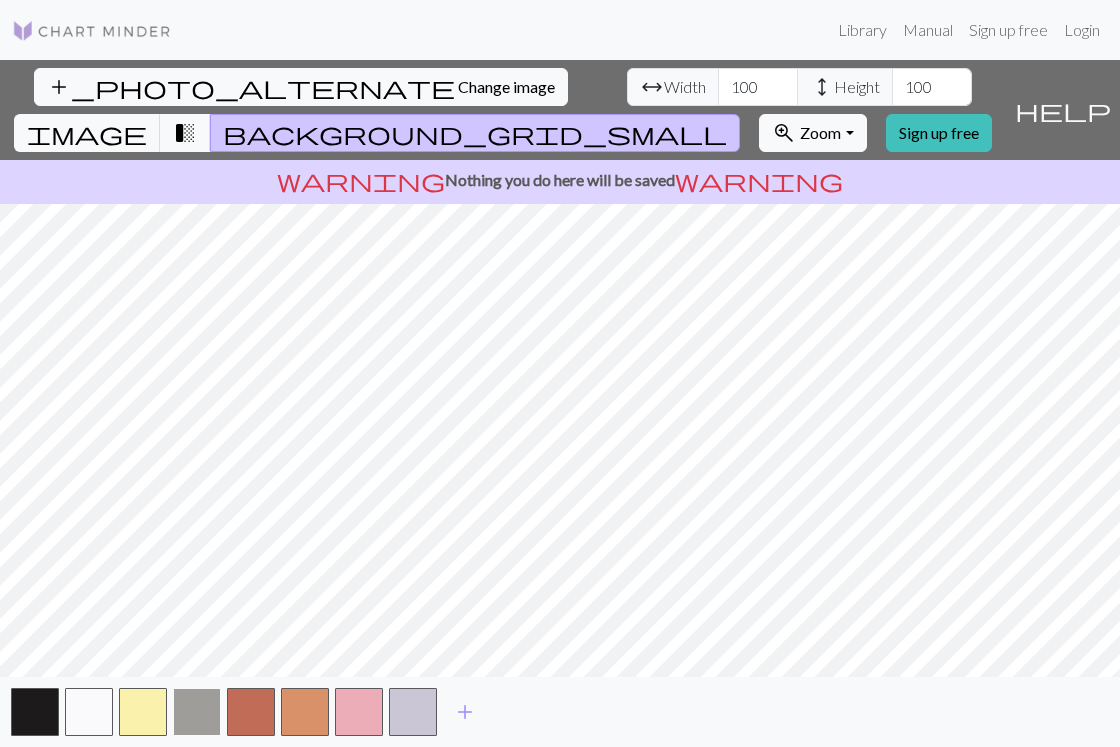 click at bounding box center [197, 712] 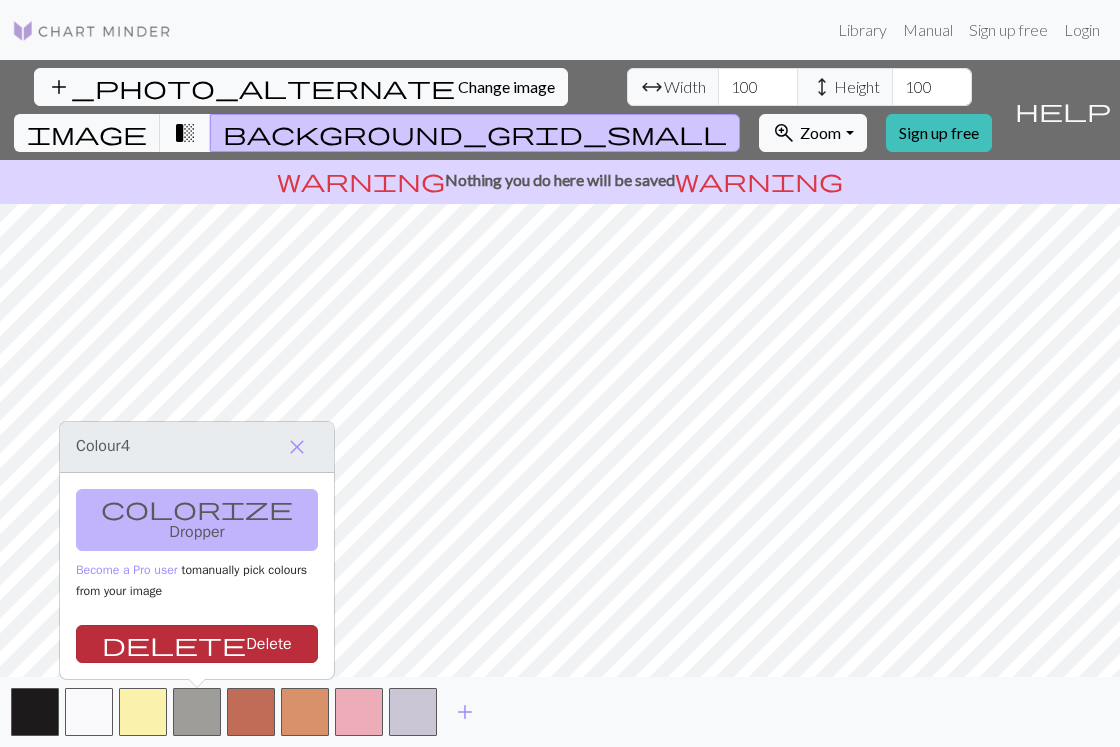 click on "delete Delete" at bounding box center (197, 644) 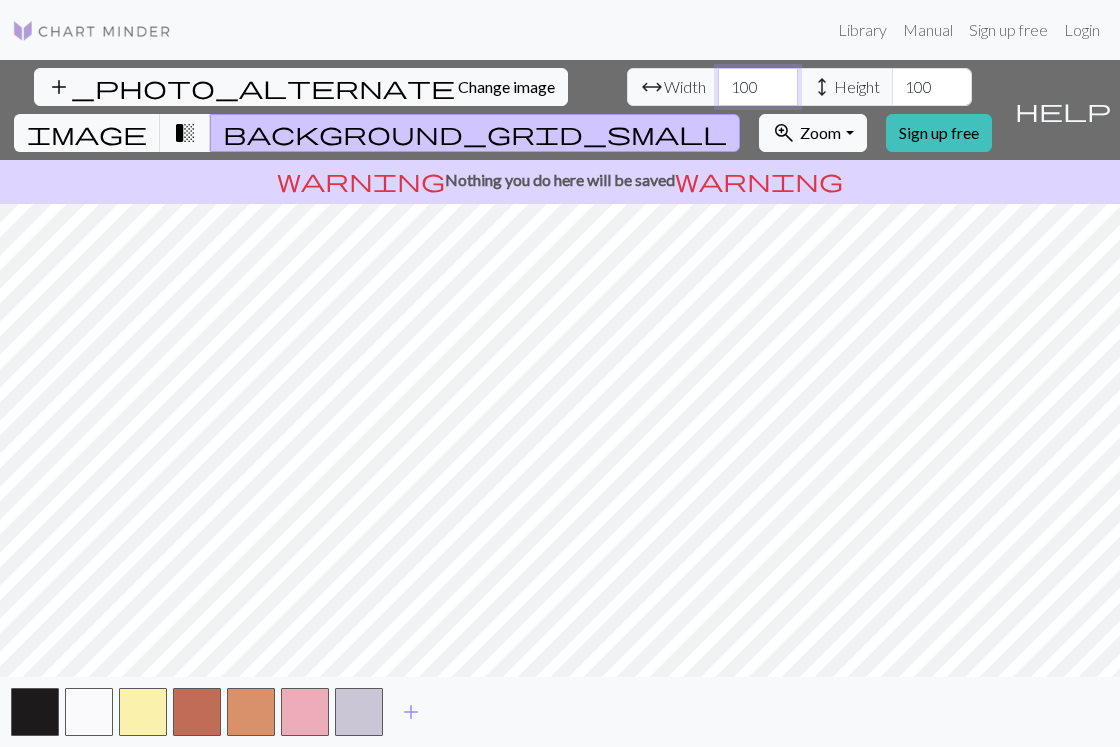 drag, startPoint x: 326, startPoint y: 85, endPoint x: 339, endPoint y: 86, distance: 13.038404 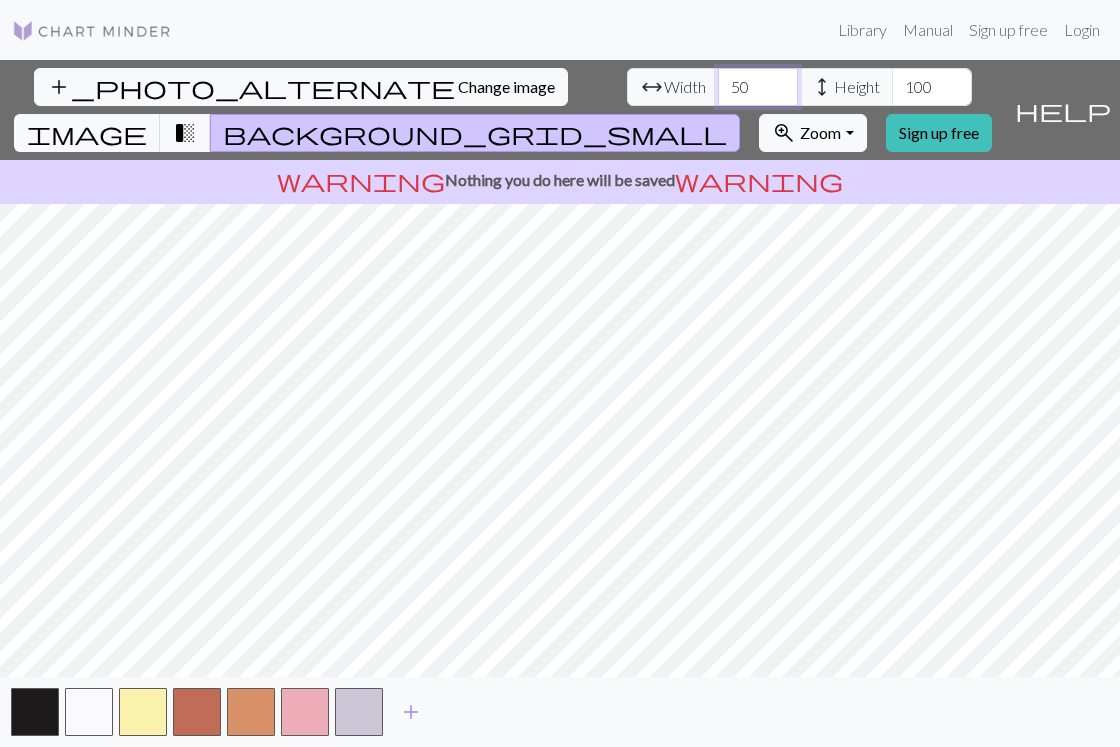 type on "50" 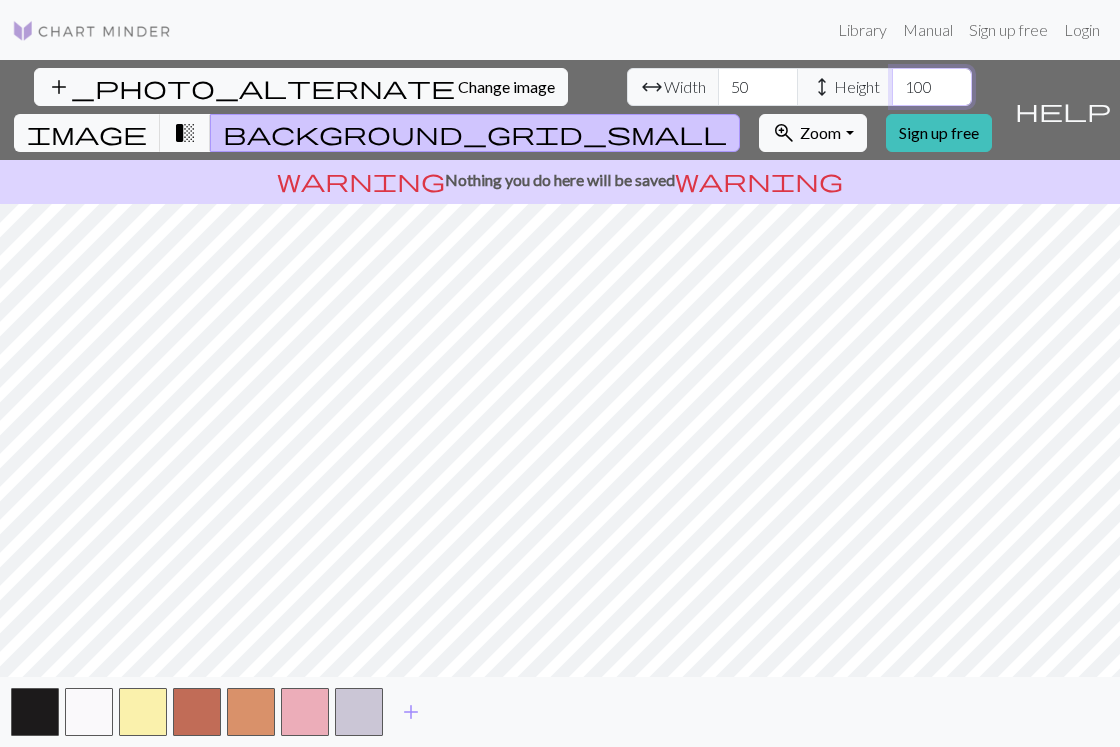 drag, startPoint x: 497, startPoint y: 86, endPoint x: 512, endPoint y: 87, distance: 15.033297 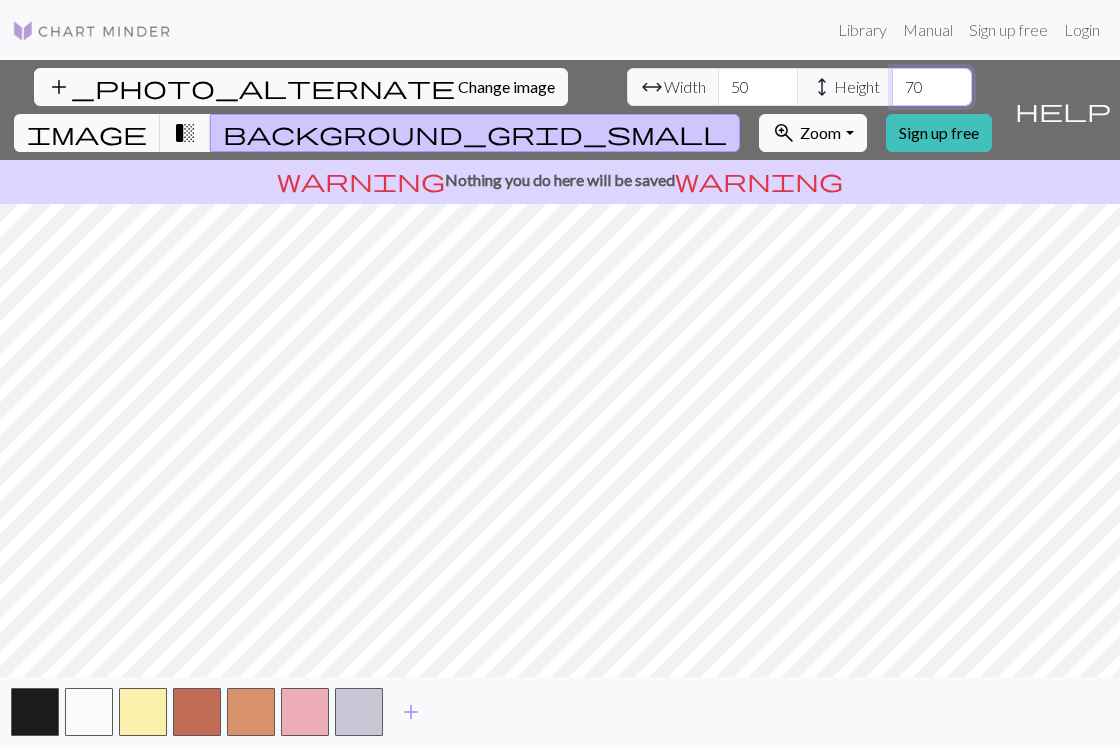 type on "70" 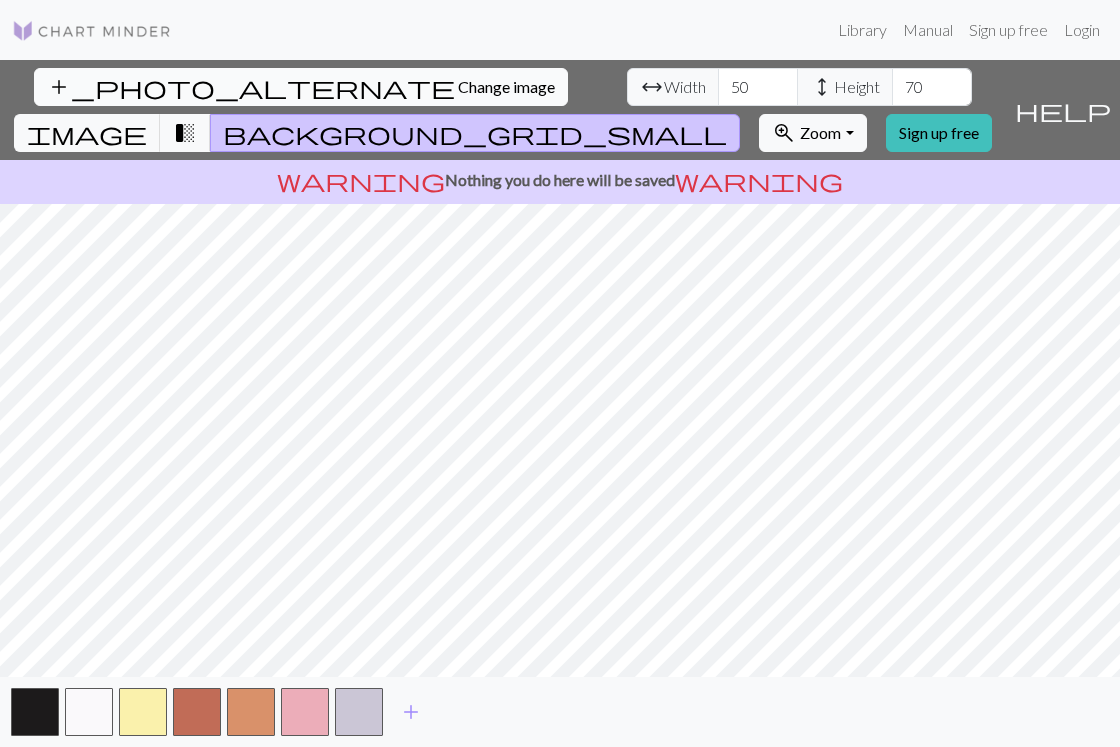 click on "Change image" at bounding box center [506, 86] 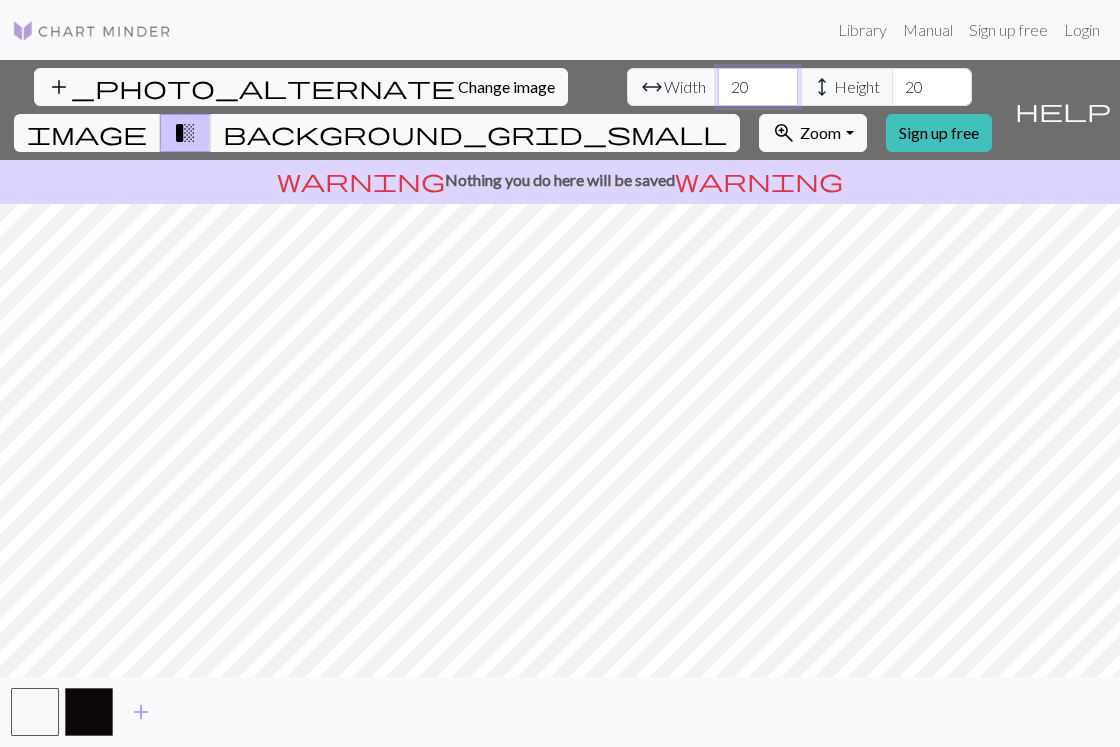 drag, startPoint x: 342, startPoint y: 92, endPoint x: 276, endPoint y: 92, distance: 66 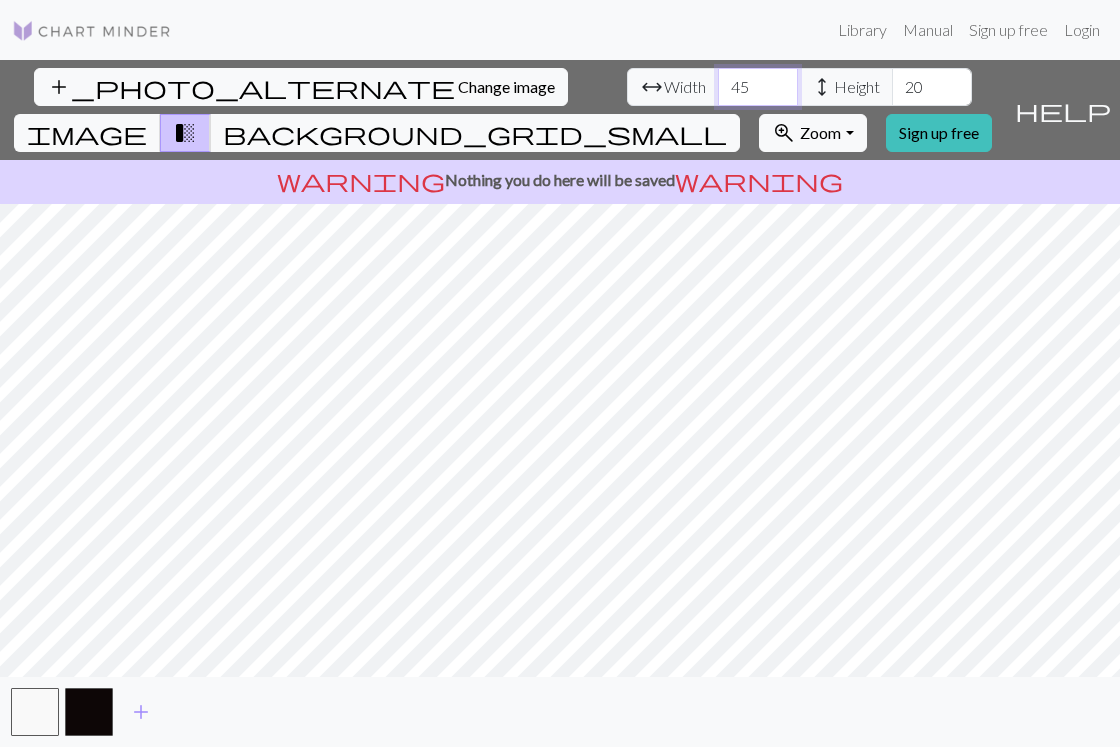 type on "45" 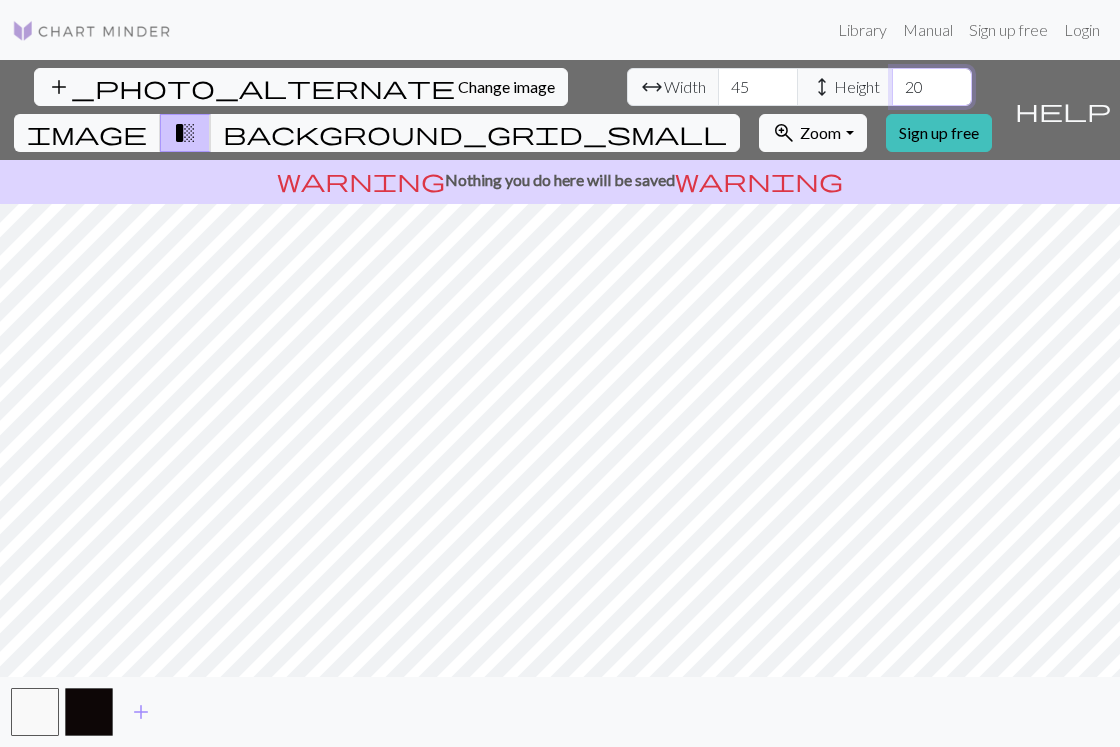 drag, startPoint x: 501, startPoint y: 86, endPoint x: 536, endPoint y: 86, distance: 35 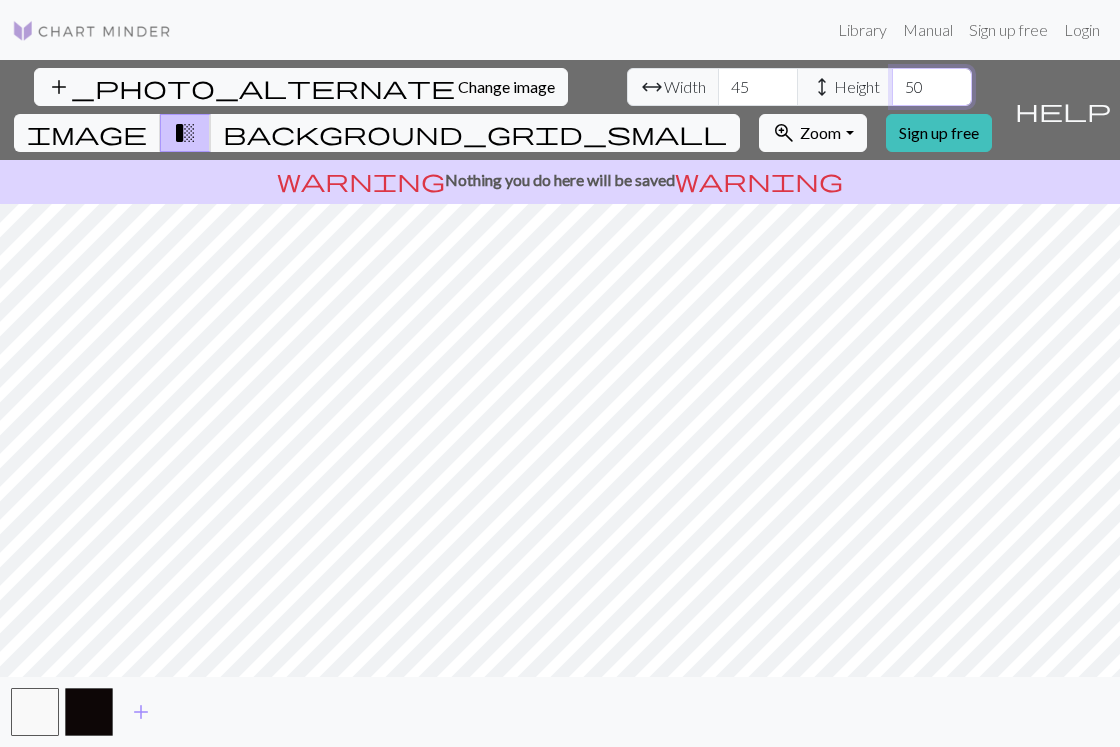 type on "50" 